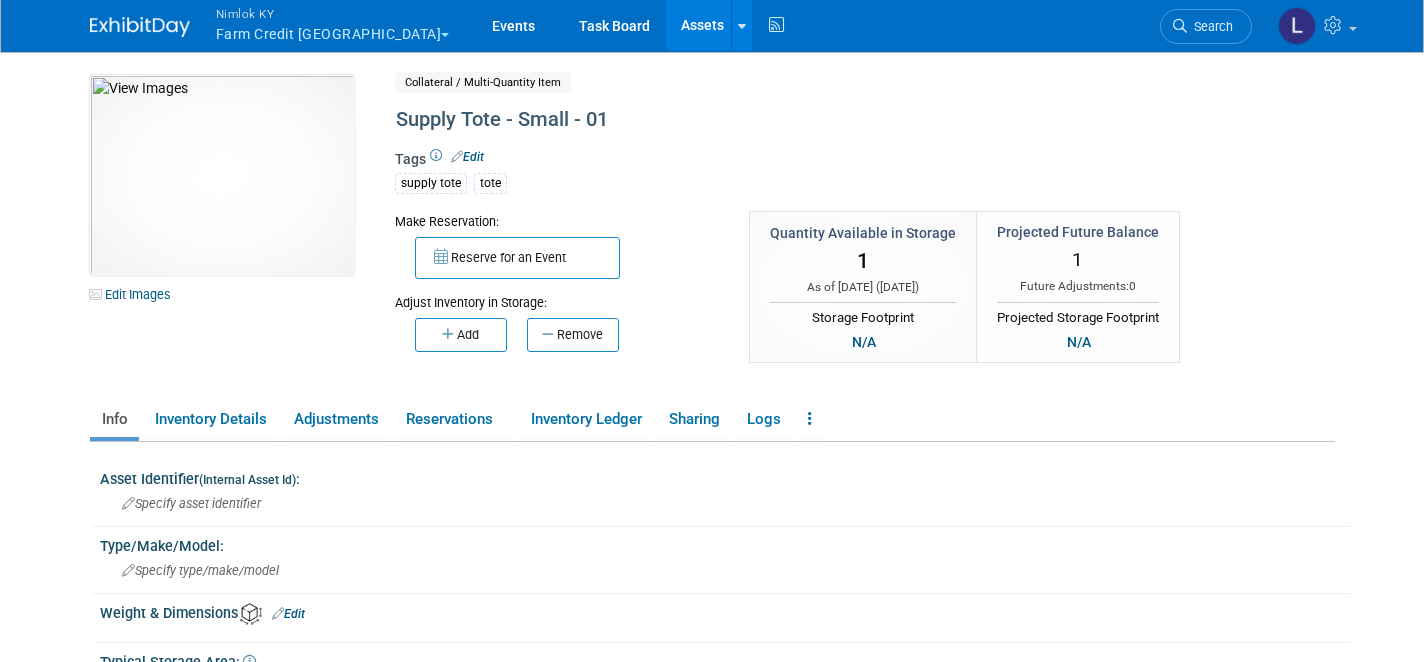 scroll, scrollTop: 469, scrollLeft: 0, axis: vertical 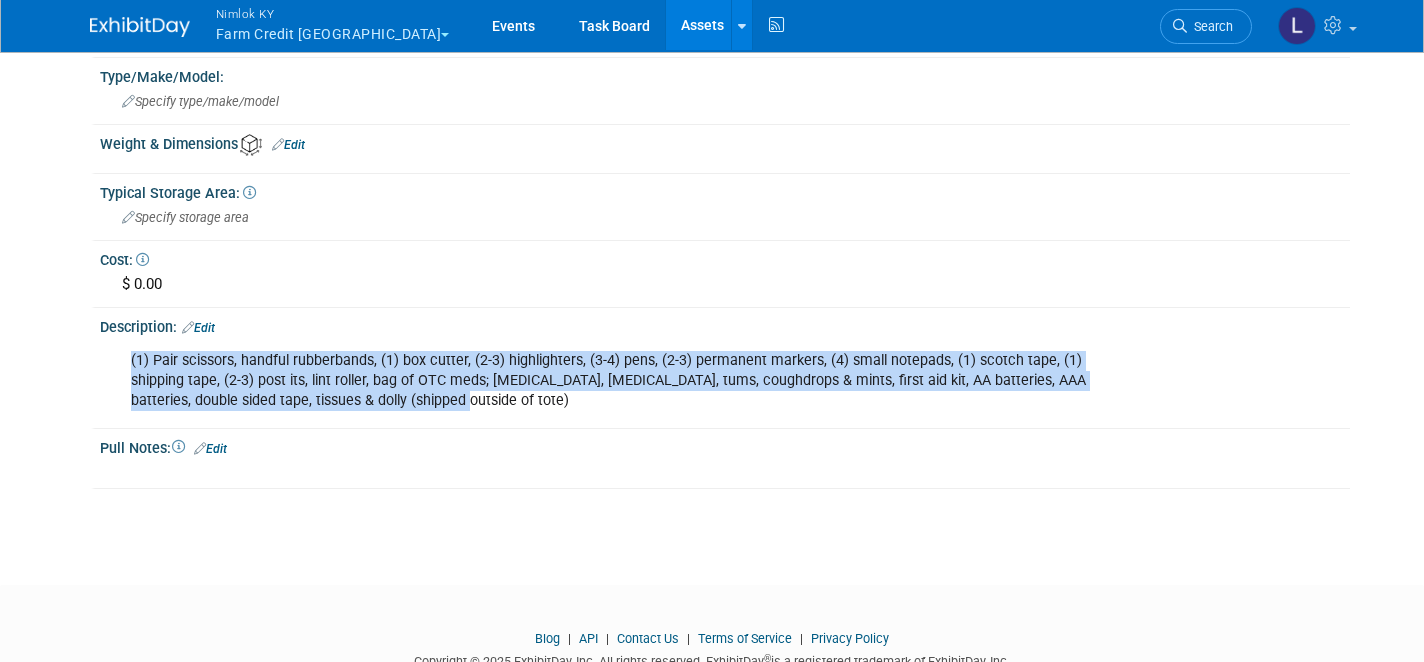 click on "Nimlok KY
Farm Credit Mid America" at bounding box center [344, 26] 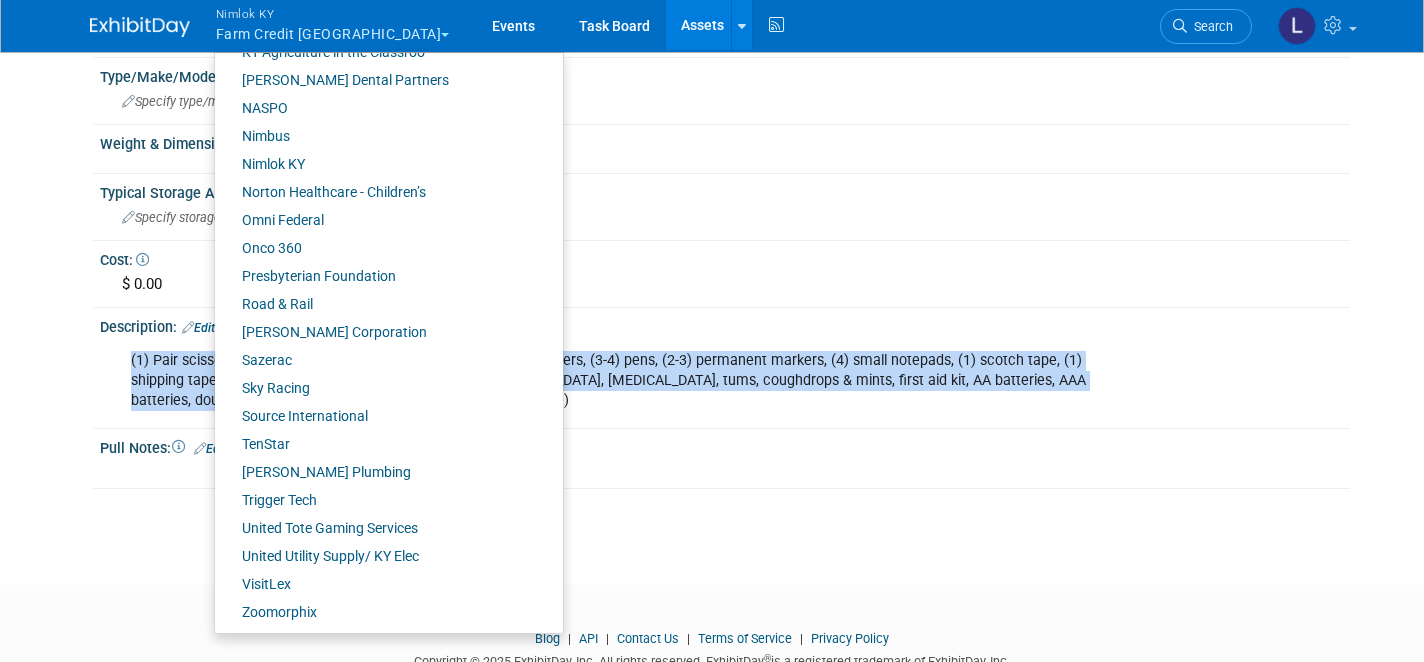 scroll, scrollTop: 833, scrollLeft: 0, axis: vertical 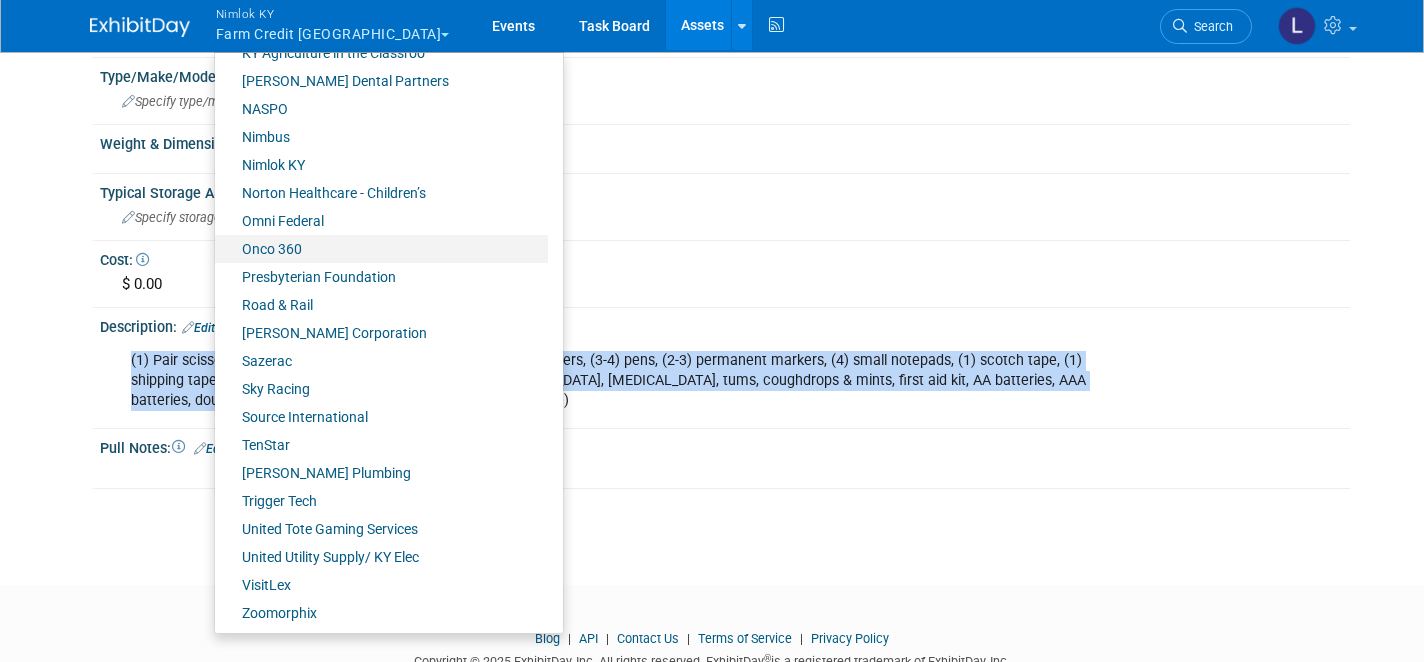 click on "Onco 360" at bounding box center (381, 249) 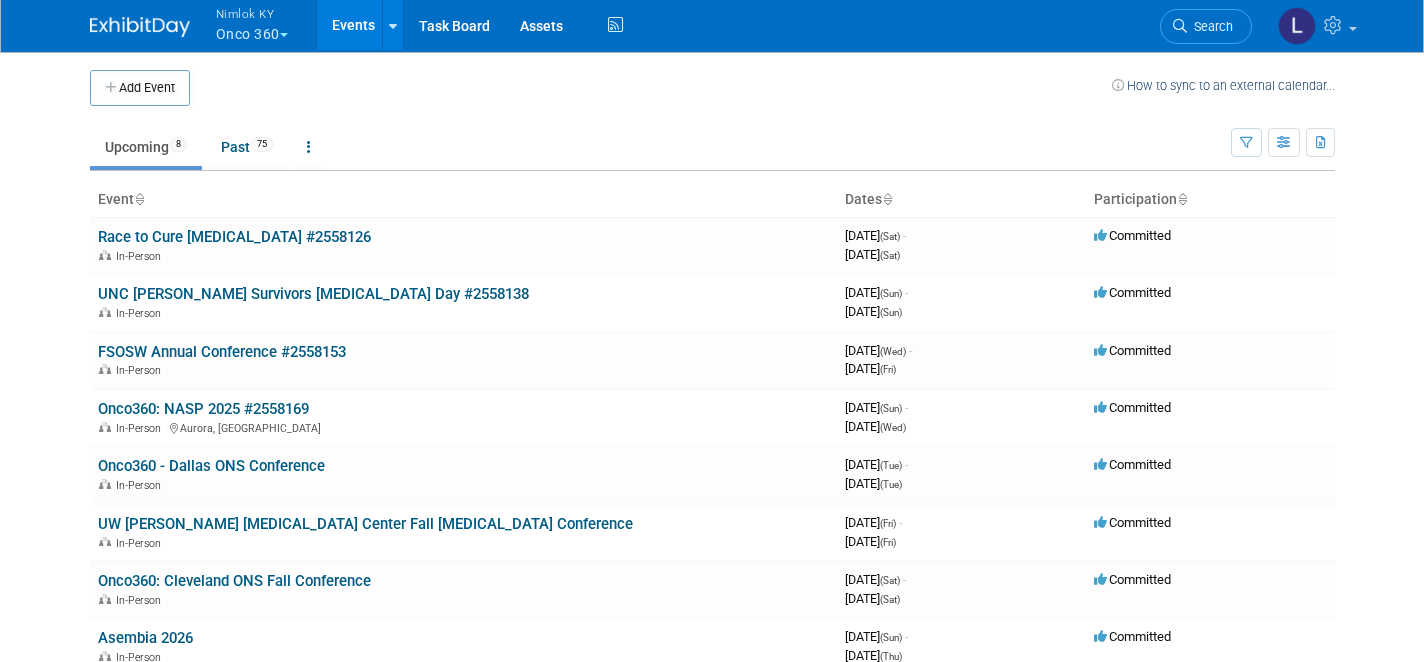 scroll, scrollTop: 0, scrollLeft: 0, axis: both 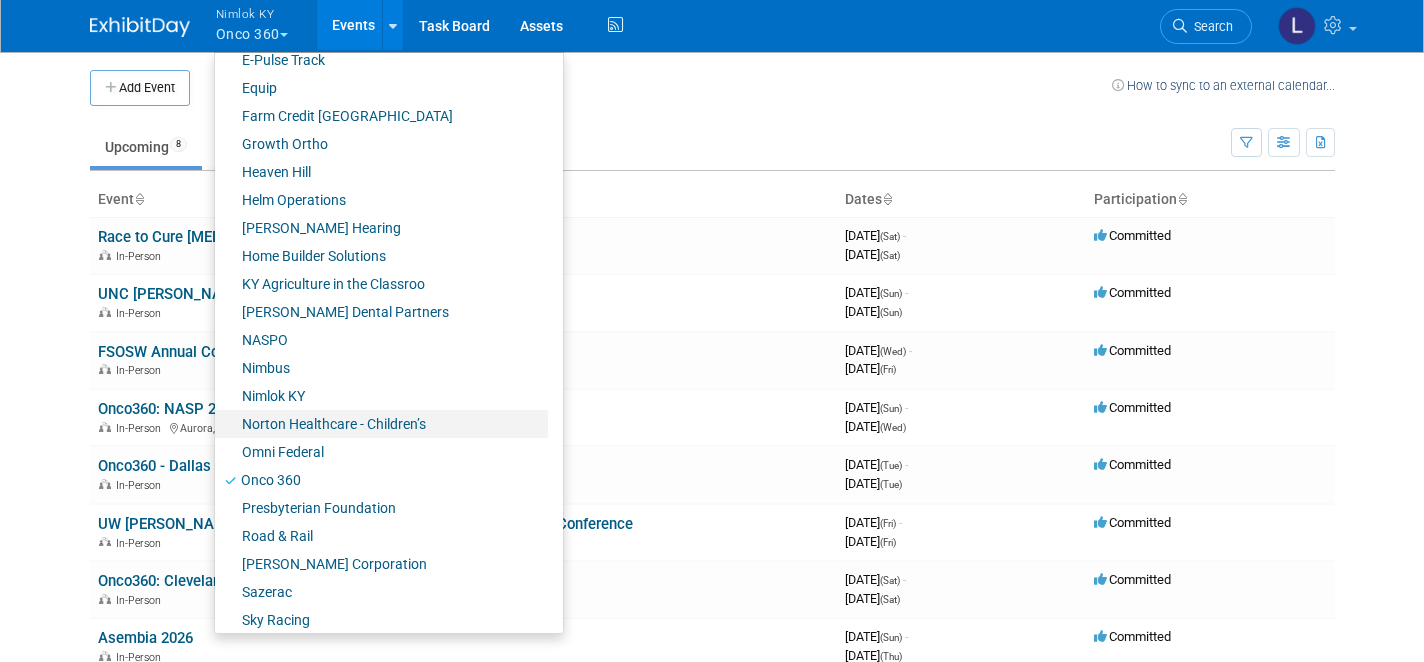click on "Norton Healthcare - Children’s" at bounding box center (381, 424) 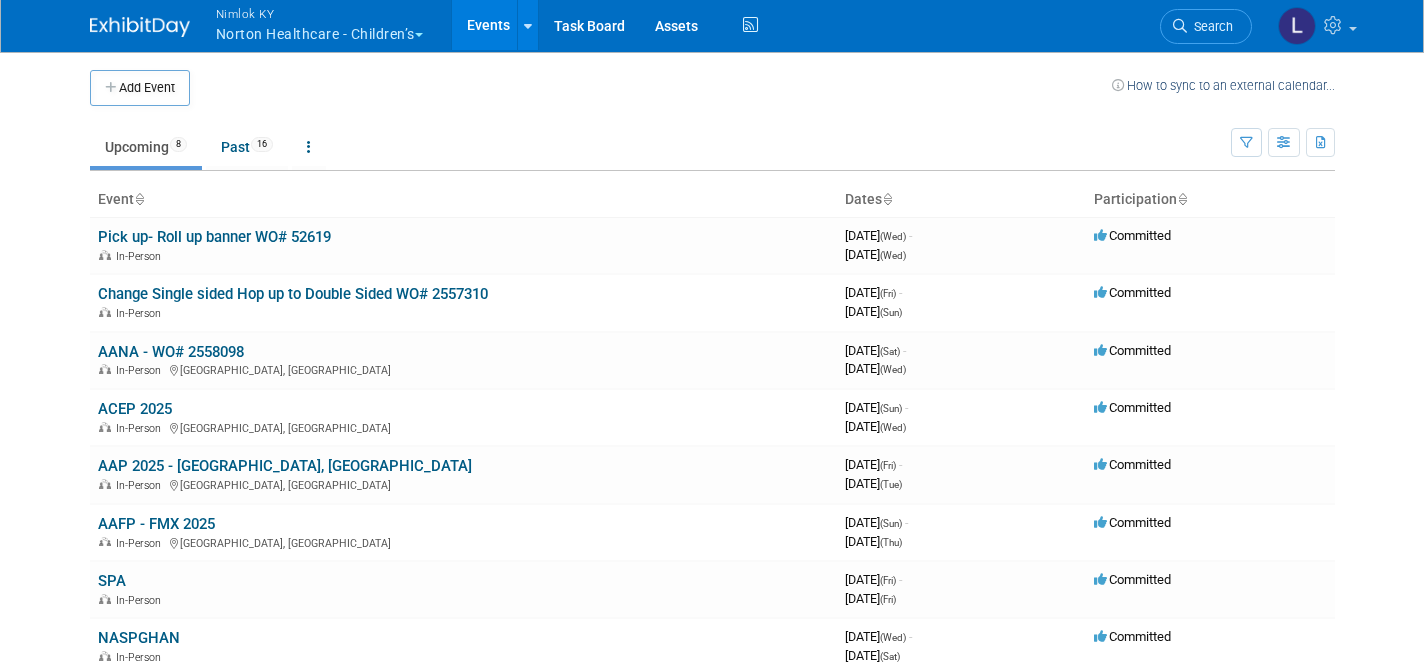 scroll, scrollTop: 0, scrollLeft: 0, axis: both 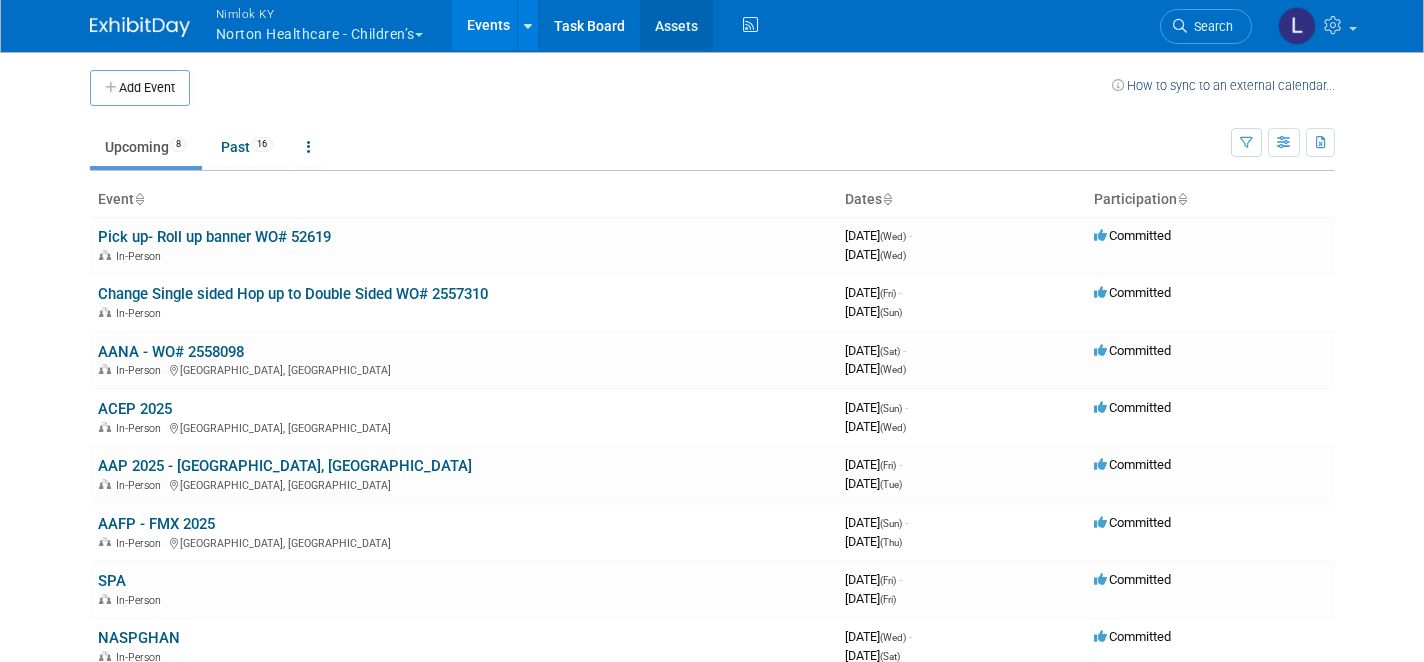 click on "Assets" at bounding box center [676, 25] 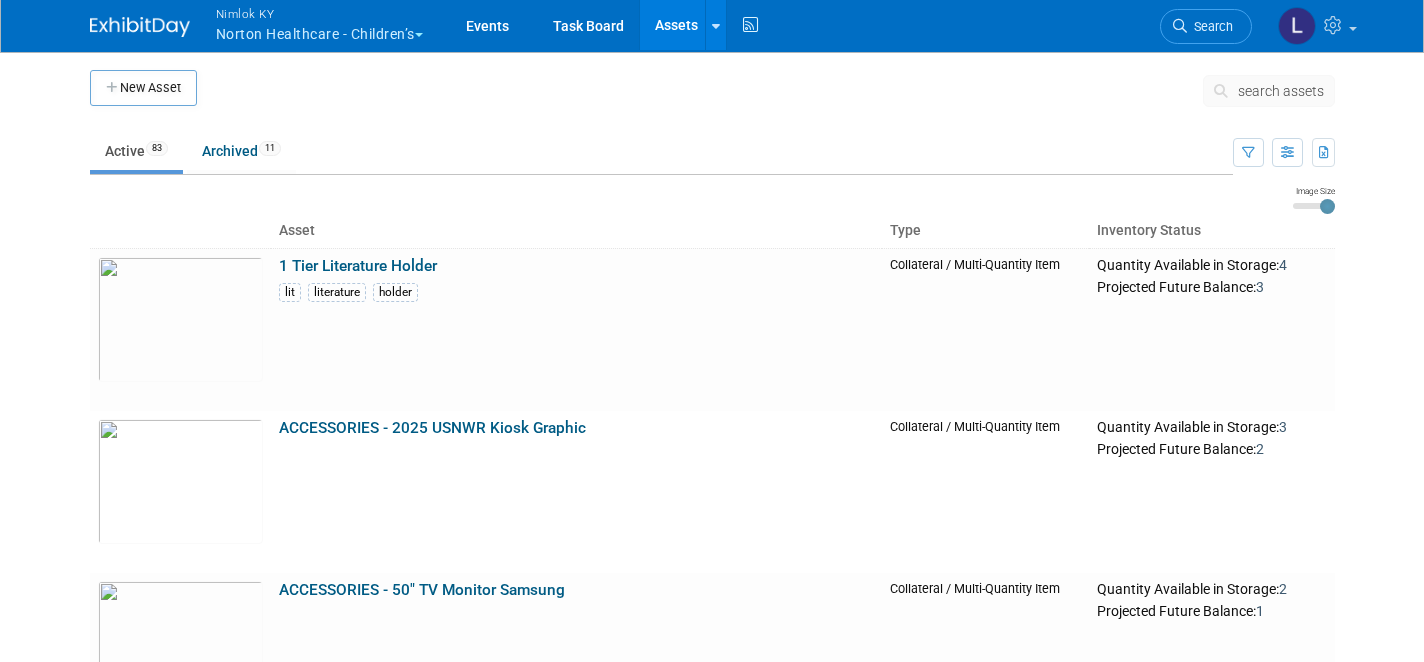 scroll, scrollTop: 0, scrollLeft: 0, axis: both 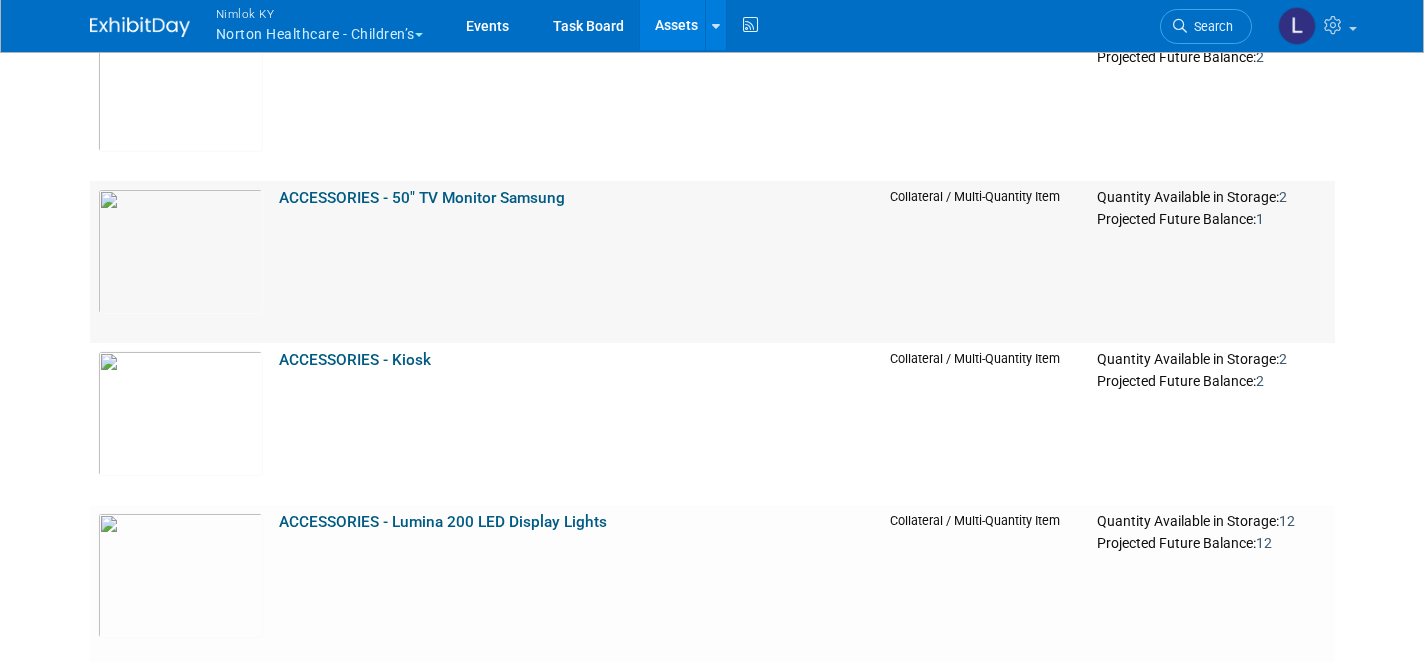 click on "ACCESSORIES - 50" TV Monitor Samsung" at bounding box center [422, 198] 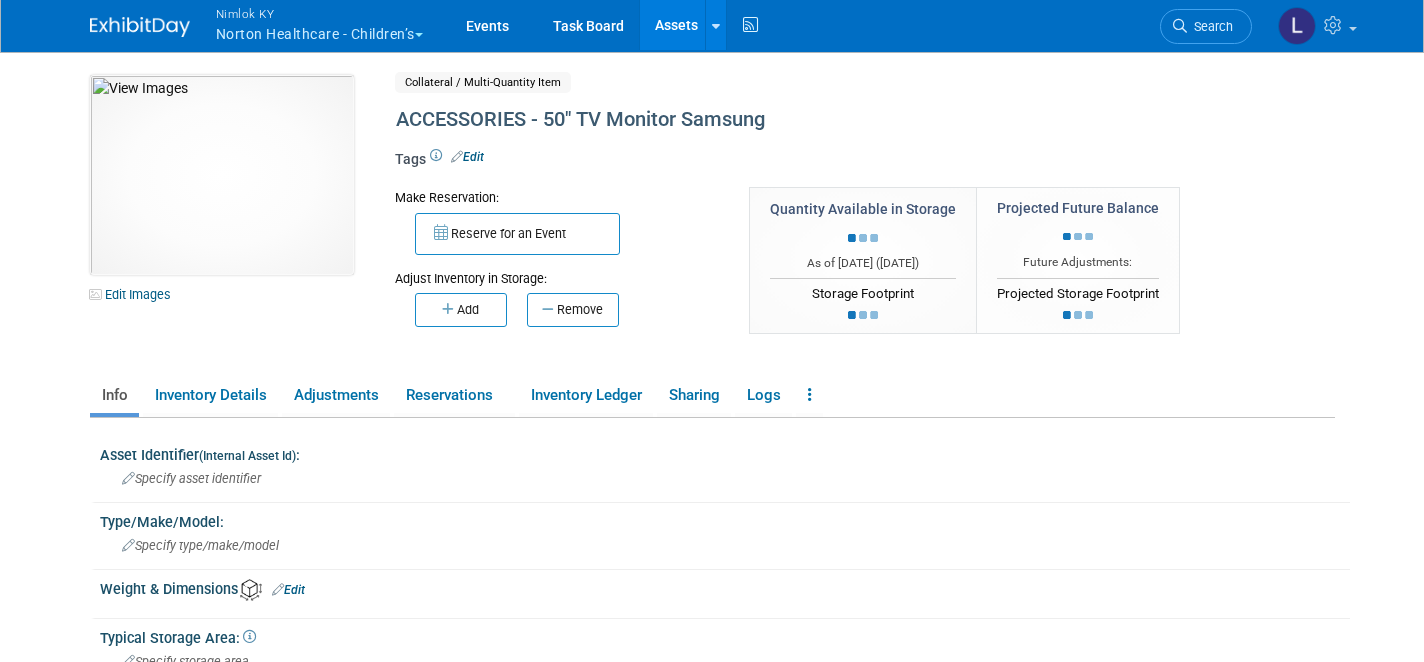 scroll, scrollTop: 0, scrollLeft: 0, axis: both 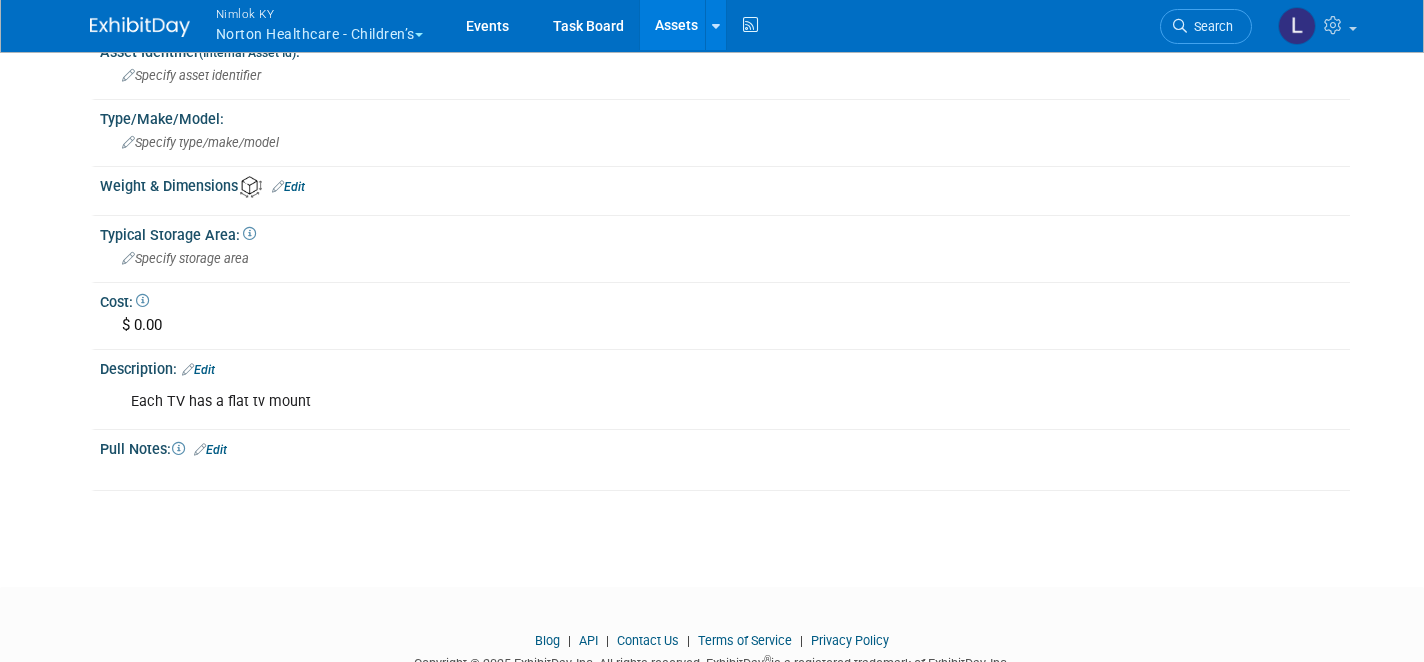 click on "Each TV has a flat tv mount" at bounding box center [614, 402] 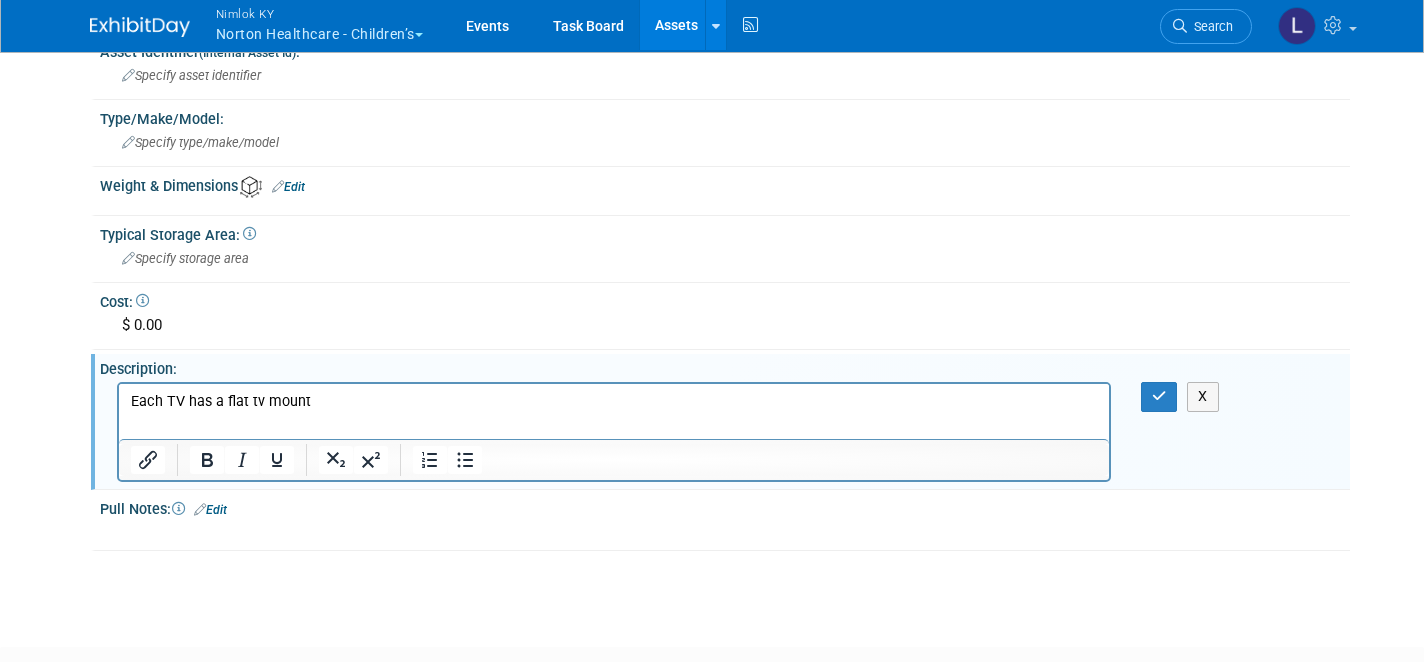 scroll, scrollTop: 0, scrollLeft: 0, axis: both 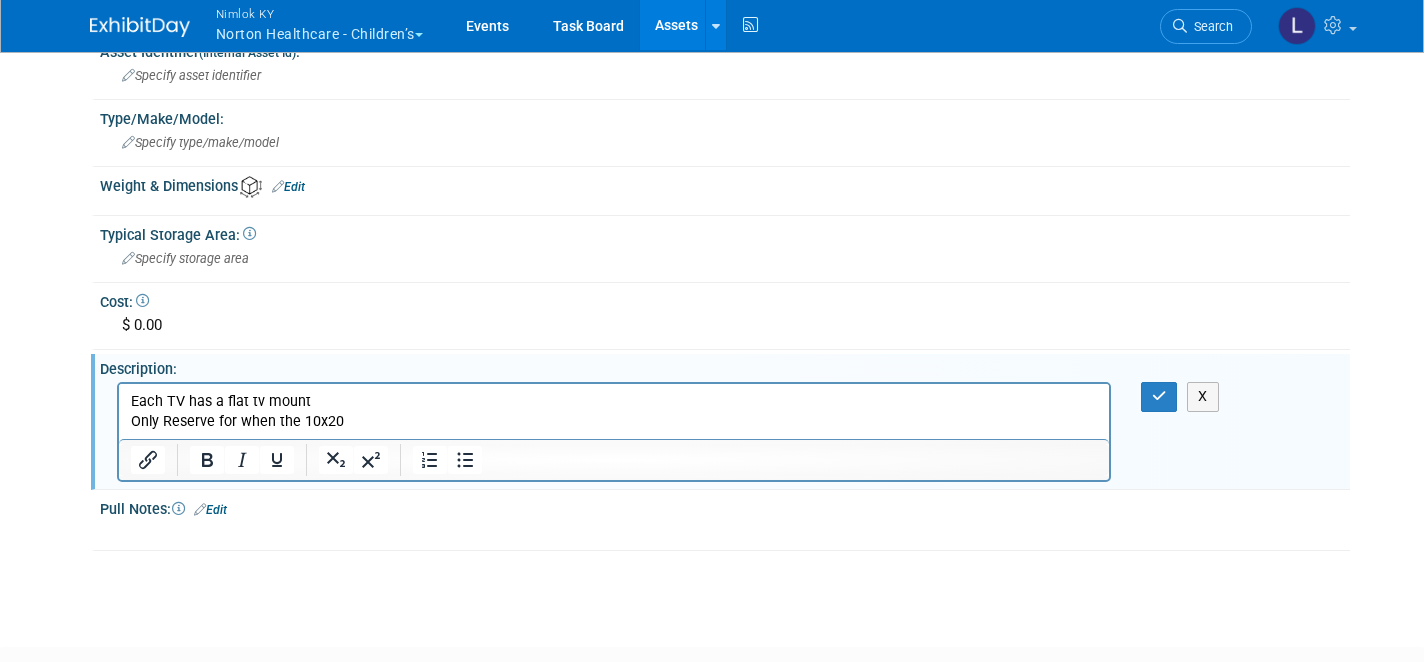 click on "Only Reserve for when the 10x20" at bounding box center [613, 422] 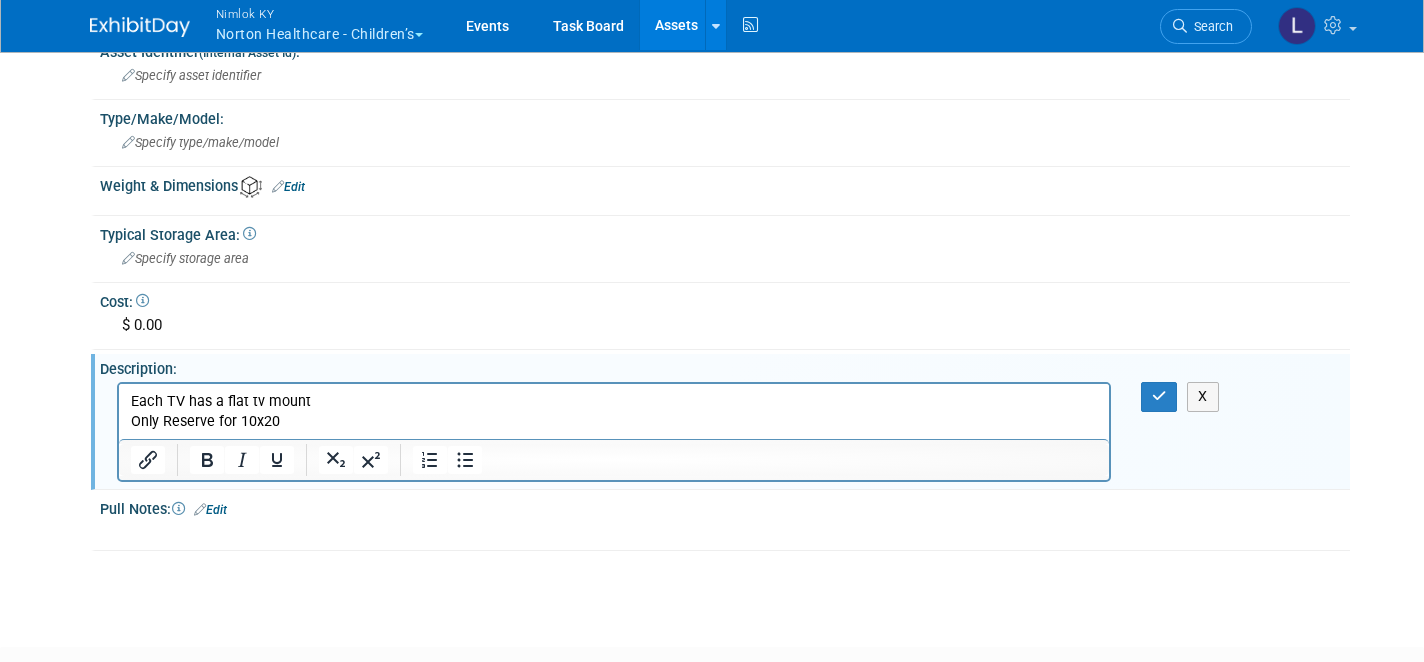 click on "Only Reserve for 10x20" at bounding box center (613, 422) 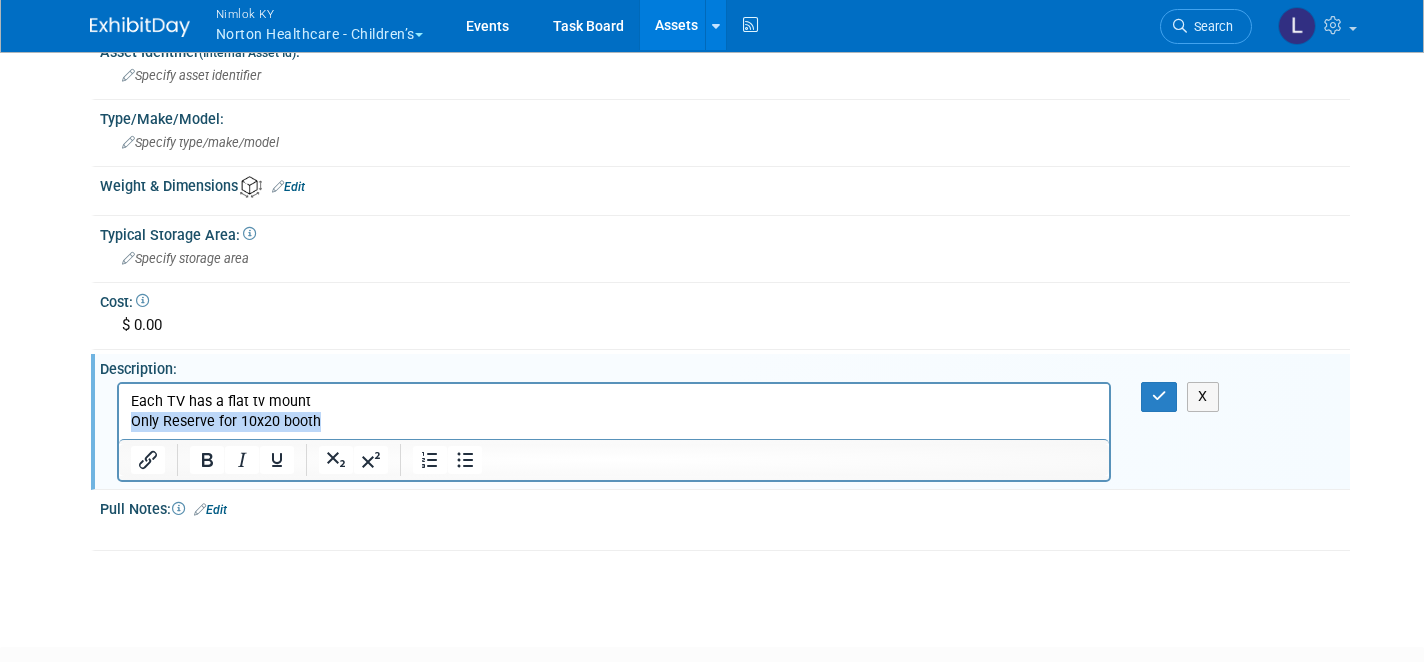 drag, startPoint x: 325, startPoint y: 426, endPoint x: 122, endPoint y: 425, distance: 203.00246 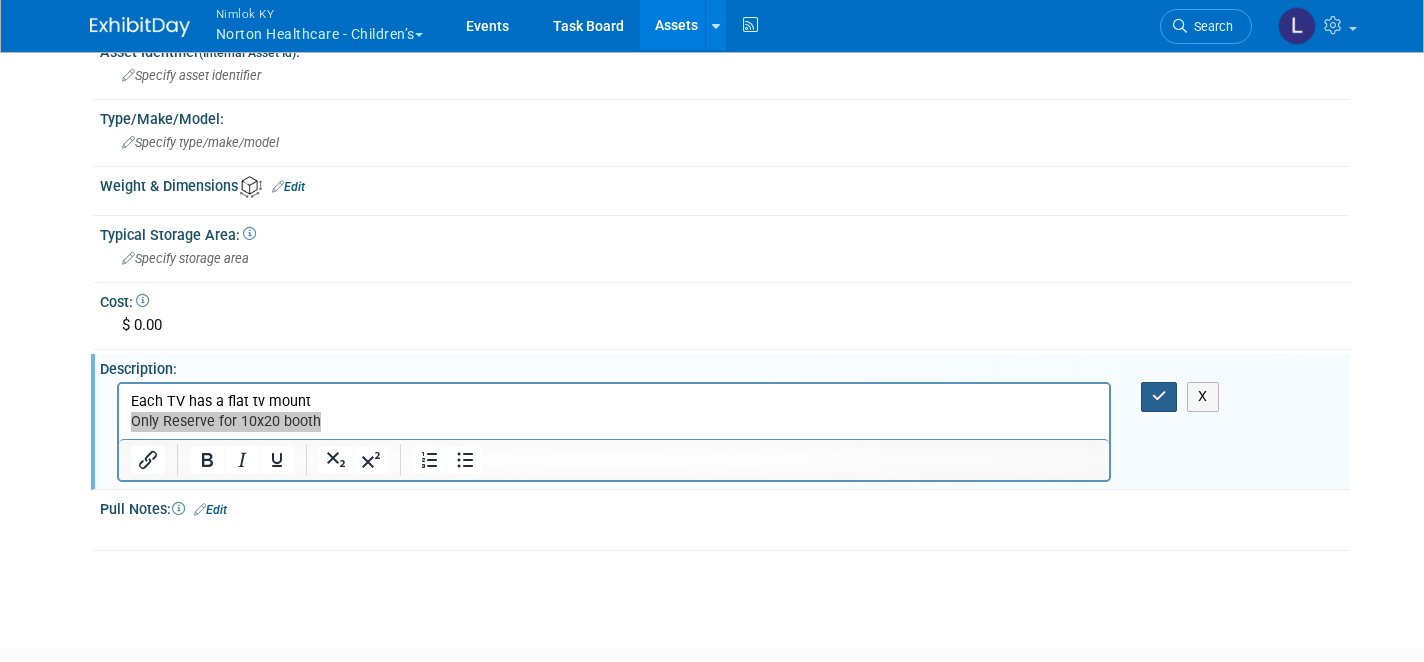 click at bounding box center (1159, 396) 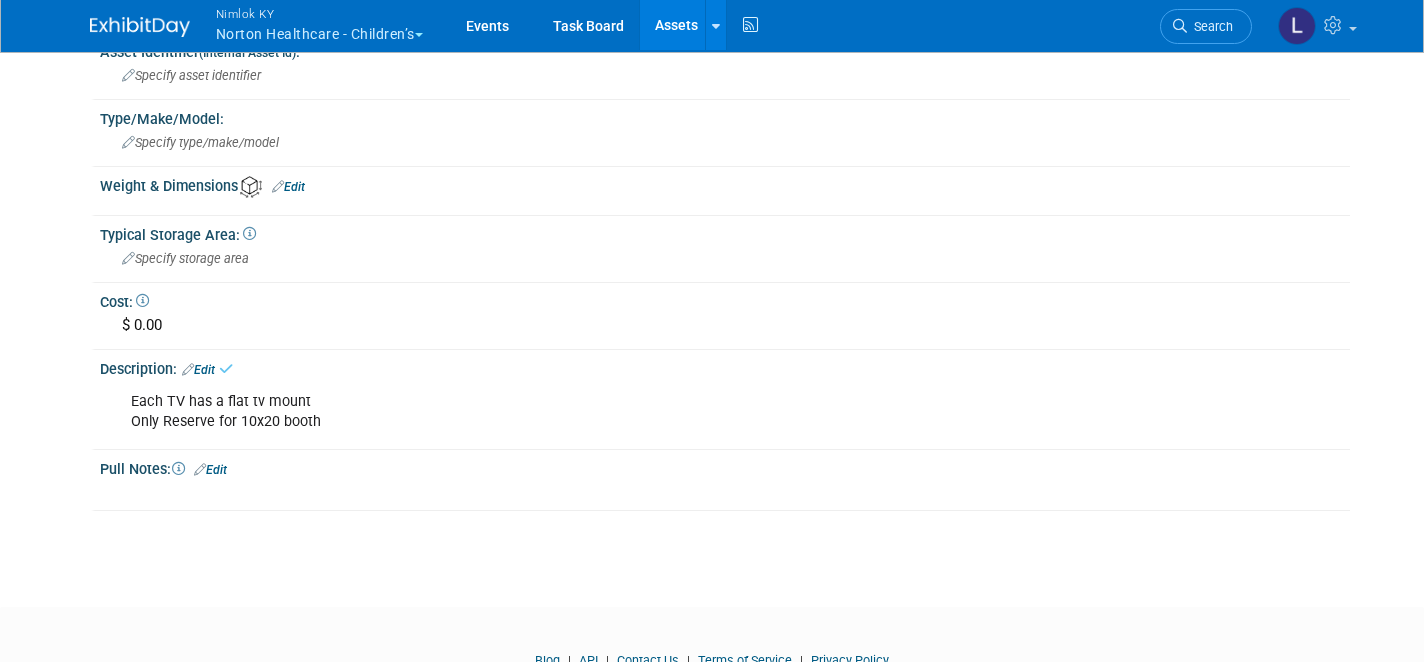 click on "Edit" at bounding box center [210, 470] 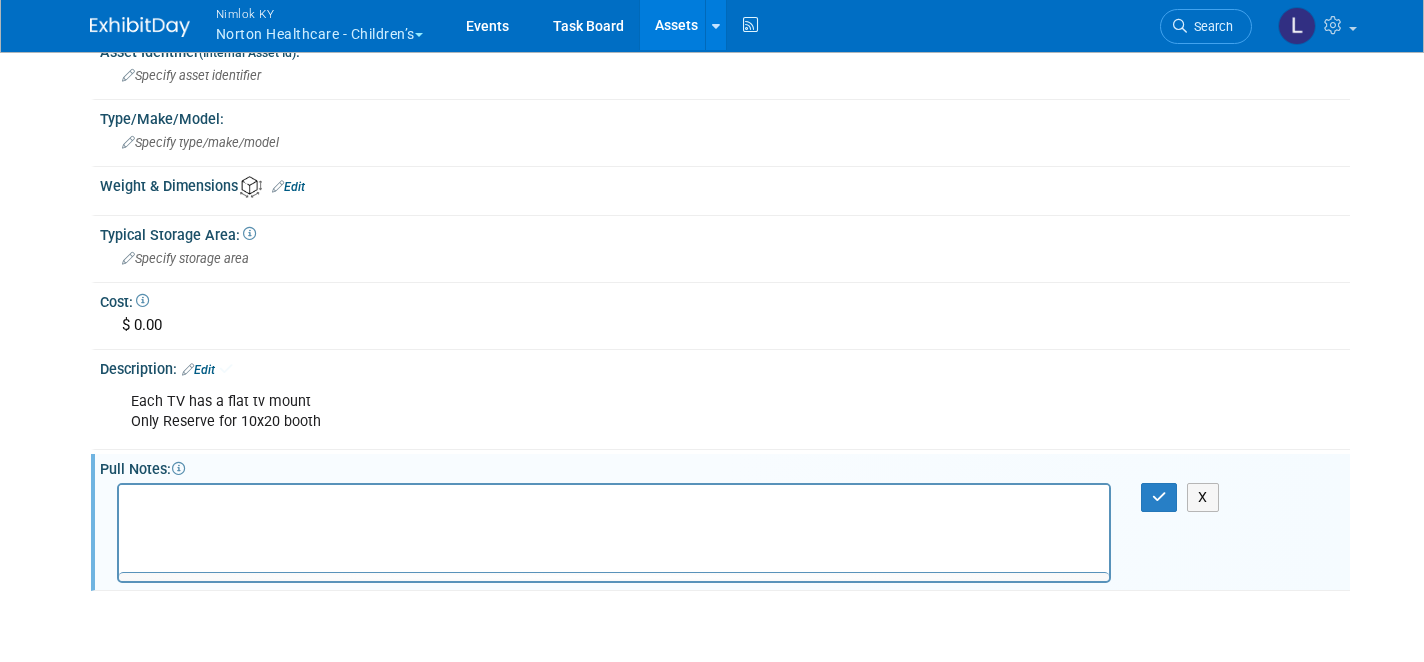 scroll, scrollTop: 0, scrollLeft: 0, axis: both 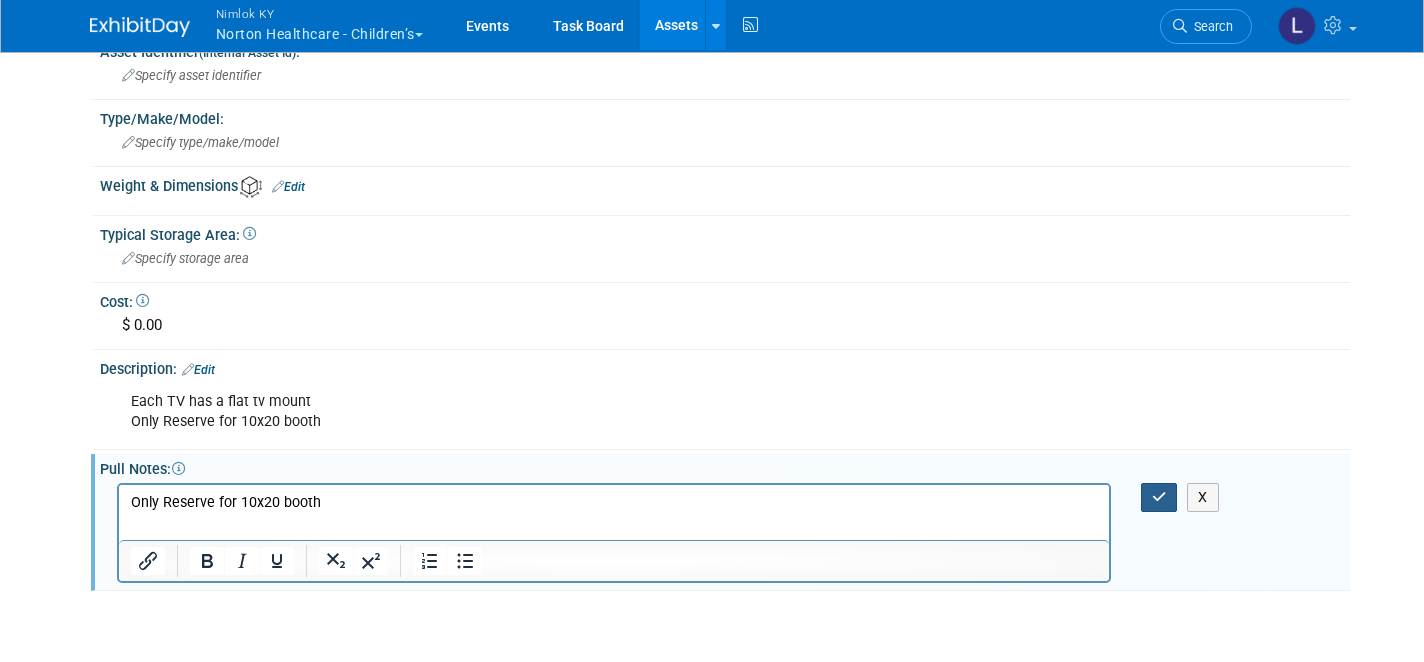 click at bounding box center (1159, 497) 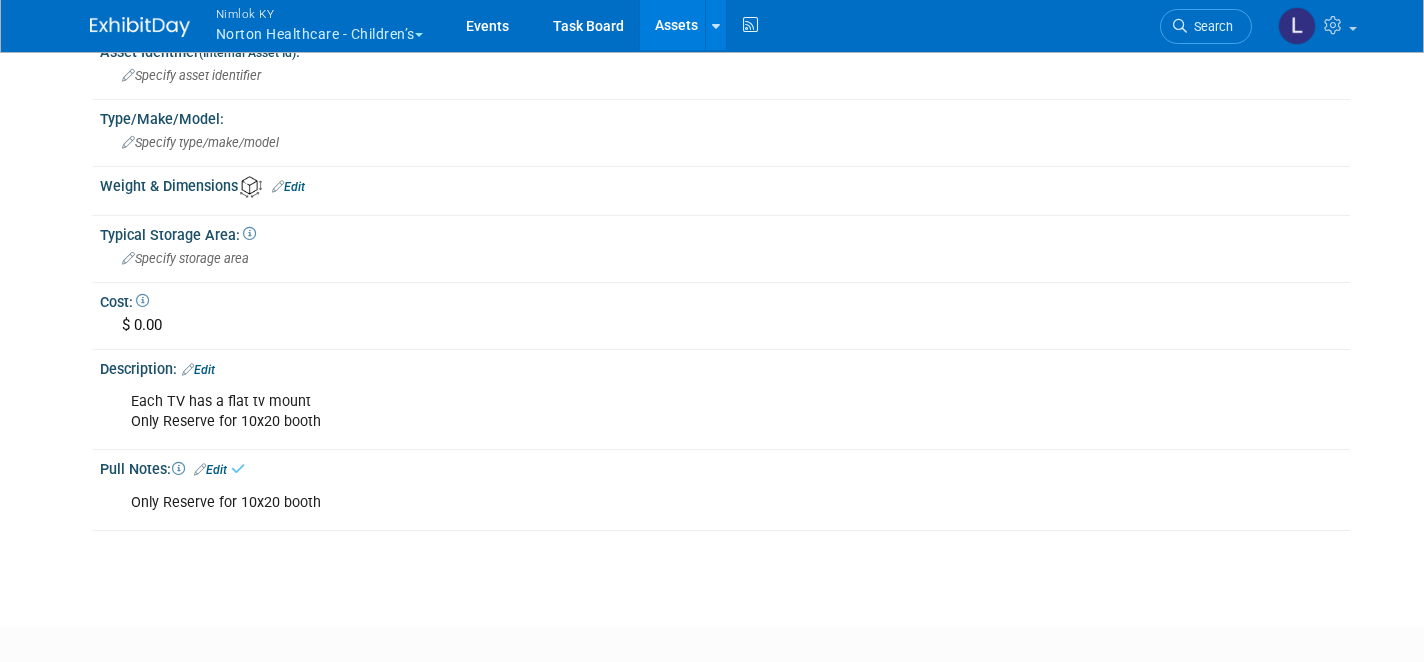 click on "Assets" at bounding box center (676, 25) 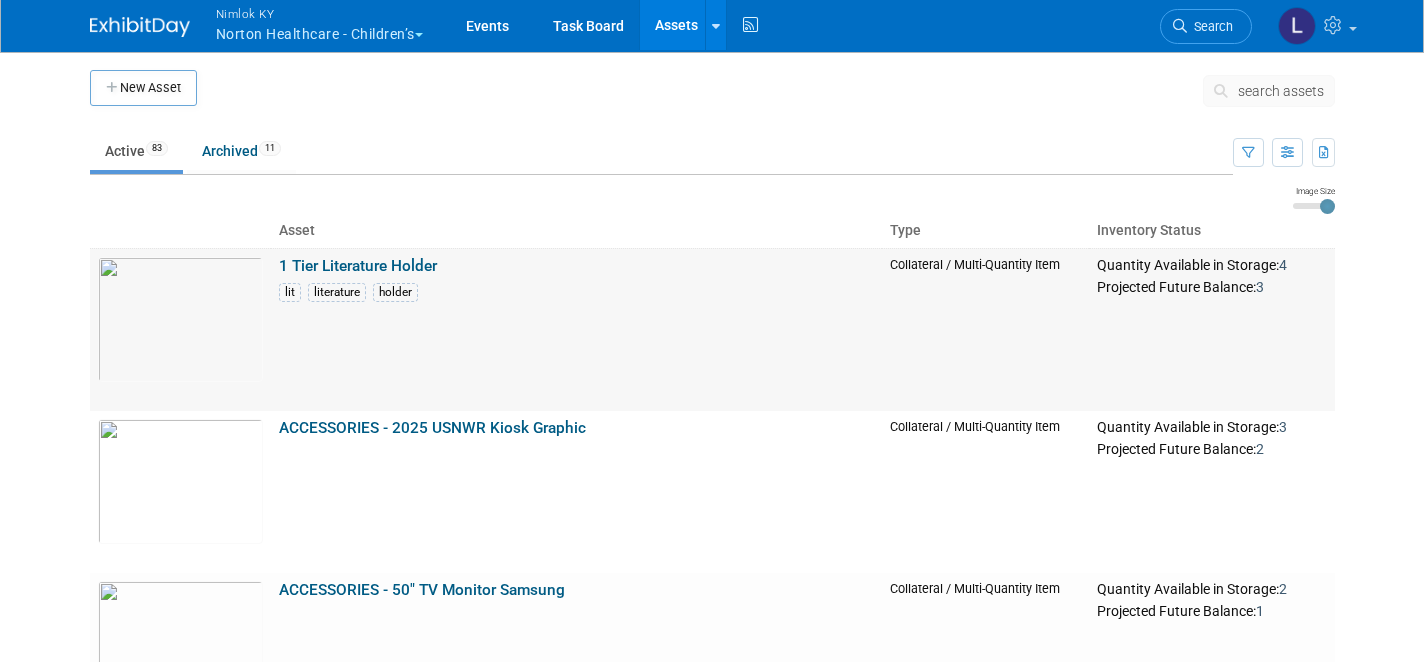 scroll, scrollTop: 0, scrollLeft: 0, axis: both 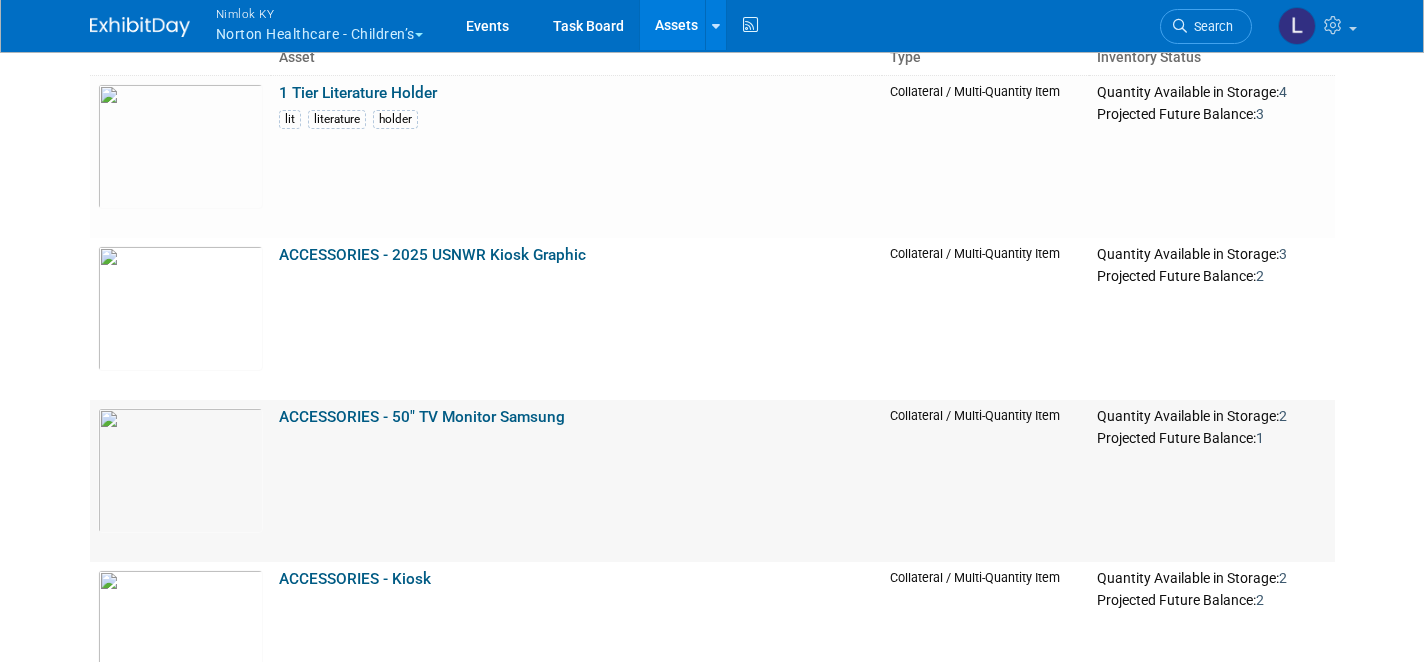 click on "ACCESSORIES - 50" TV Monitor Samsung" at bounding box center (422, 417) 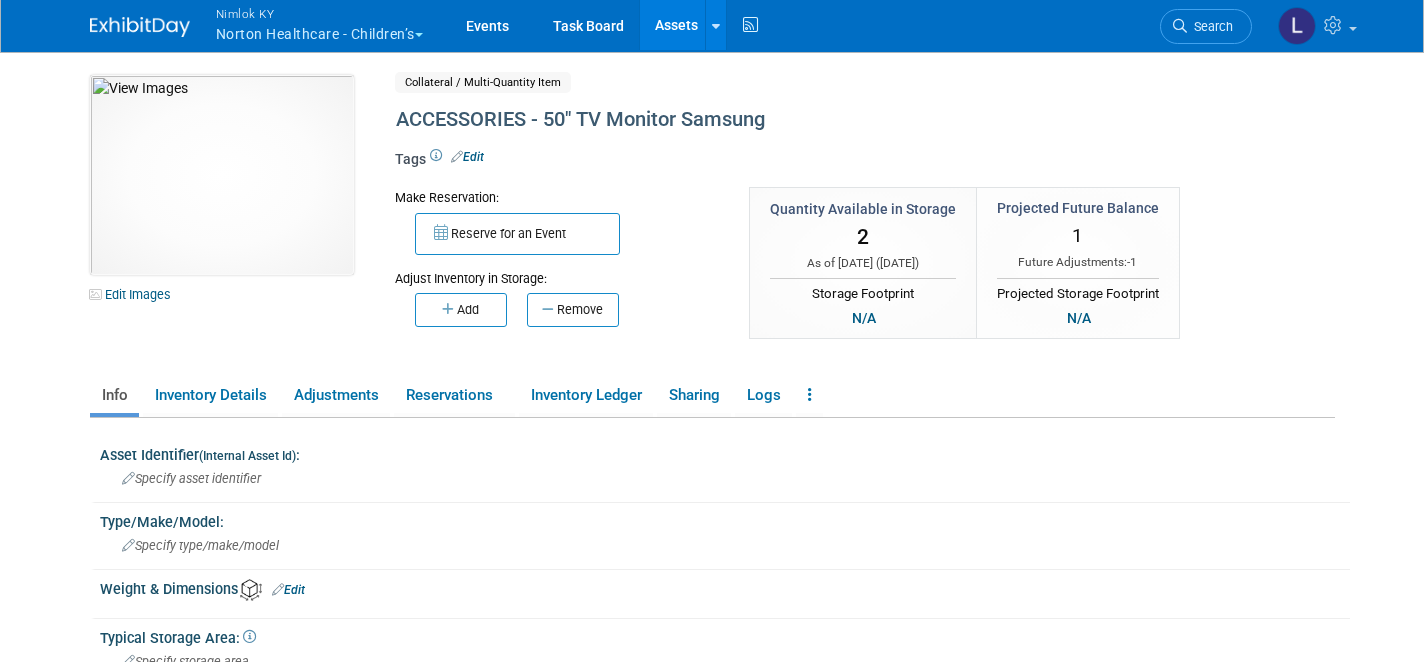 scroll, scrollTop: 0, scrollLeft: 0, axis: both 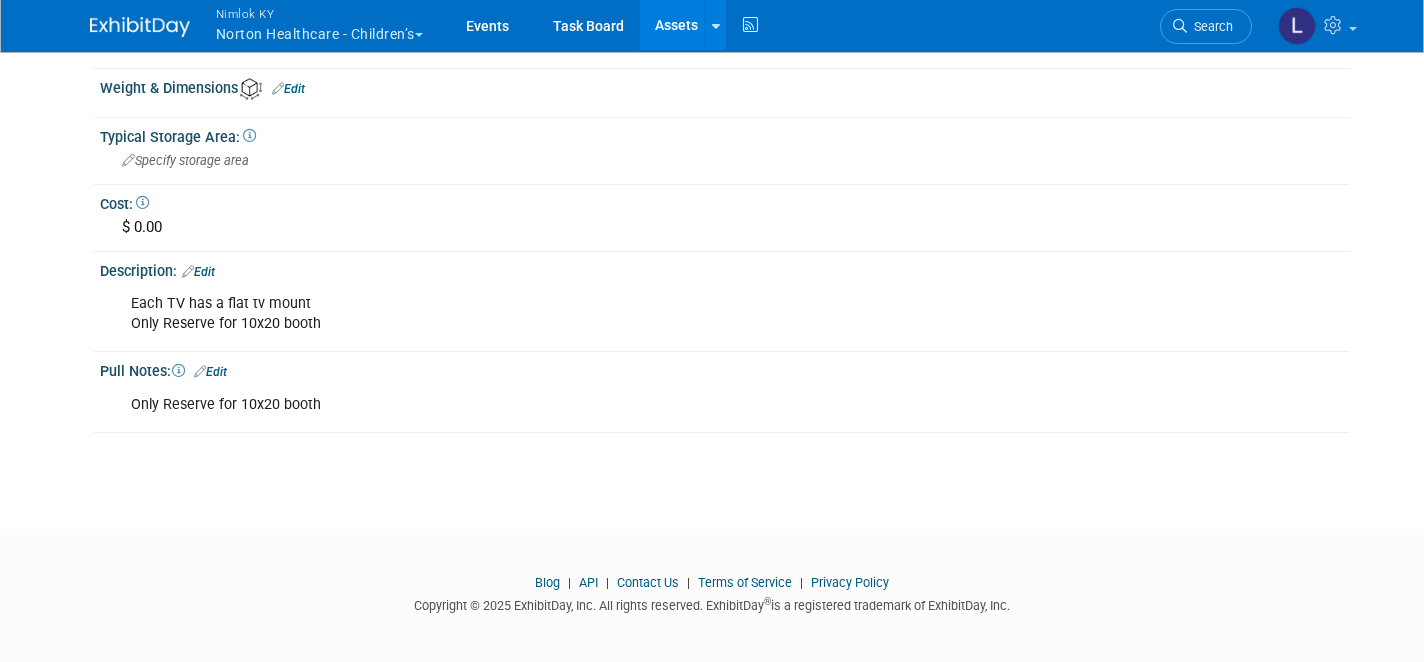 click on "Edit" at bounding box center (198, 272) 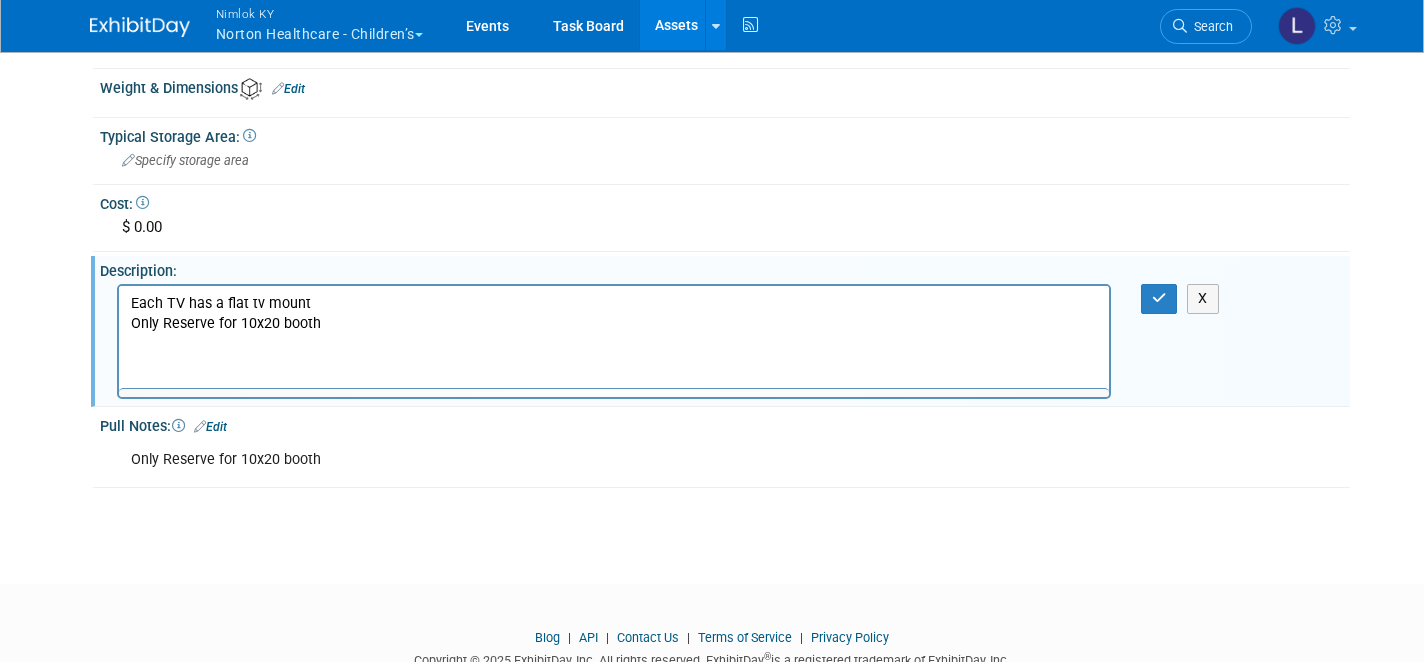scroll, scrollTop: 0, scrollLeft: 0, axis: both 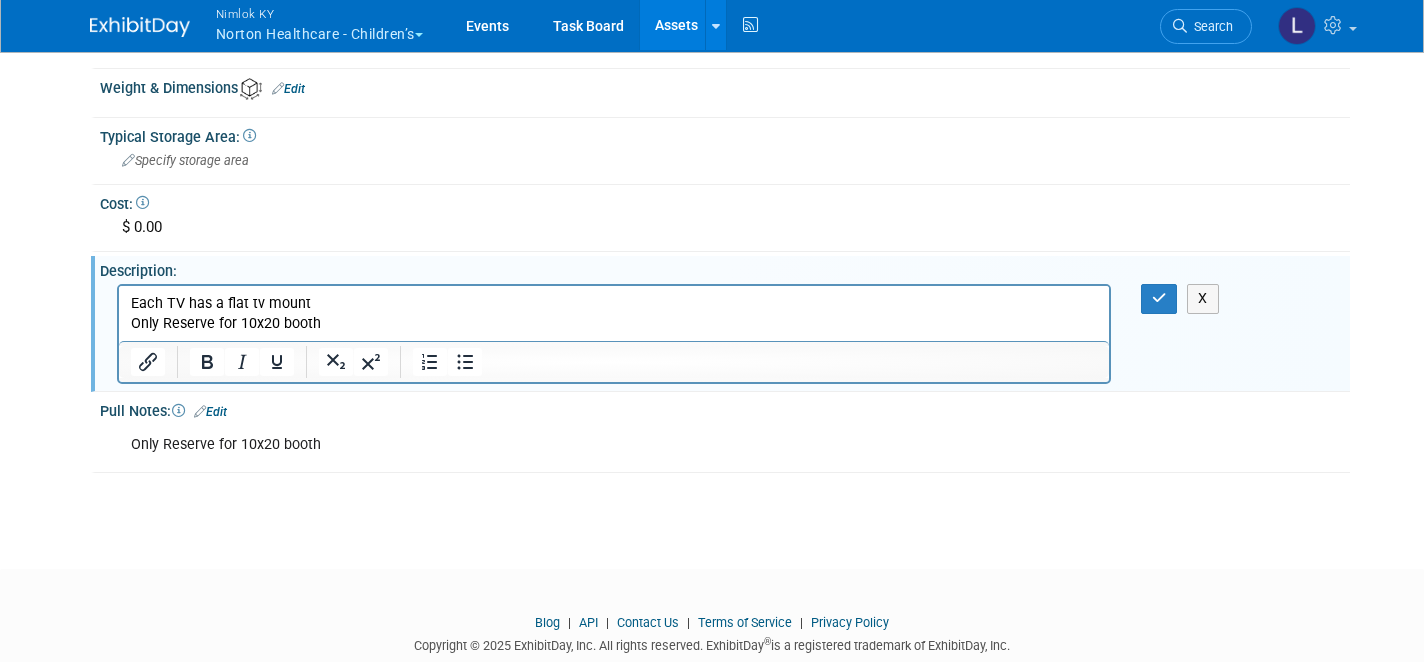 click on "Each TV has a flat tv mount Only Reserve for 10x20 booth" at bounding box center [613, 314] 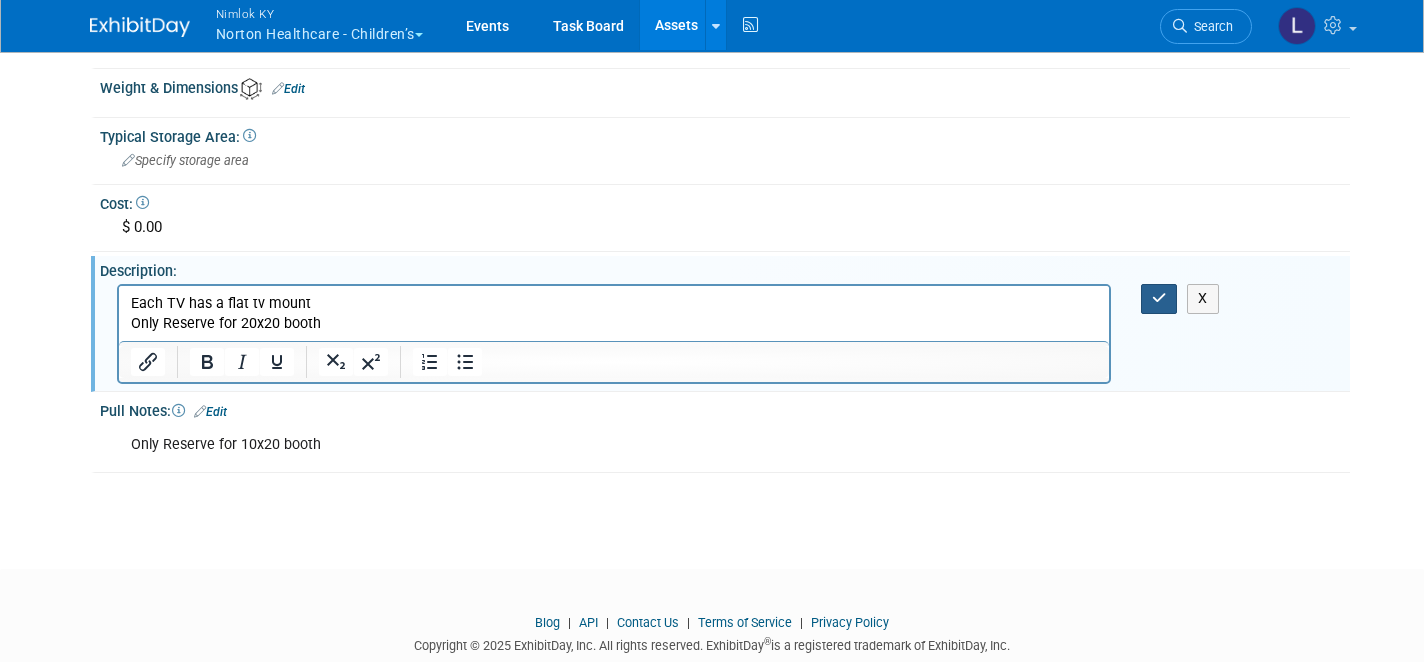 click at bounding box center [1159, 298] 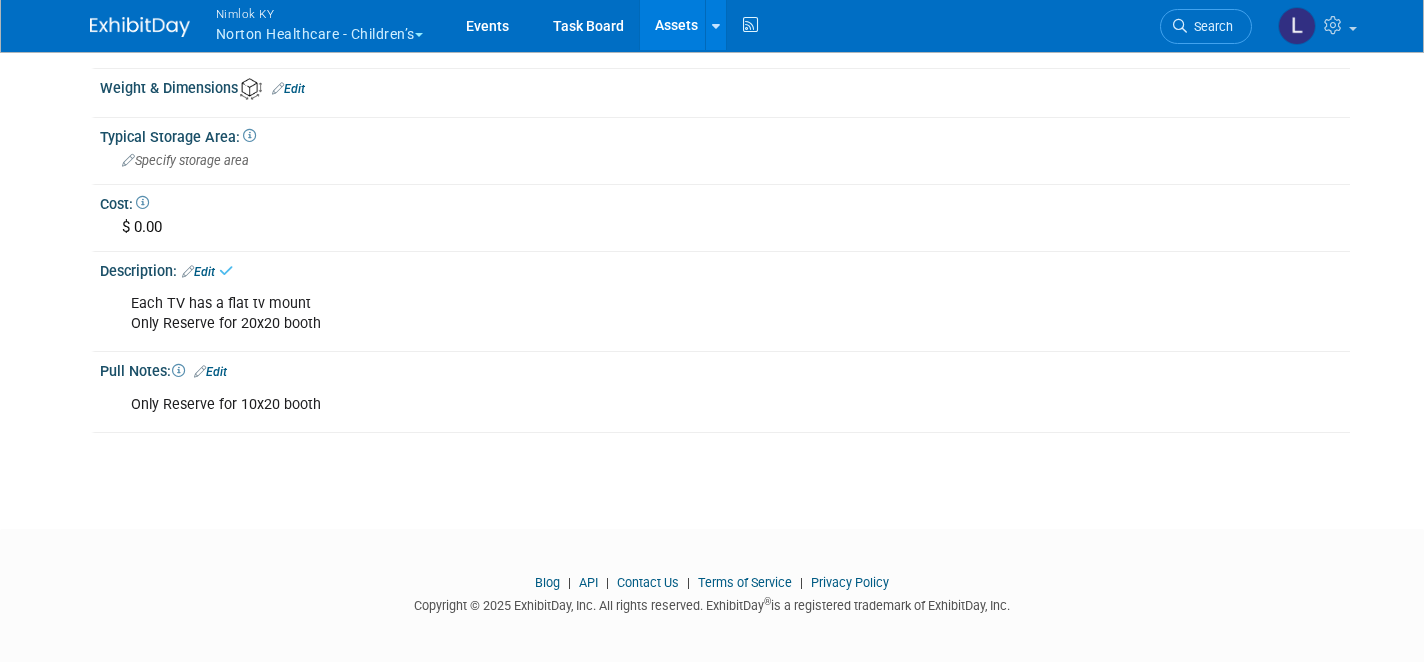 click on "Edit" at bounding box center [210, 372] 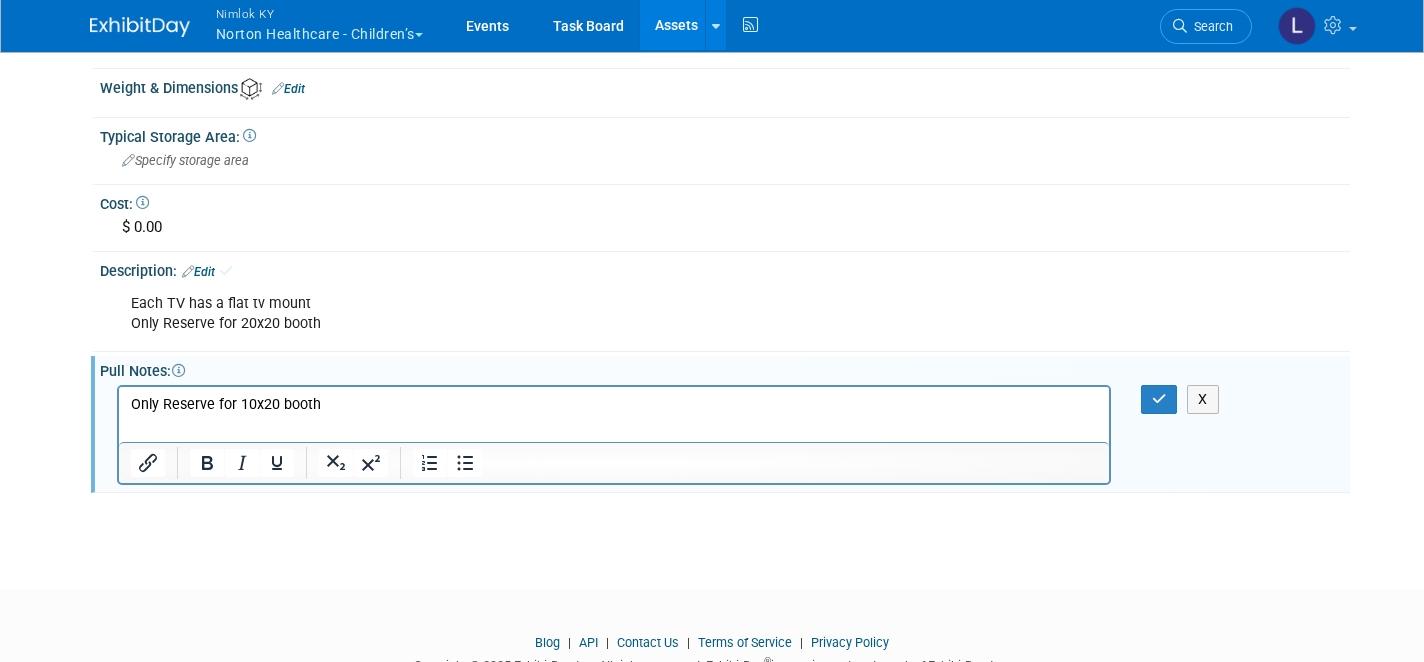 scroll, scrollTop: 0, scrollLeft: 0, axis: both 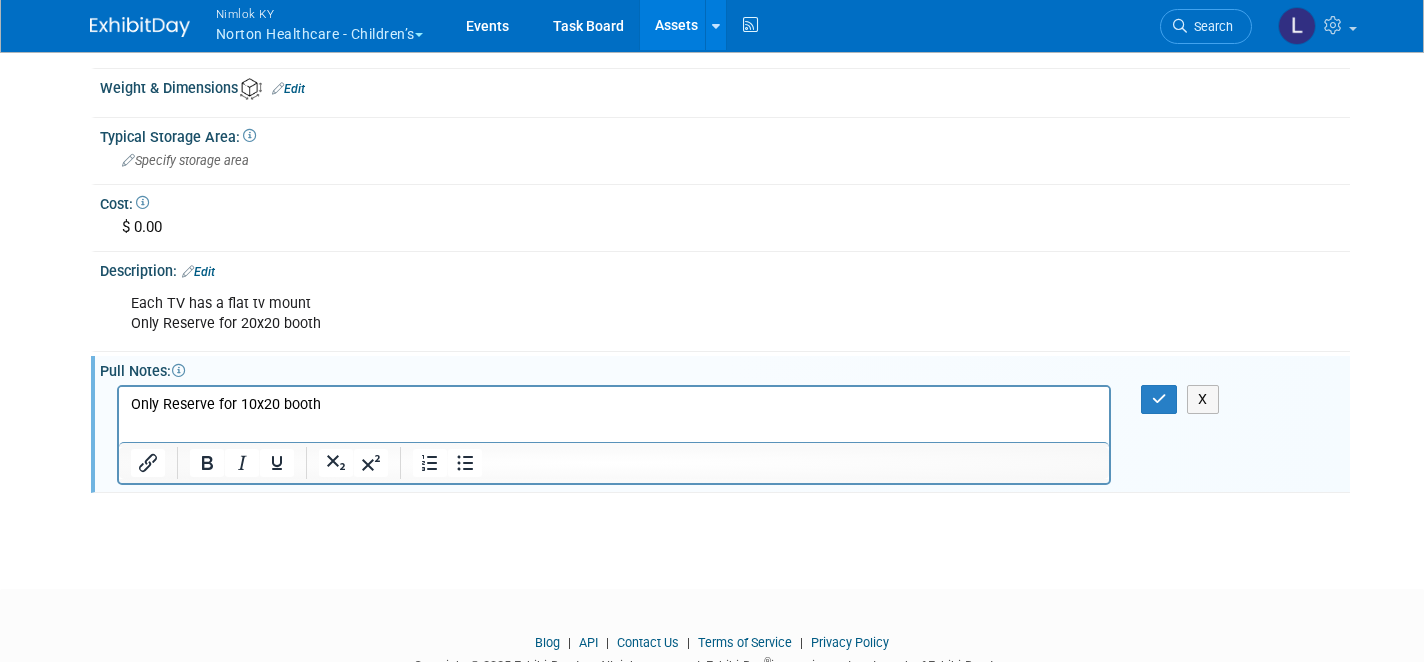 click on "Only Reserve for 10x20 booth" at bounding box center (613, 404) 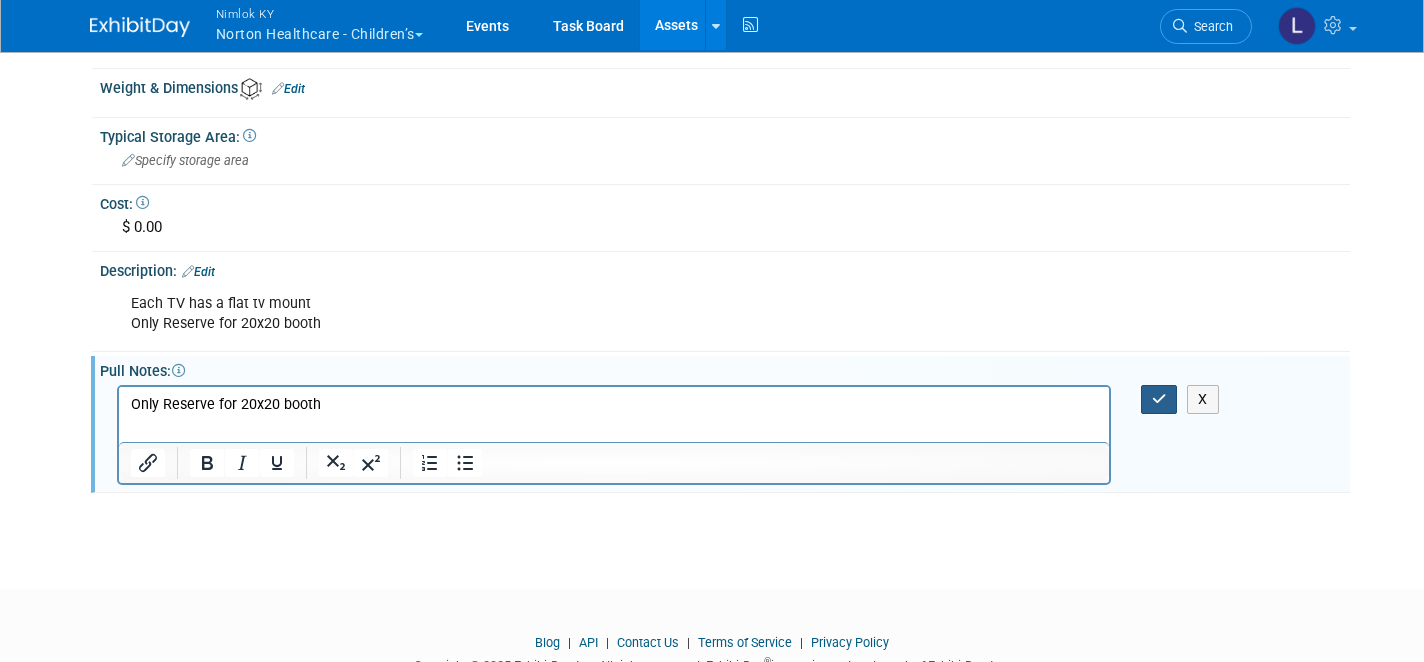 click at bounding box center (1159, 399) 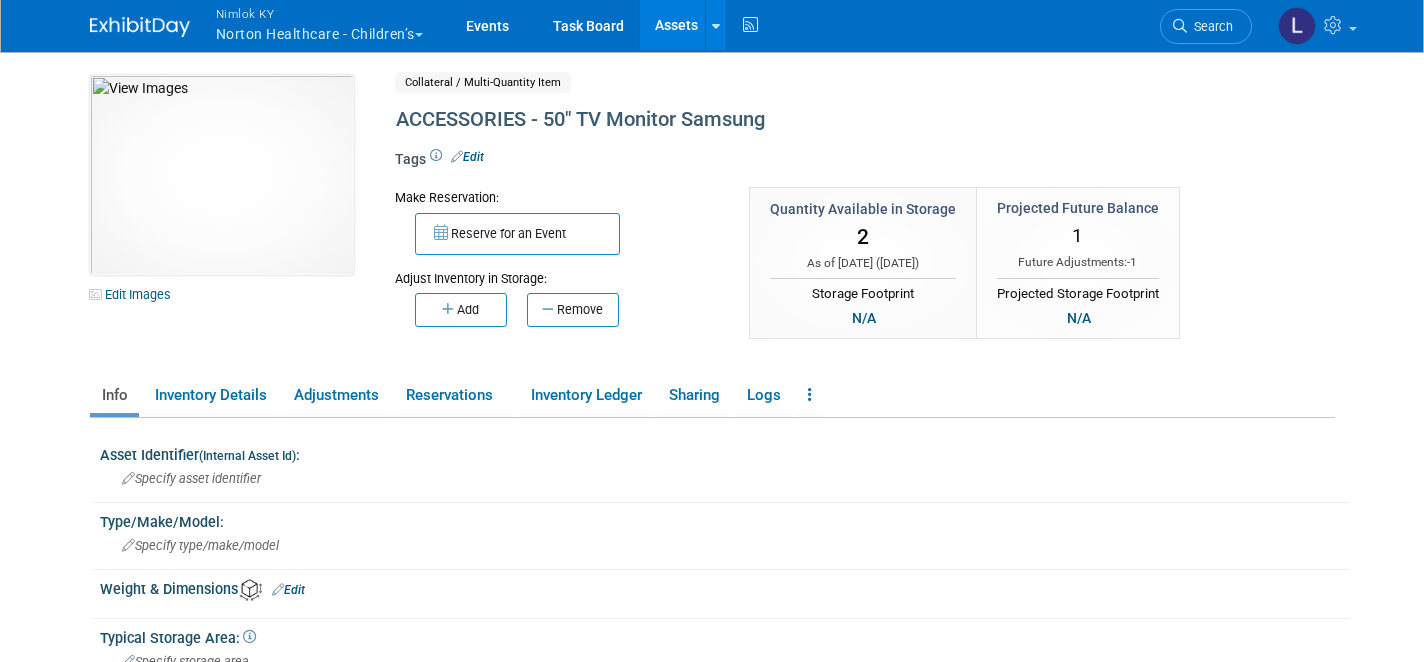 scroll, scrollTop: 0, scrollLeft: 0, axis: both 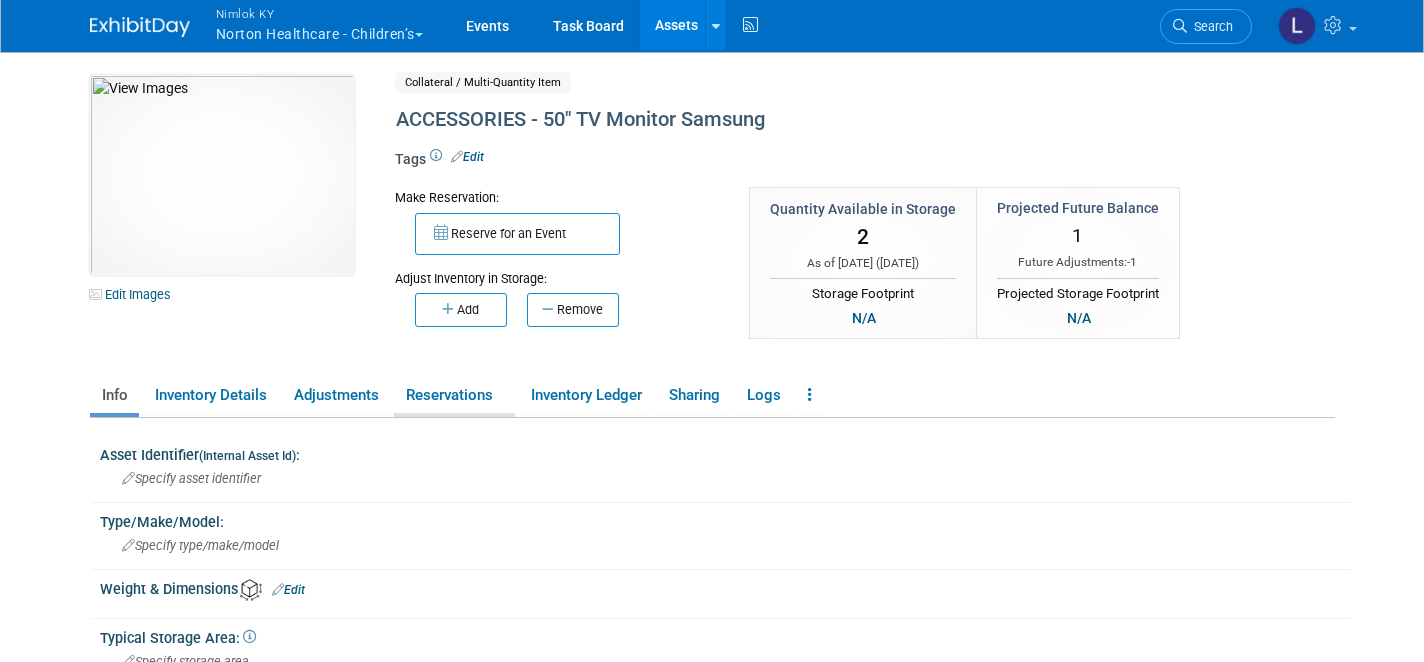 click on "Reservations" at bounding box center (454, 395) 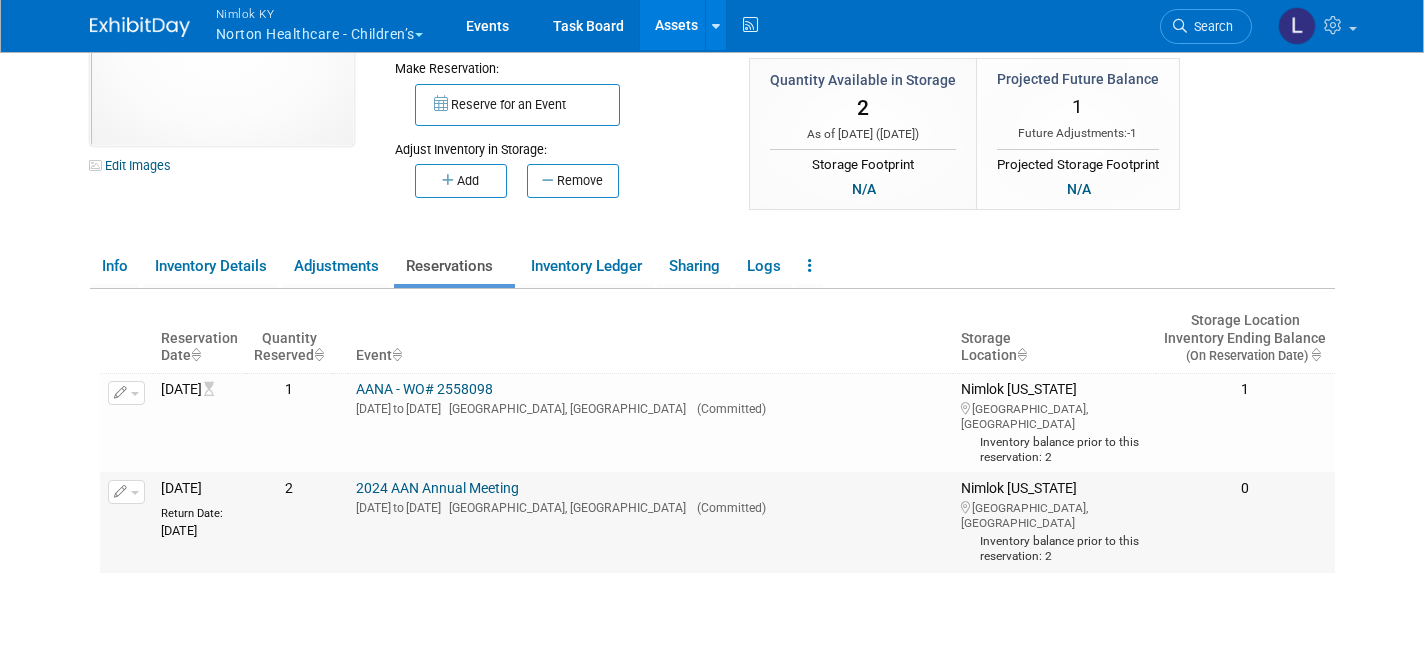 scroll, scrollTop: 134, scrollLeft: 0, axis: vertical 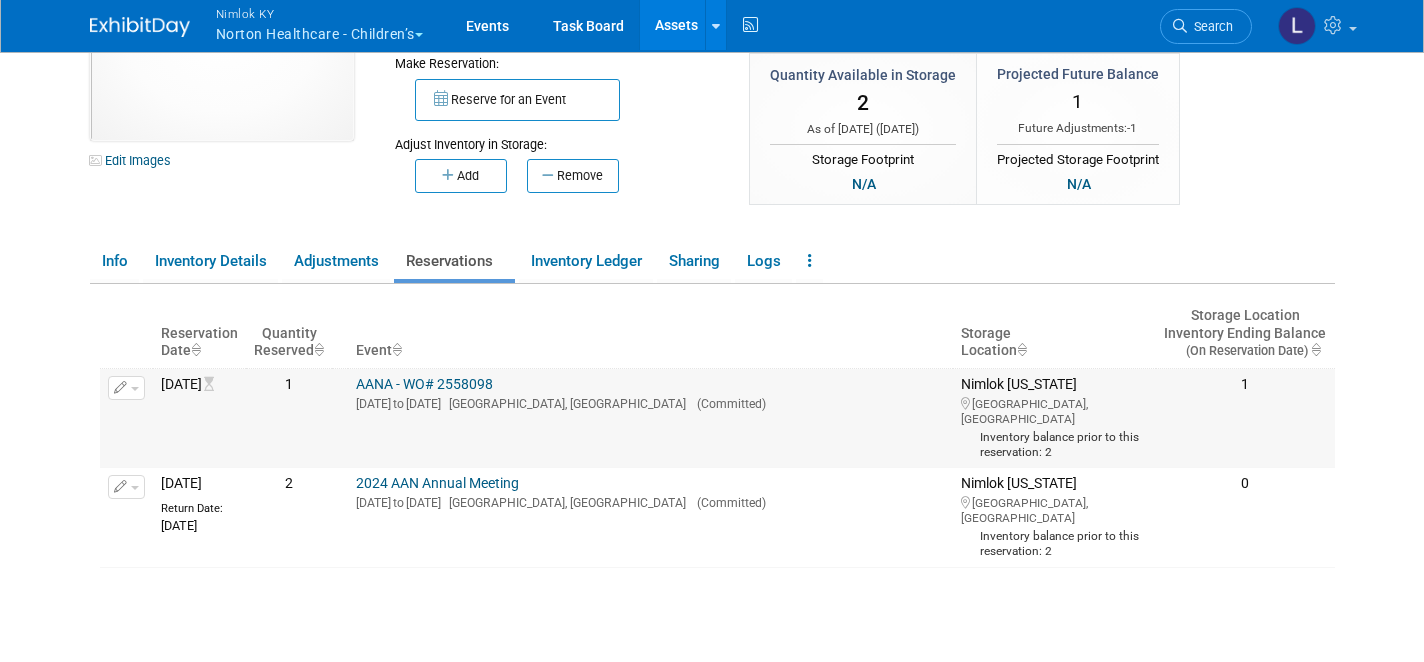 click at bounding box center (126, 388) 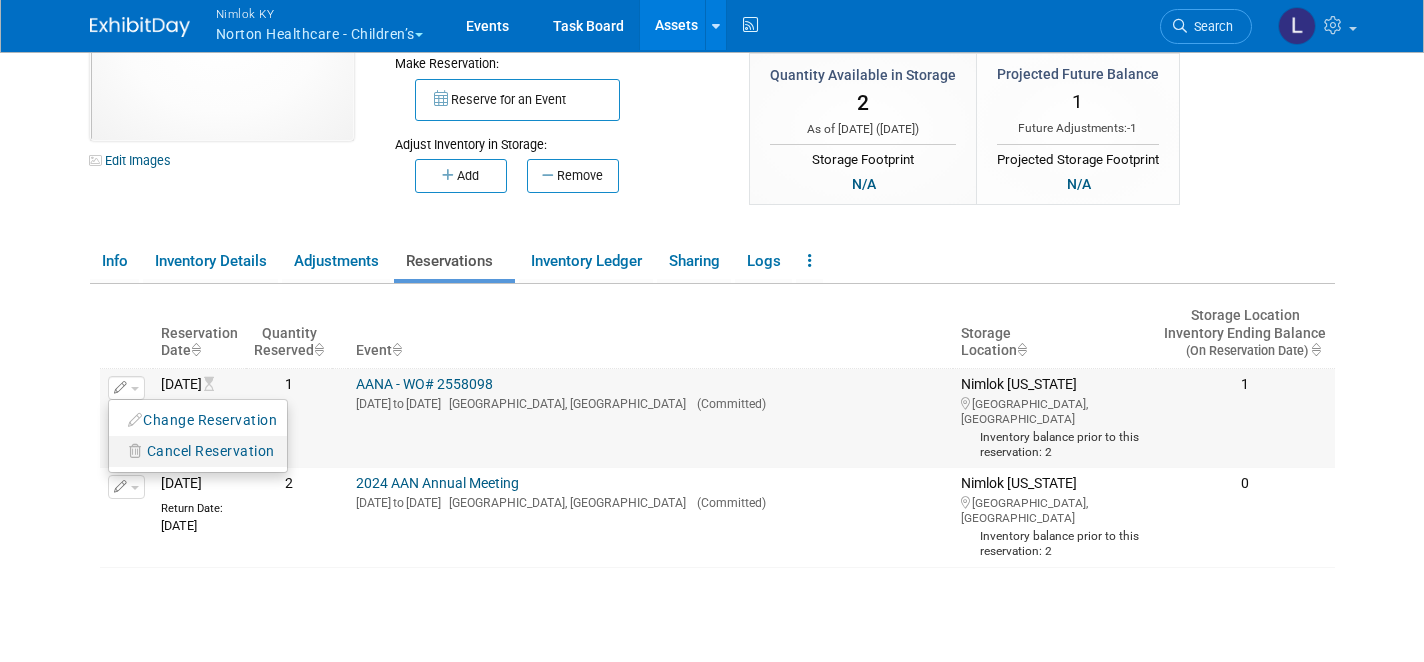 click on "Cancel Reservation" at bounding box center (211, 451) 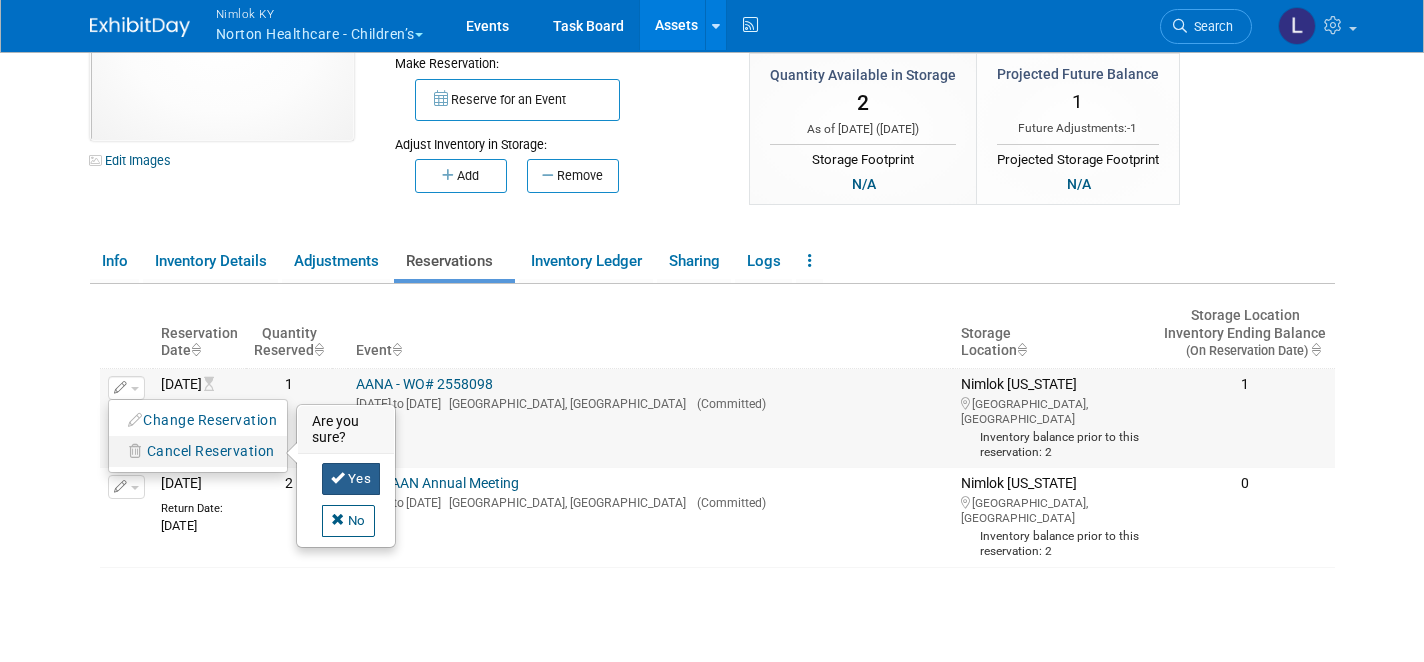 click on "Yes" at bounding box center [351, 479] 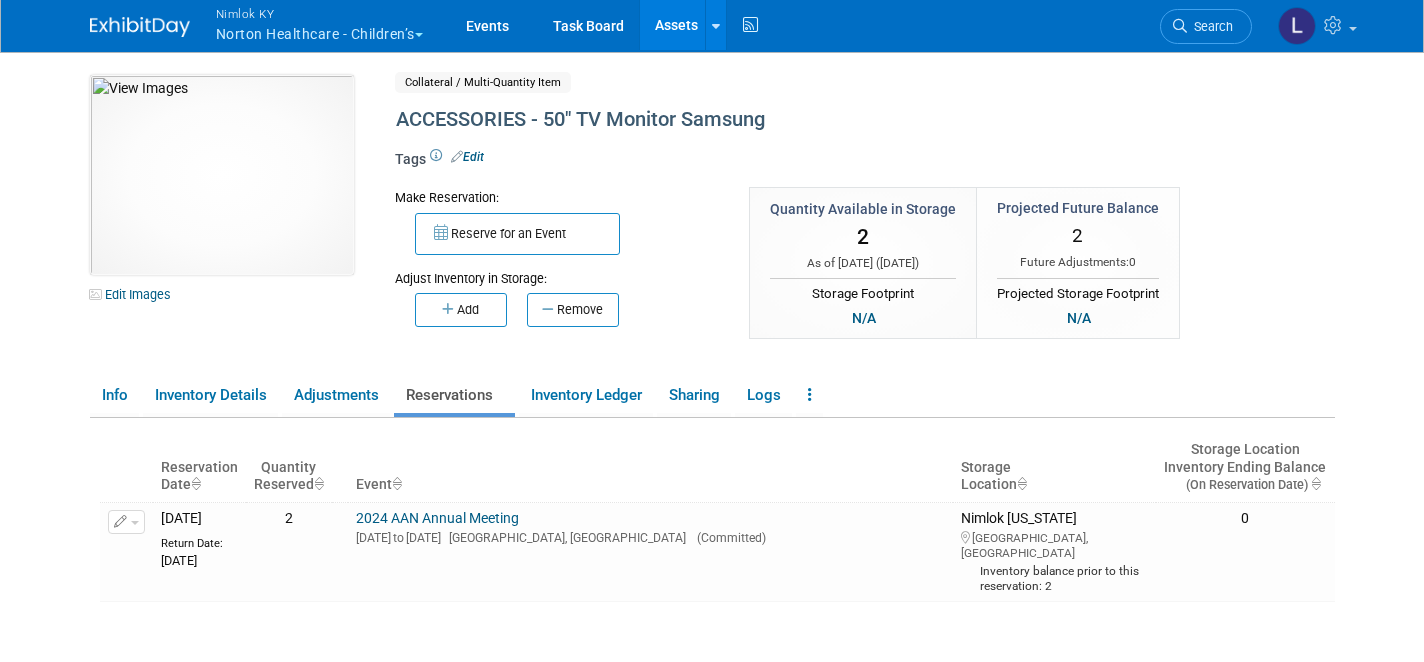 scroll, scrollTop: 0, scrollLeft: 0, axis: both 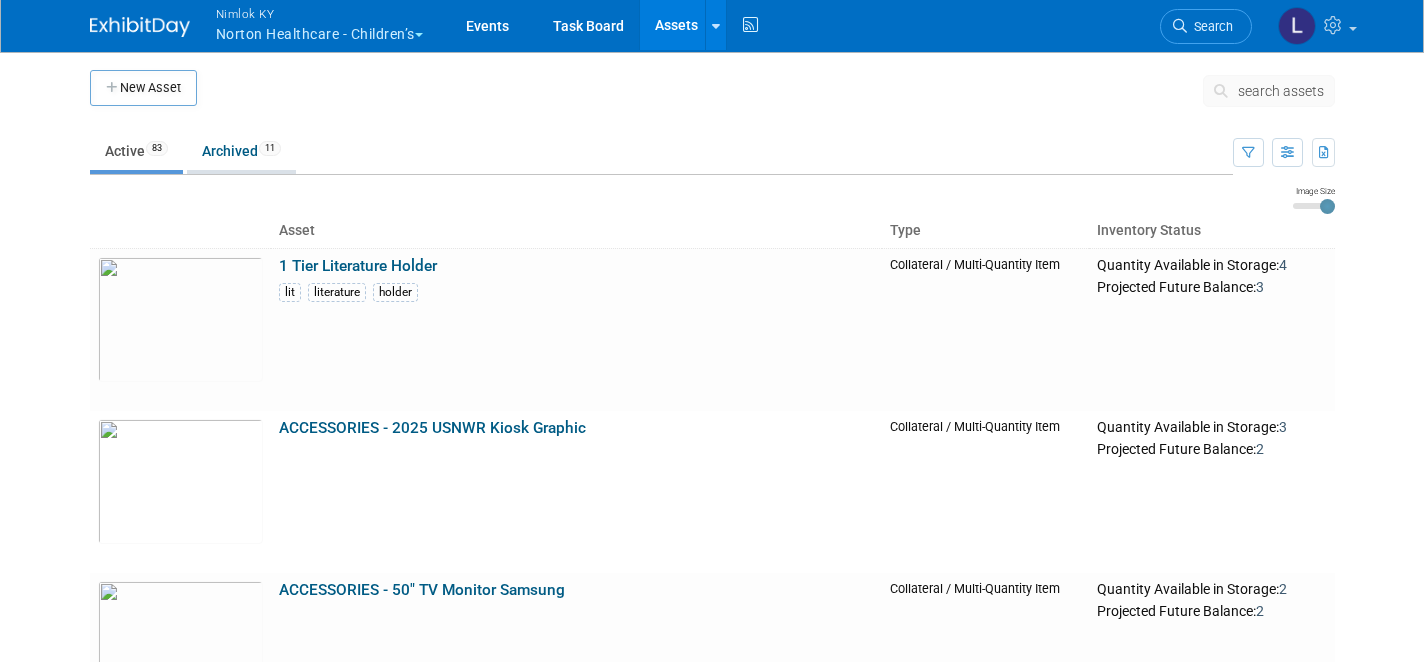 click on "Archived
11" at bounding box center [241, 151] 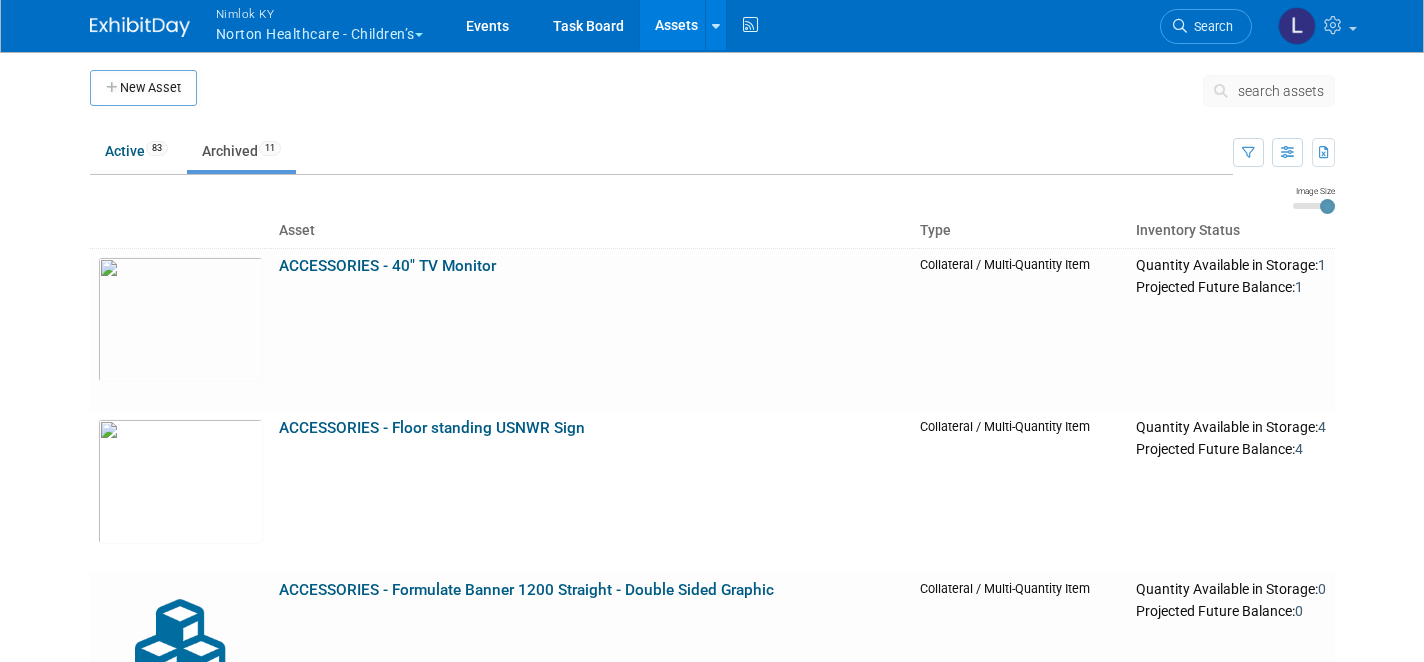 scroll, scrollTop: 0, scrollLeft: 0, axis: both 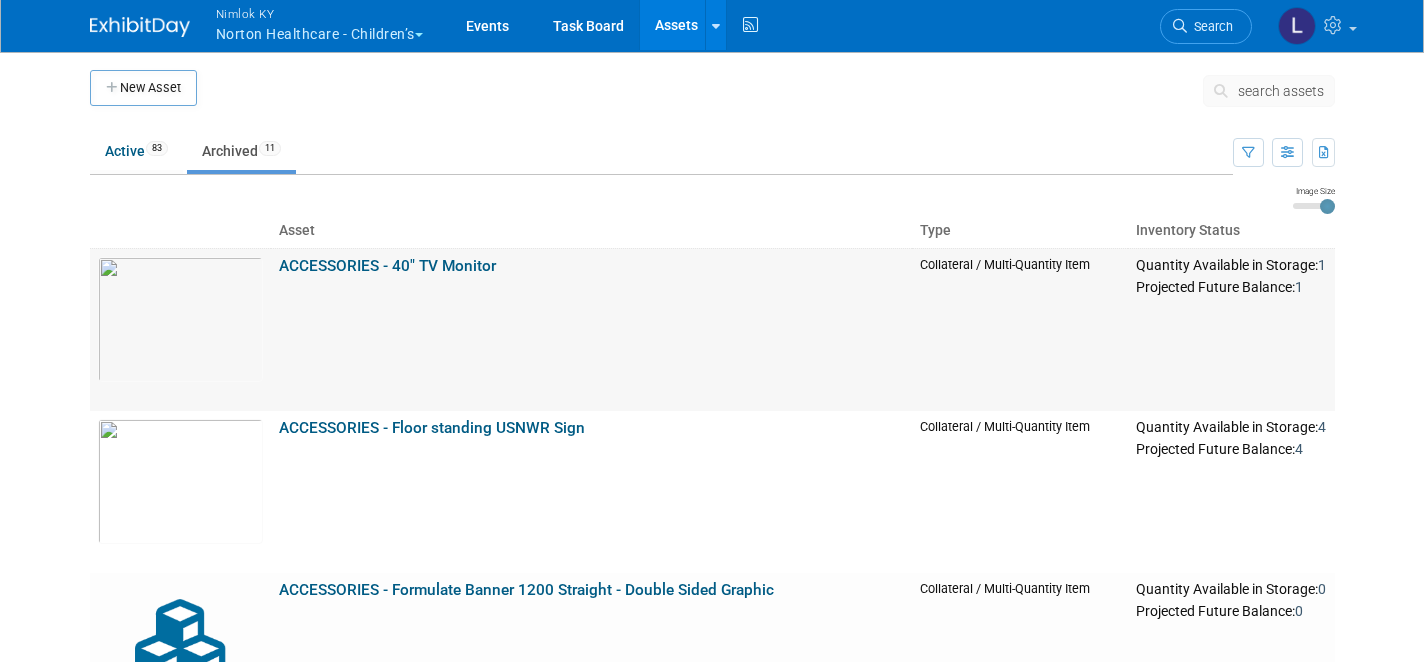 click on "ACCESSORIES - 40" TV Monitor" at bounding box center (387, 266) 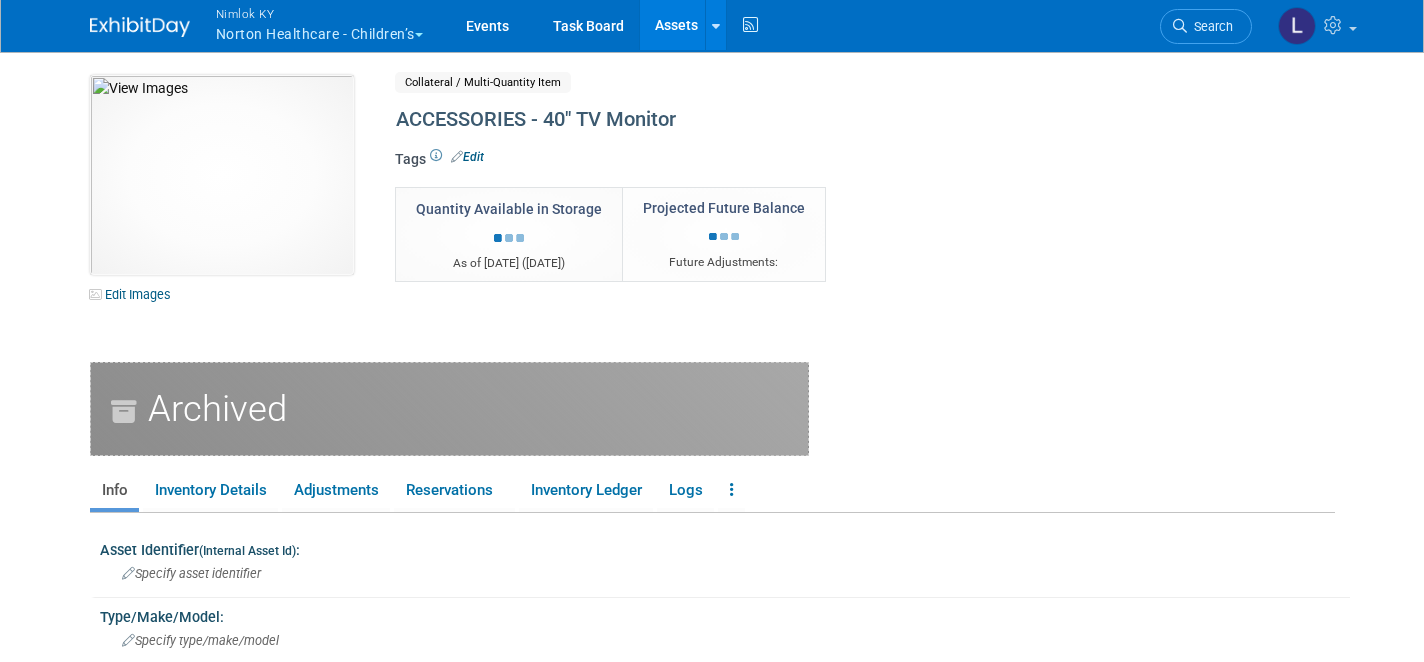 scroll, scrollTop: 0, scrollLeft: 0, axis: both 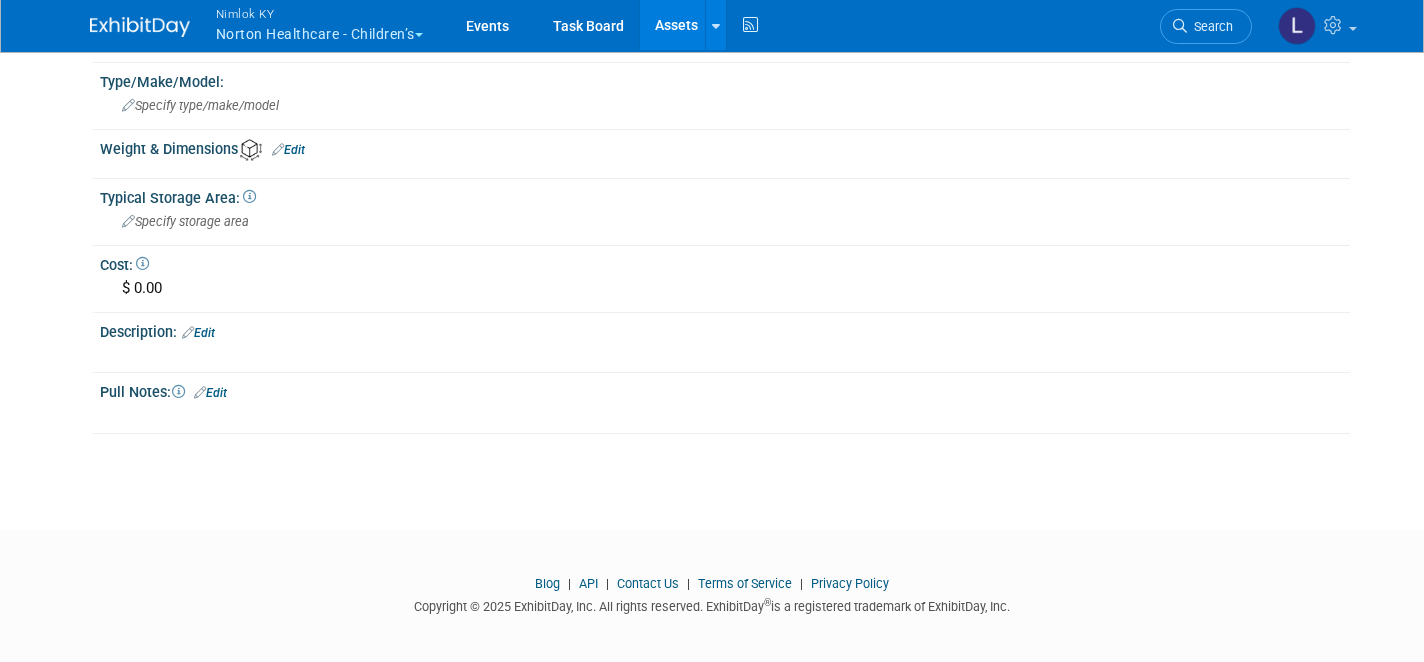 click on "Edit" at bounding box center [198, 333] 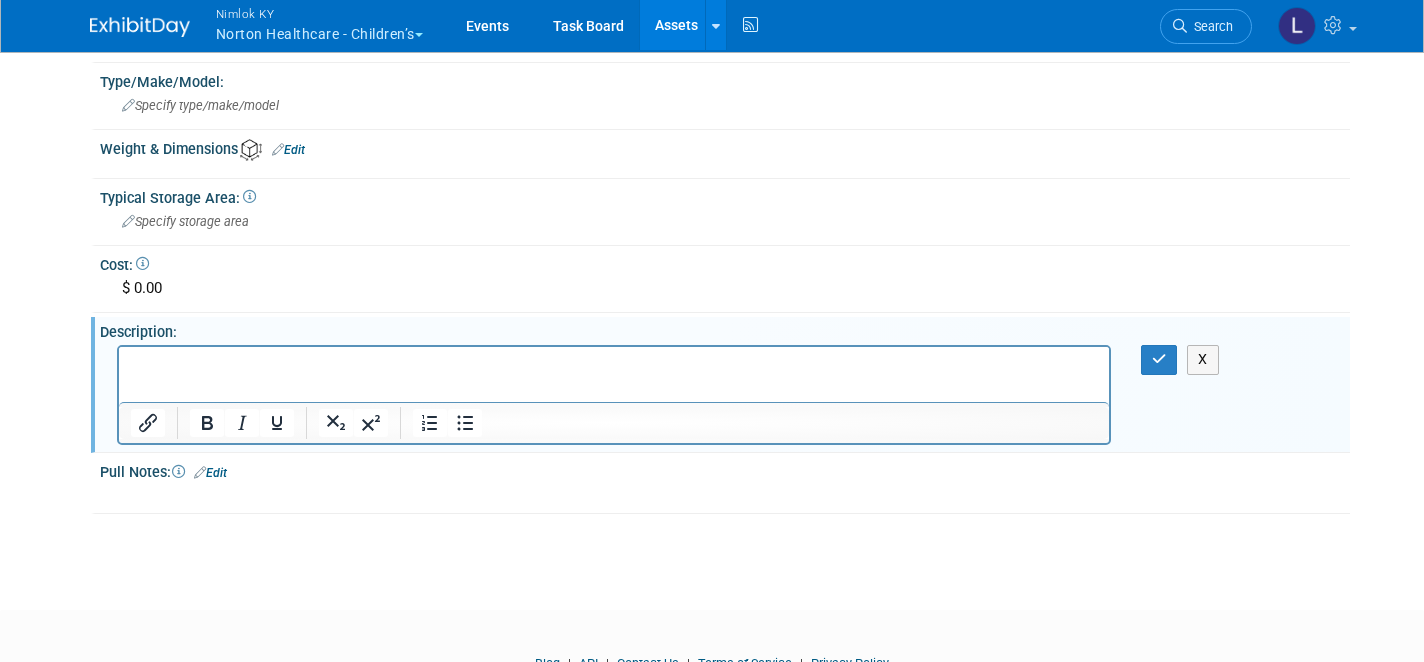 scroll, scrollTop: 0, scrollLeft: 0, axis: both 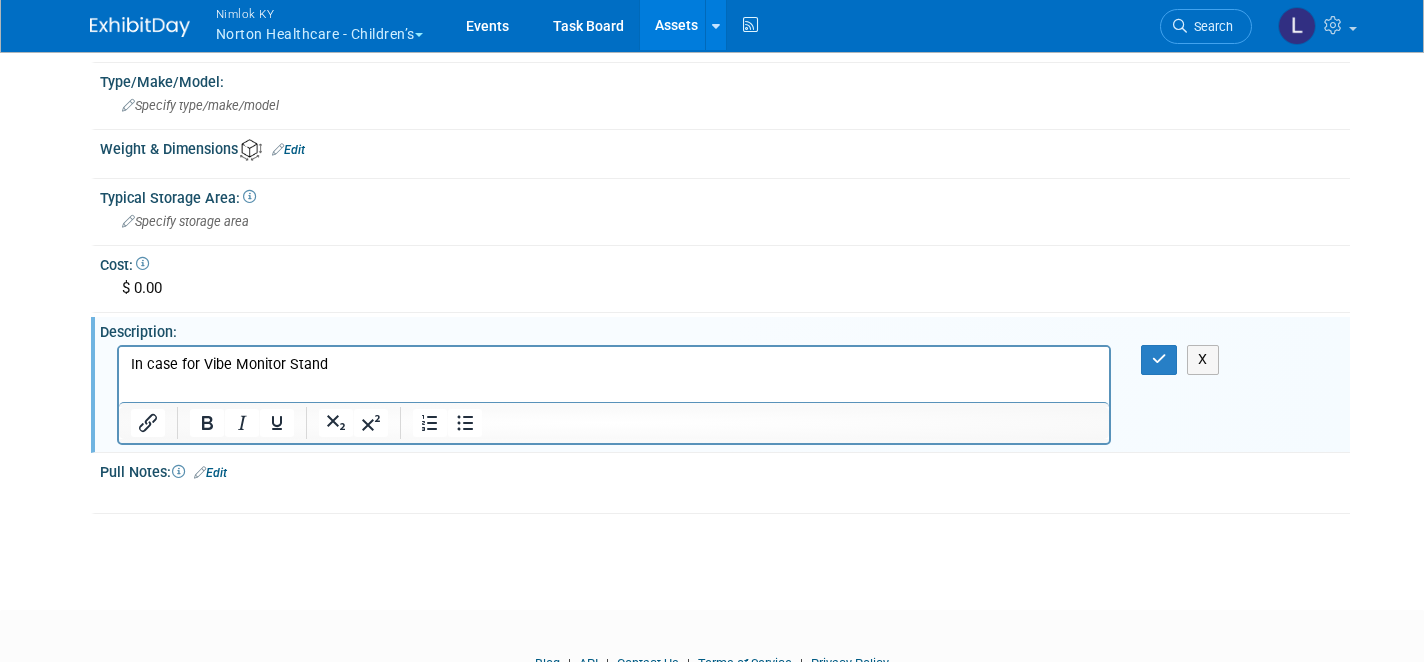click on "In case for Vibe Monitor Stand" at bounding box center [613, 365] 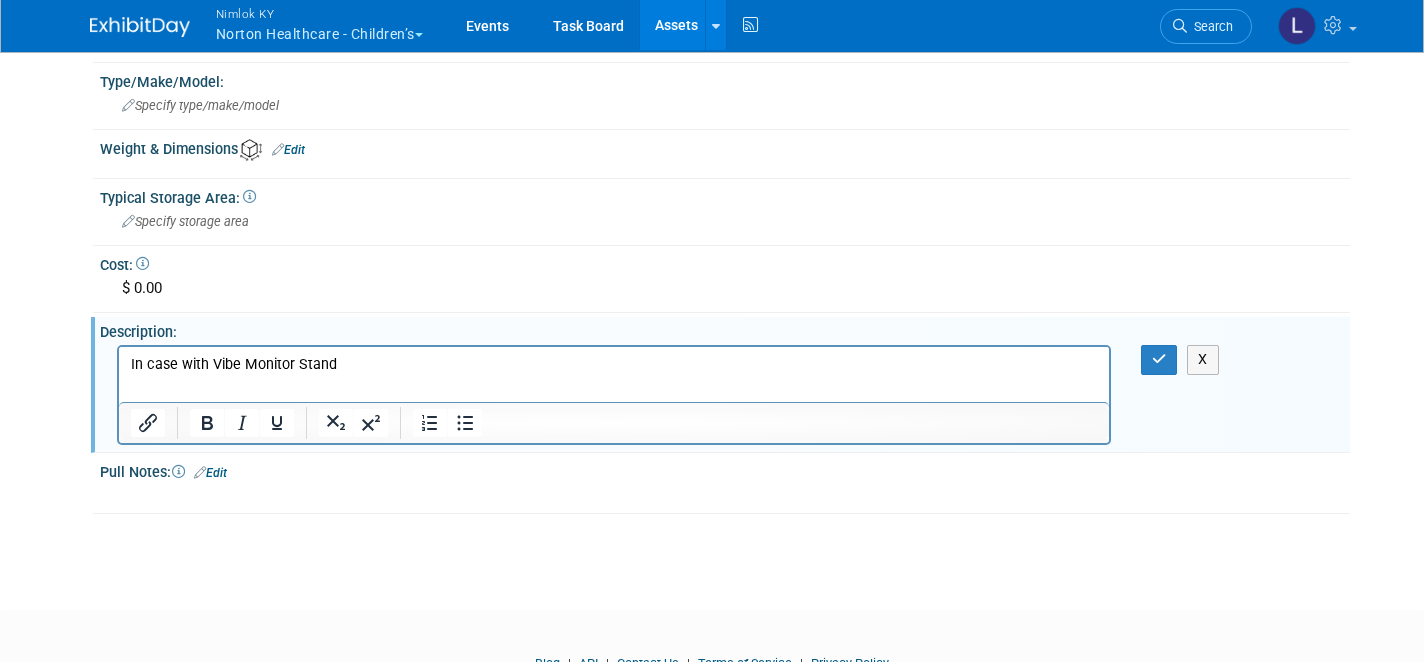 click on "In case with Vibe Monitor Stand" at bounding box center [613, 365] 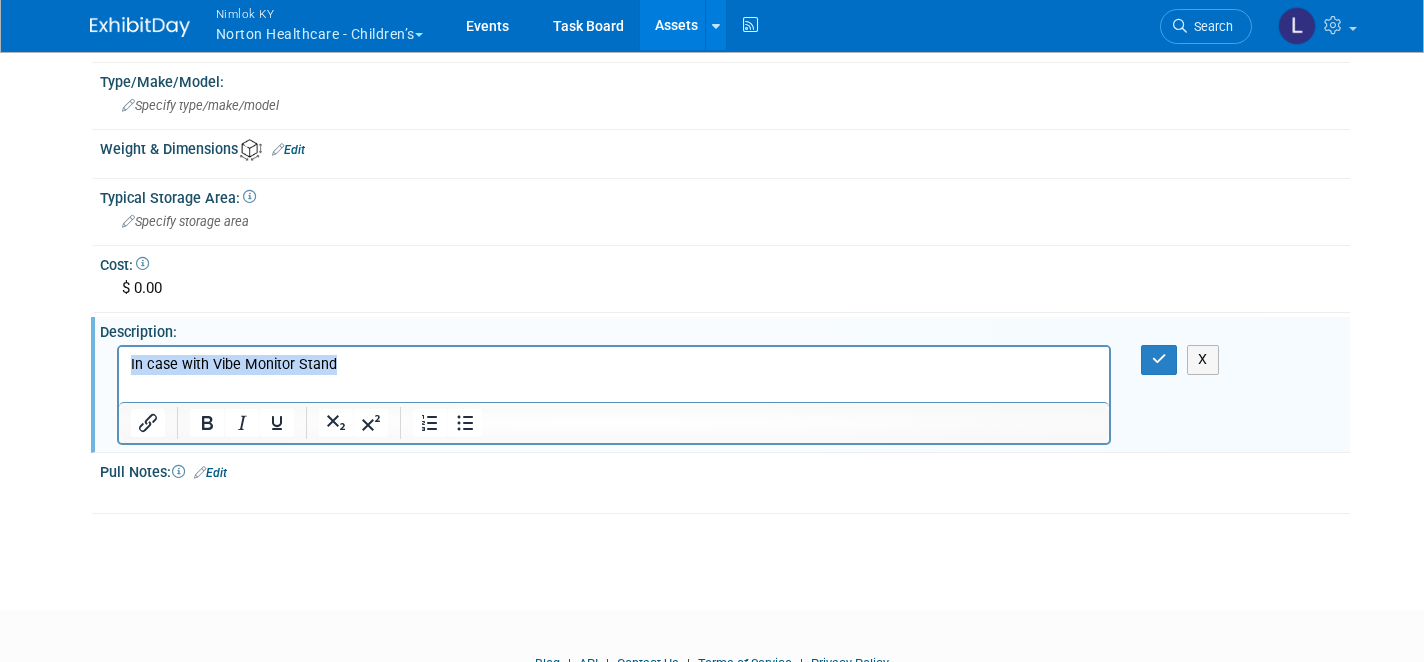 drag, startPoint x: 342, startPoint y: 364, endPoint x: 122, endPoint y: 364, distance: 220 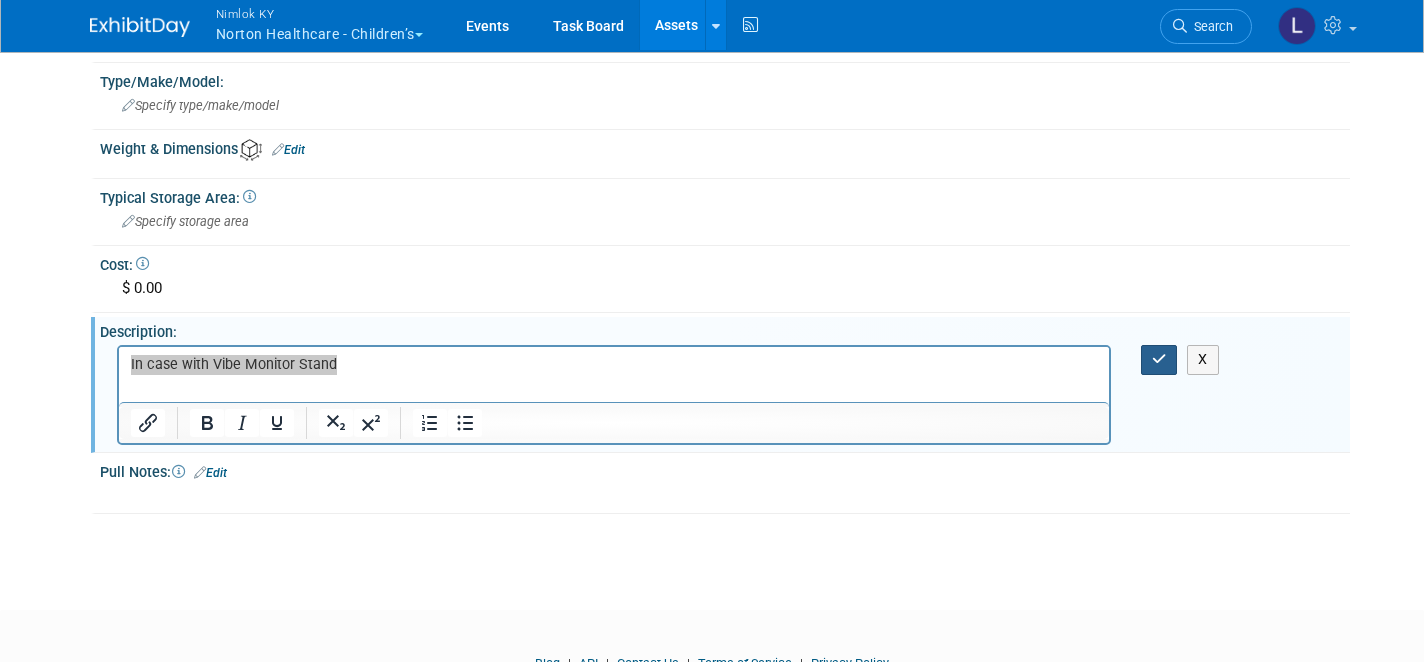 click at bounding box center [1159, 359] 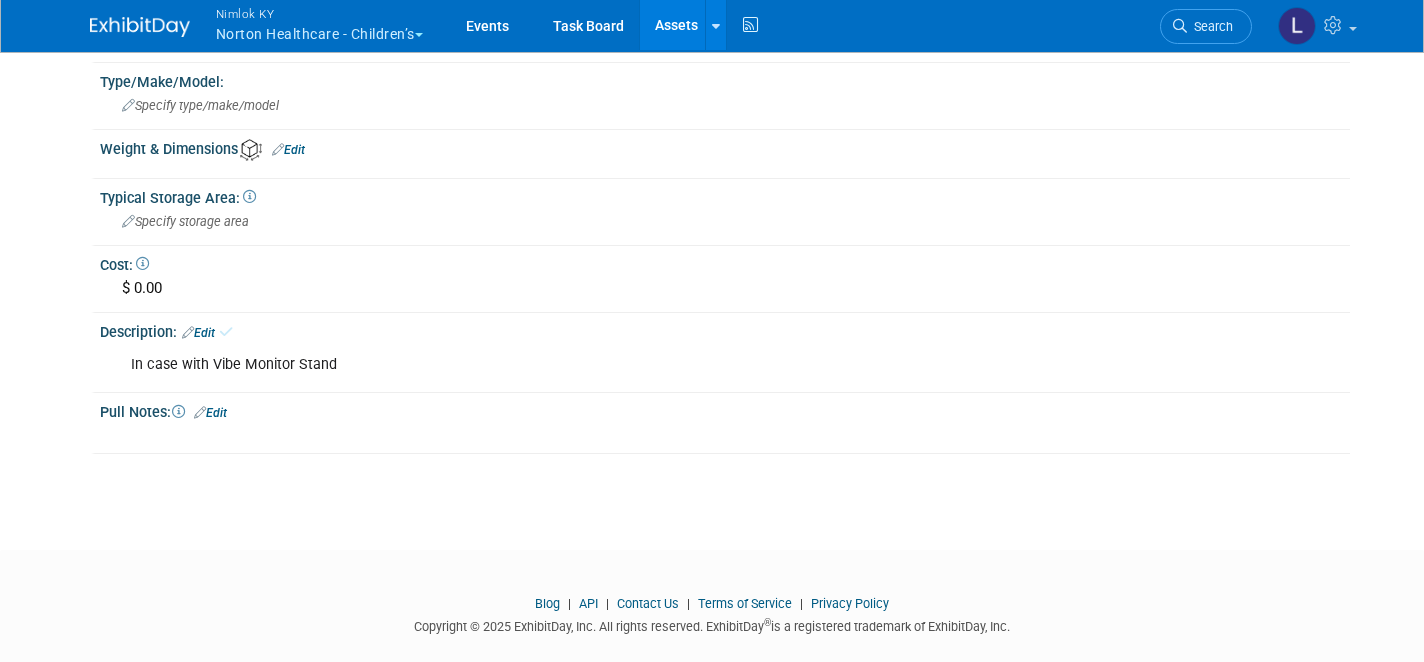 click on "Edit" at bounding box center (210, 413) 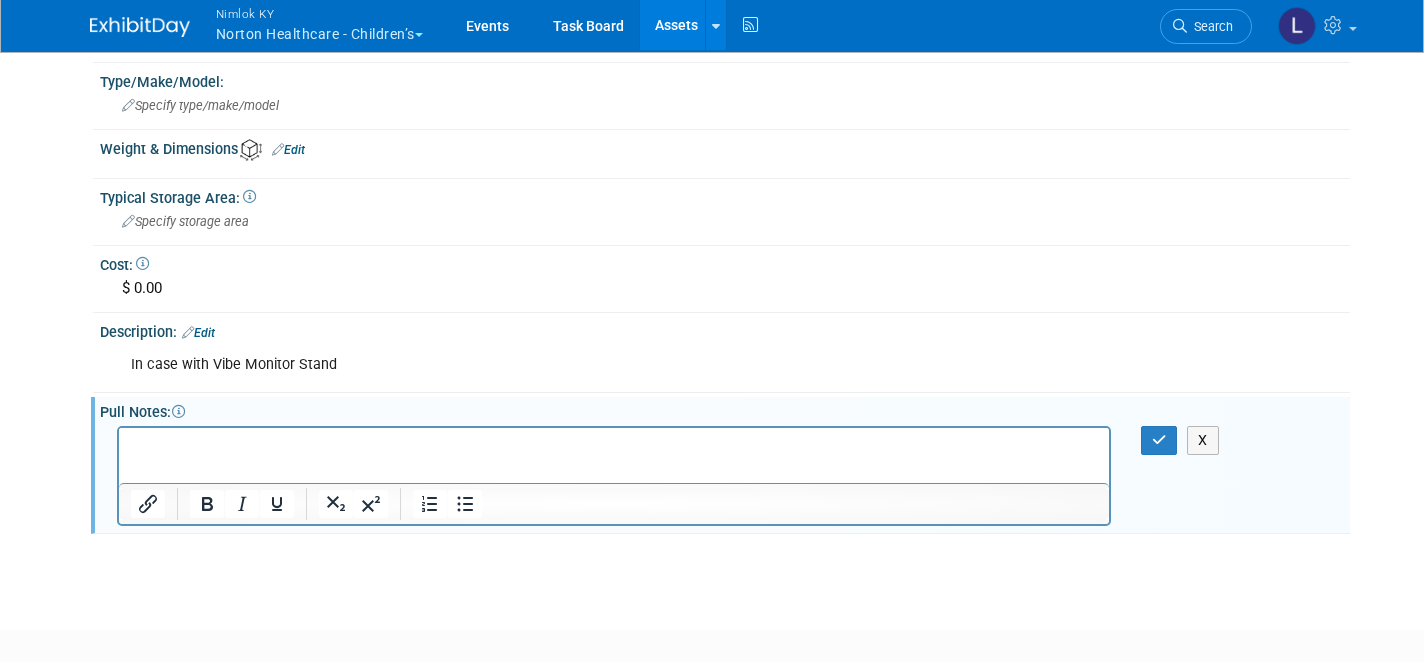 scroll, scrollTop: 0, scrollLeft: 0, axis: both 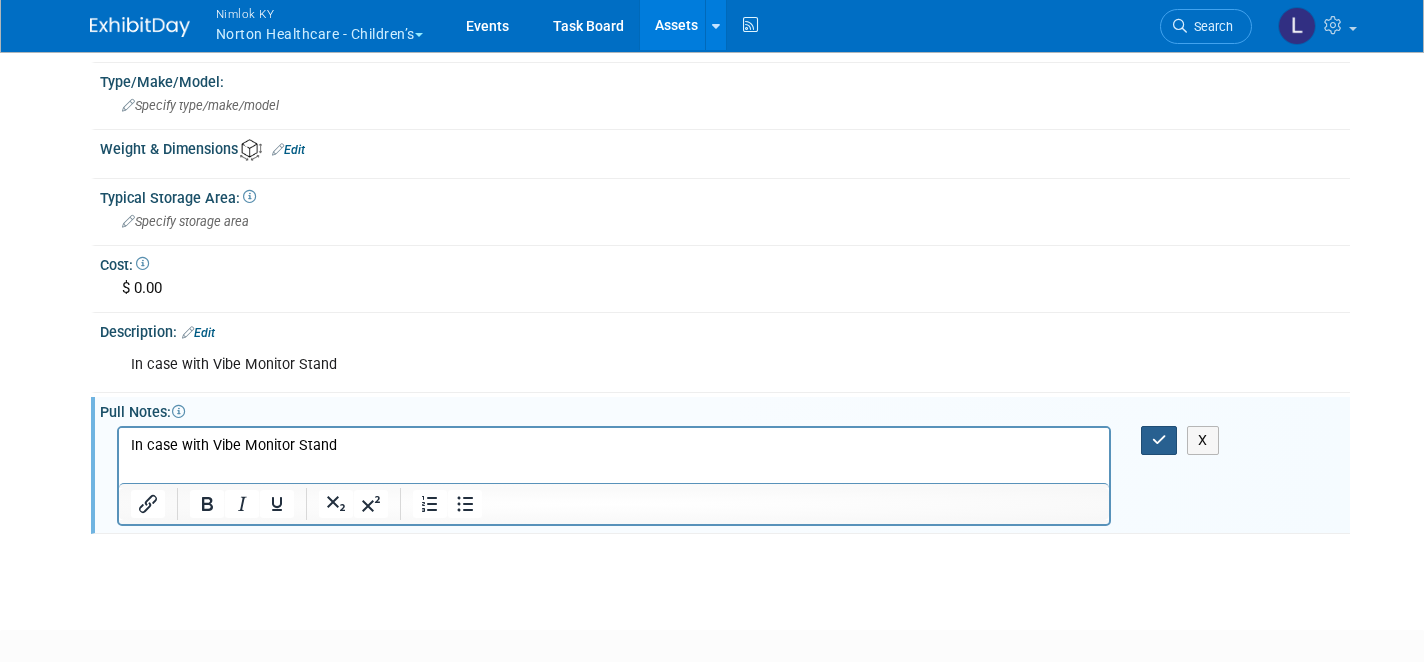 click at bounding box center (1159, 440) 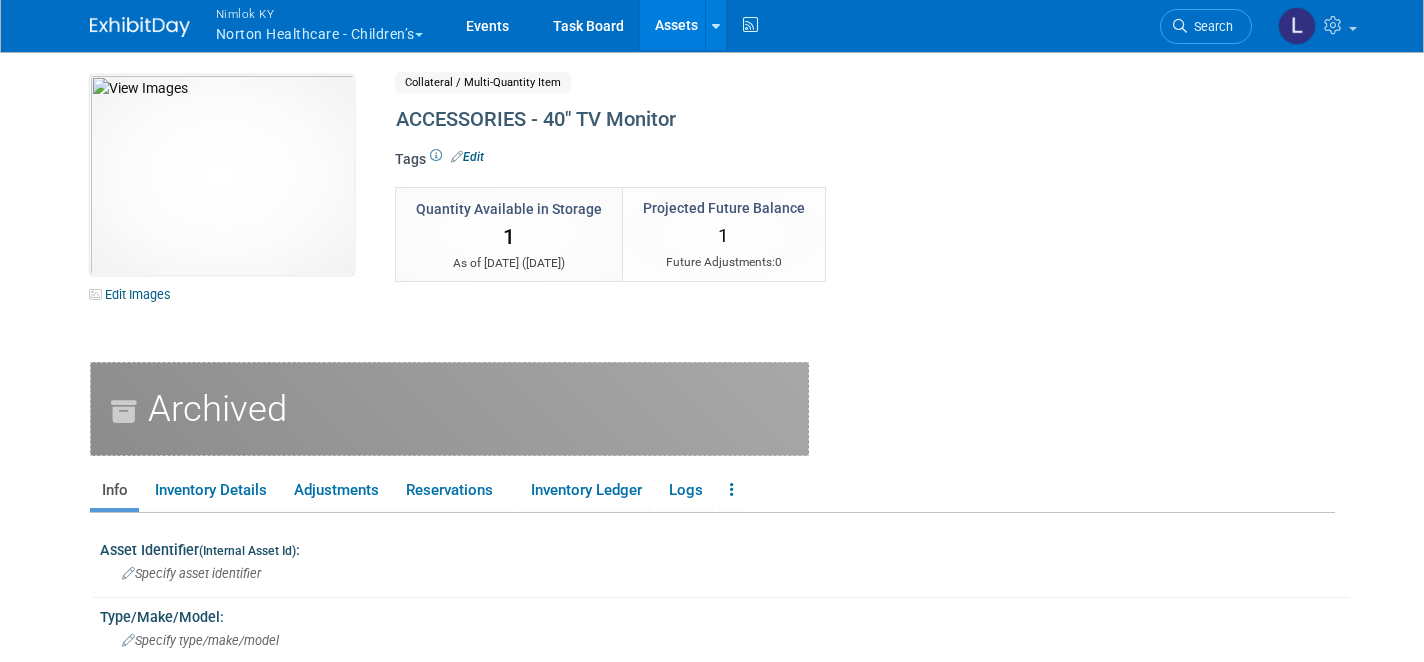 scroll, scrollTop: 0, scrollLeft: 0, axis: both 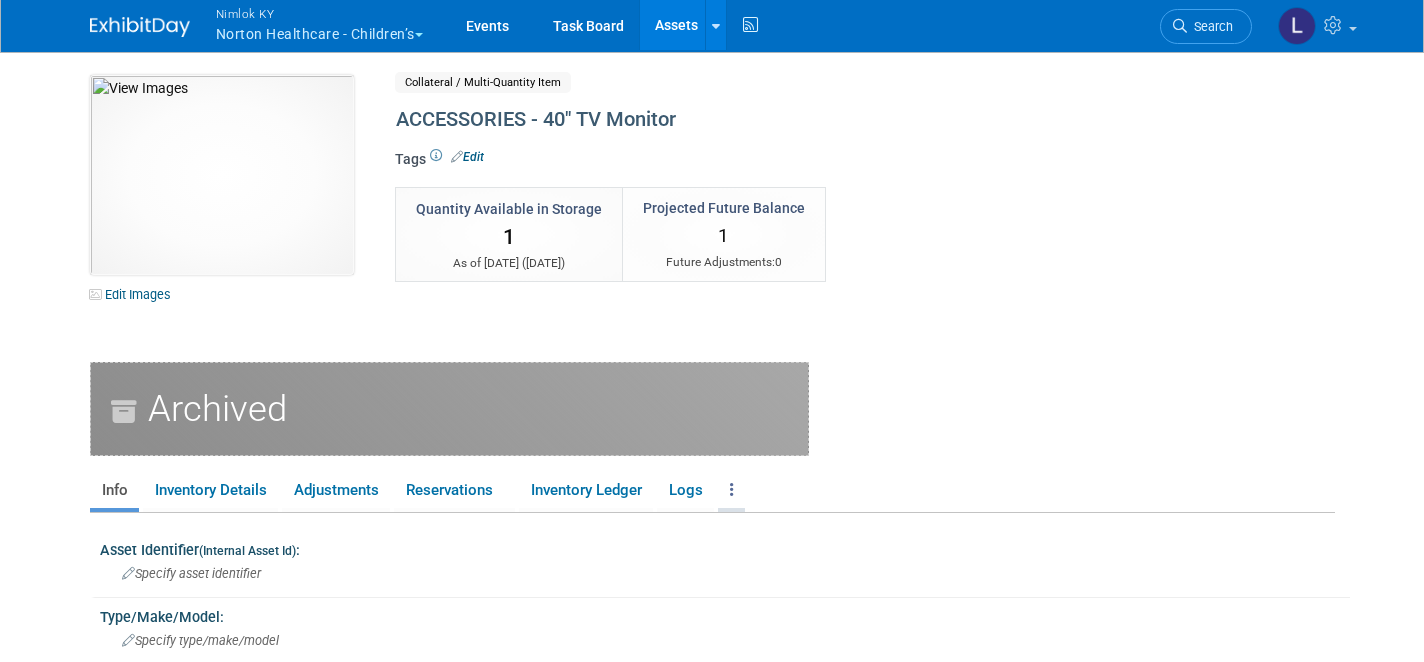 click at bounding box center [731, 490] 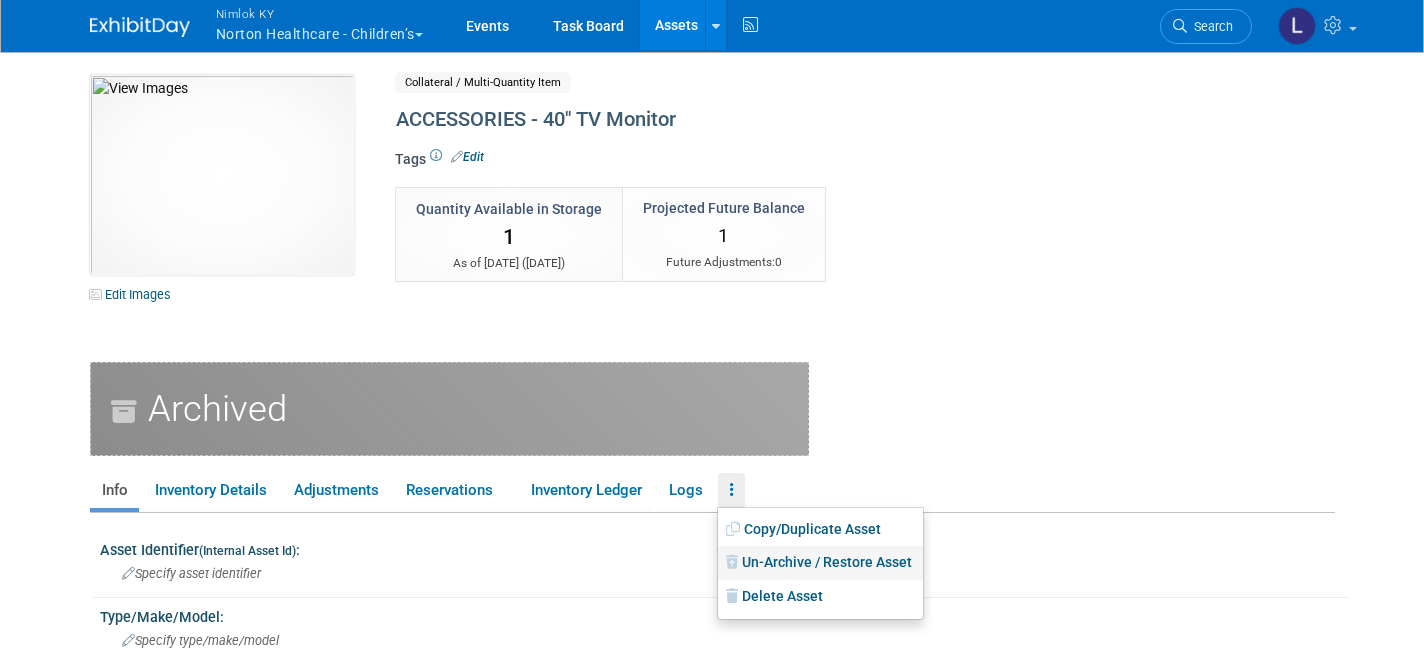 click on "Un-Archive / Restore Asset" at bounding box center (820, 563) 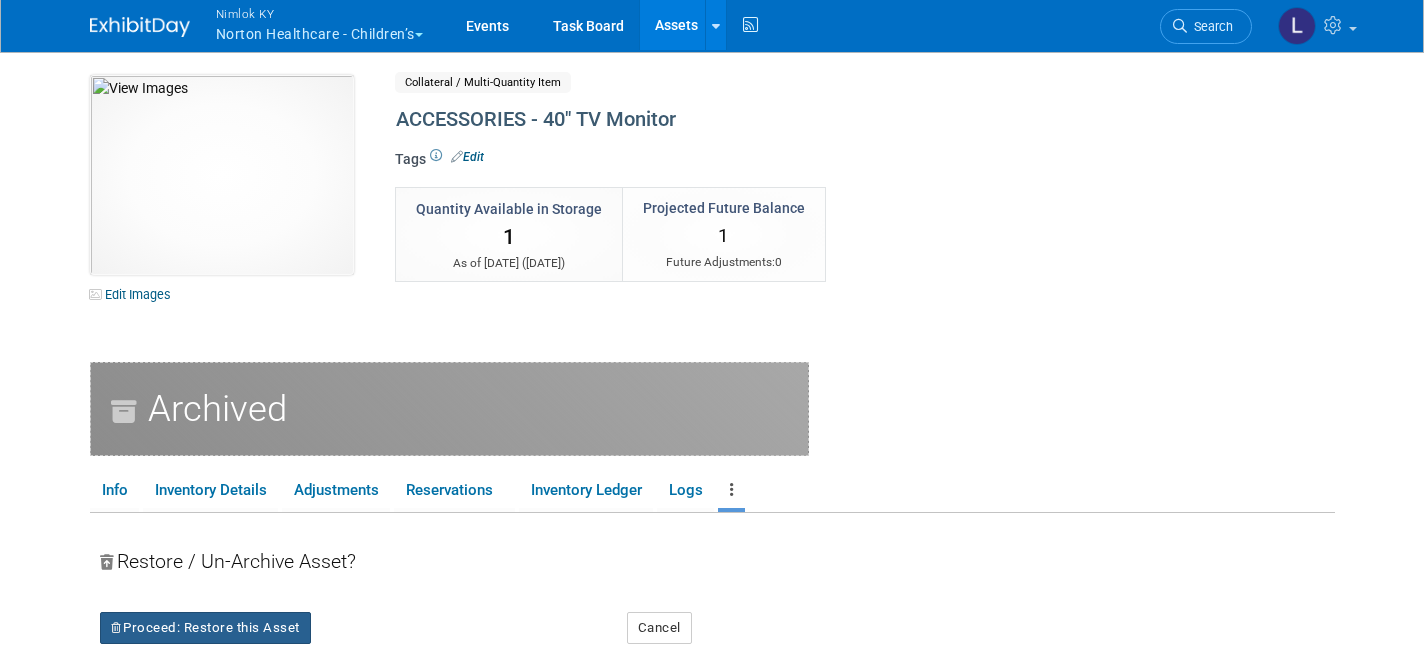 click on "Proceed: Restore this Asset" at bounding box center [205, 628] 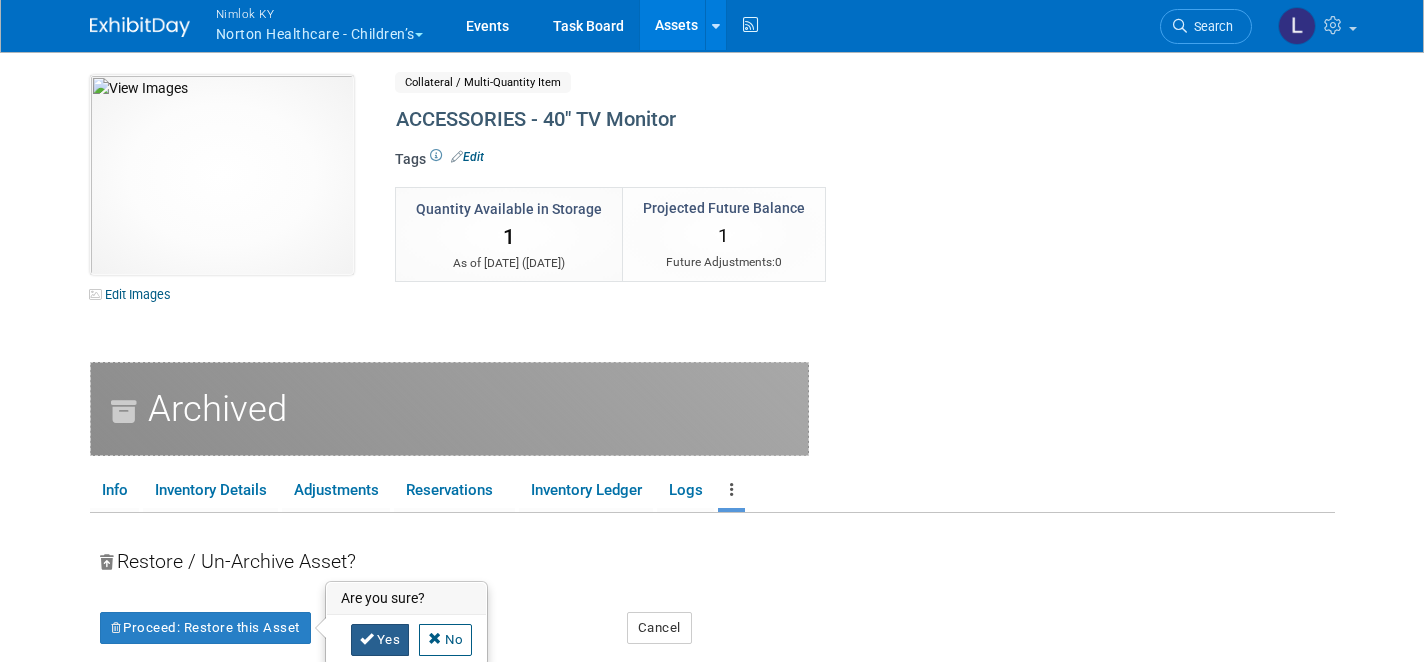 click on "Yes" at bounding box center (380, 640) 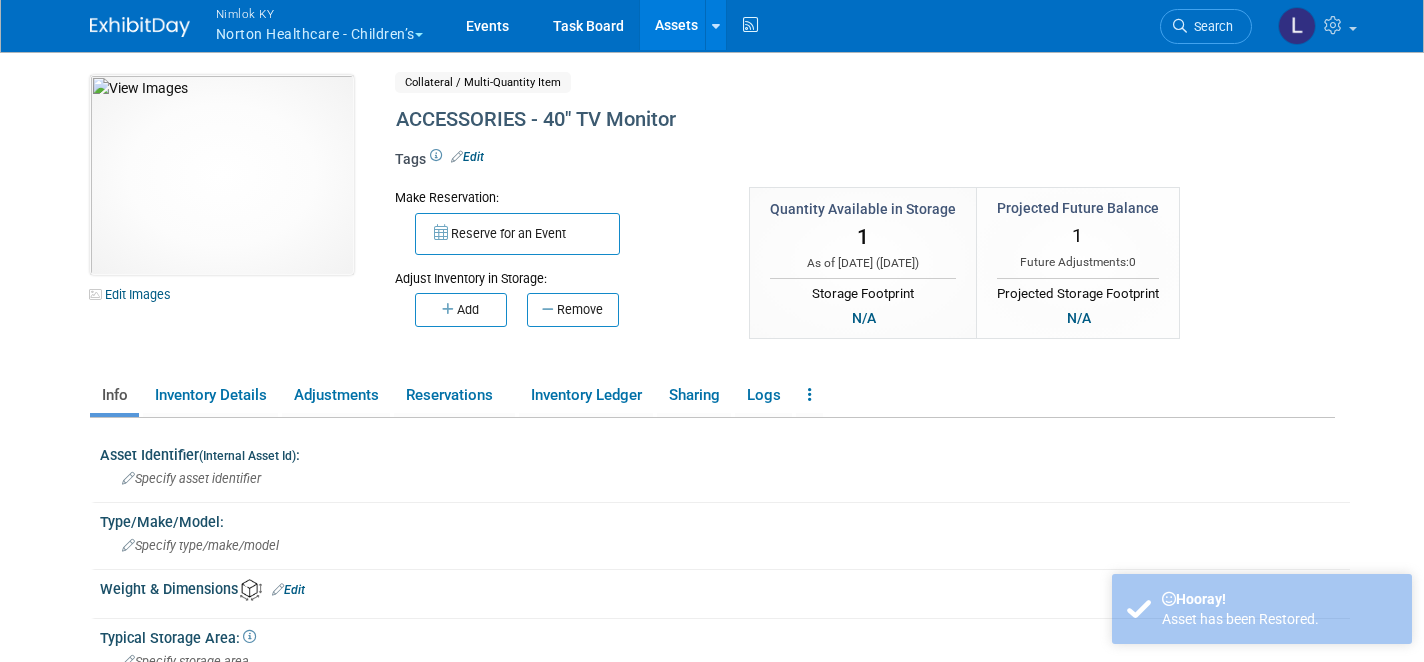 scroll, scrollTop: 0, scrollLeft: 0, axis: both 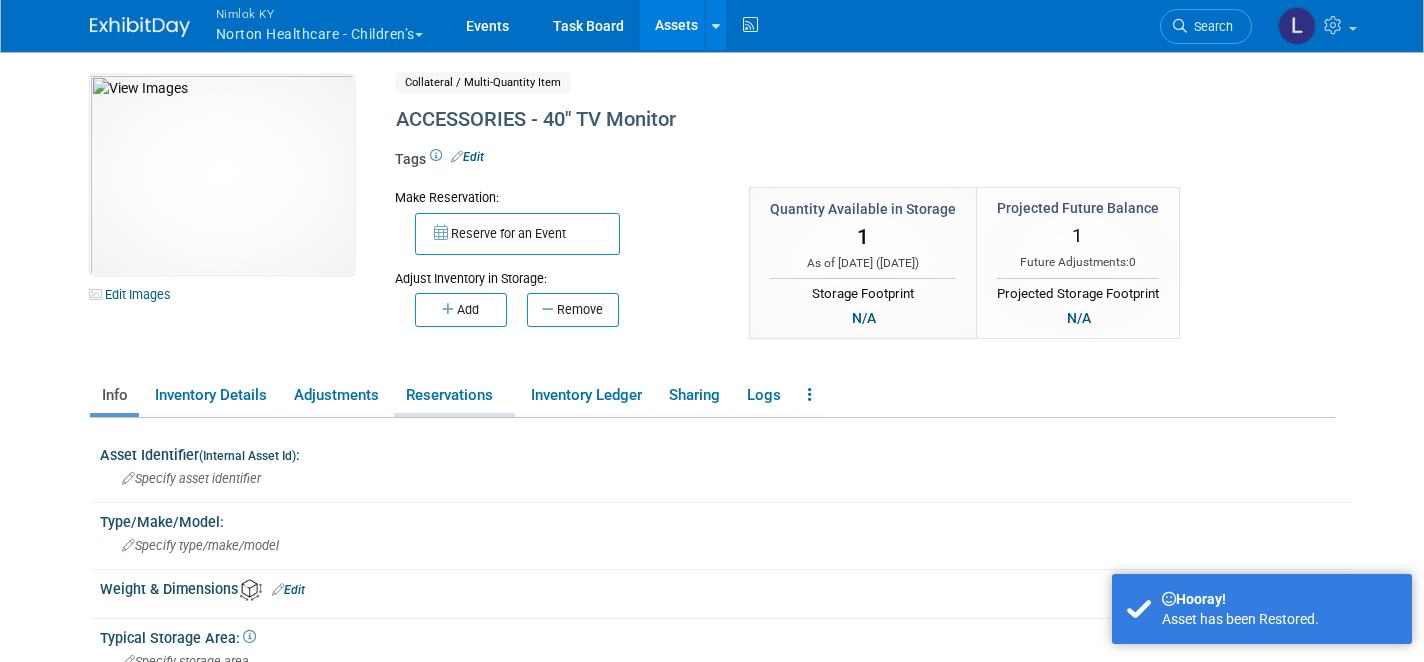 click on "Reservations" at bounding box center (454, 395) 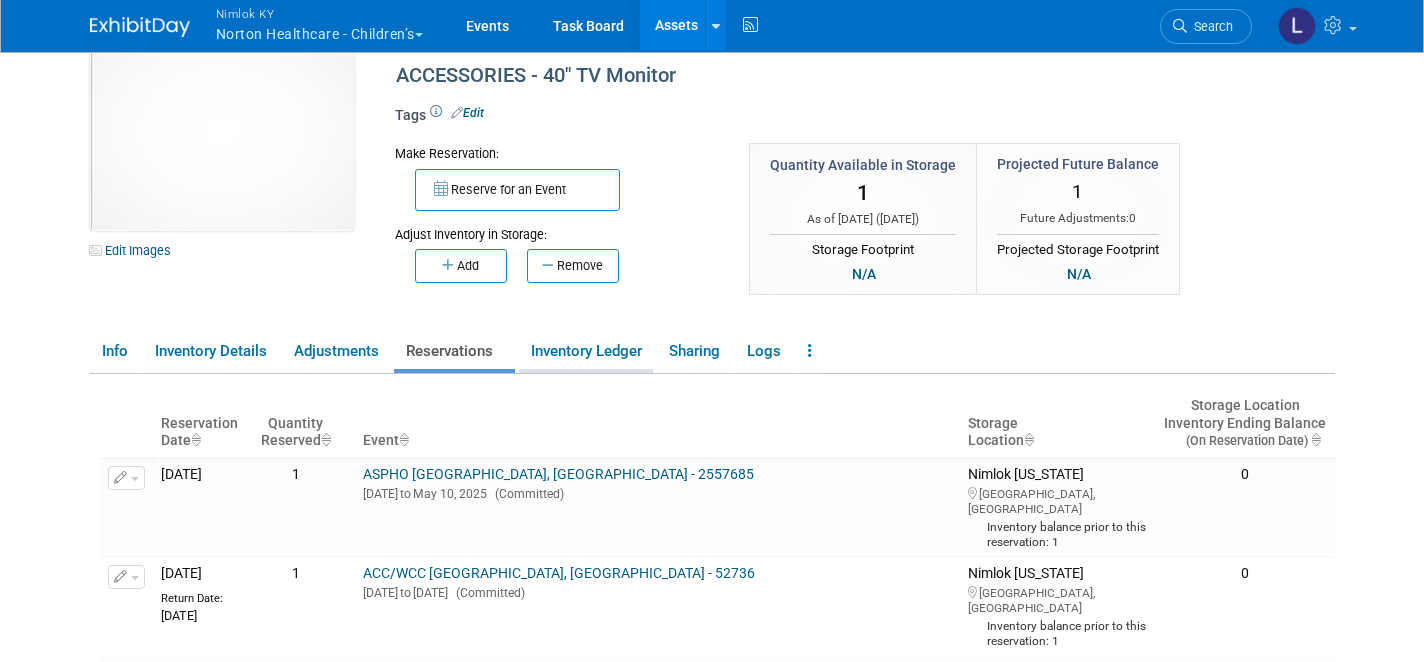 scroll, scrollTop: 30, scrollLeft: 0, axis: vertical 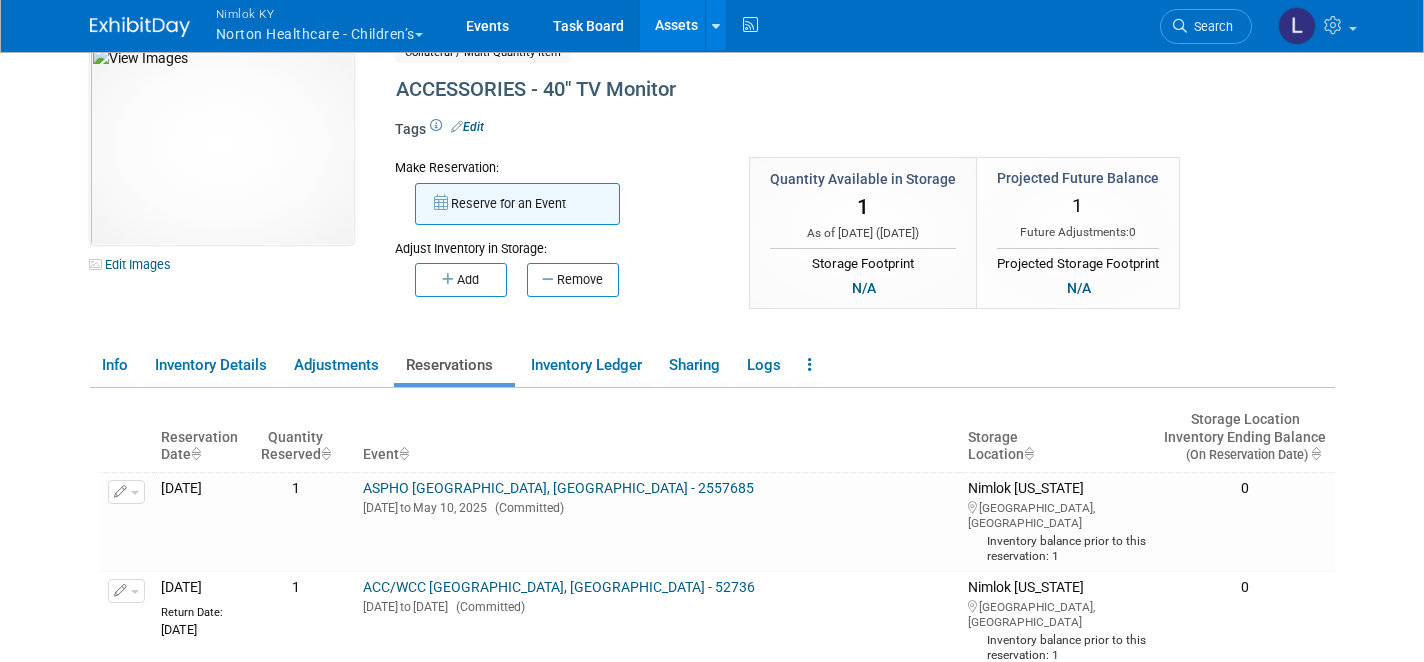 click on "Reserve for an Event" at bounding box center [517, 204] 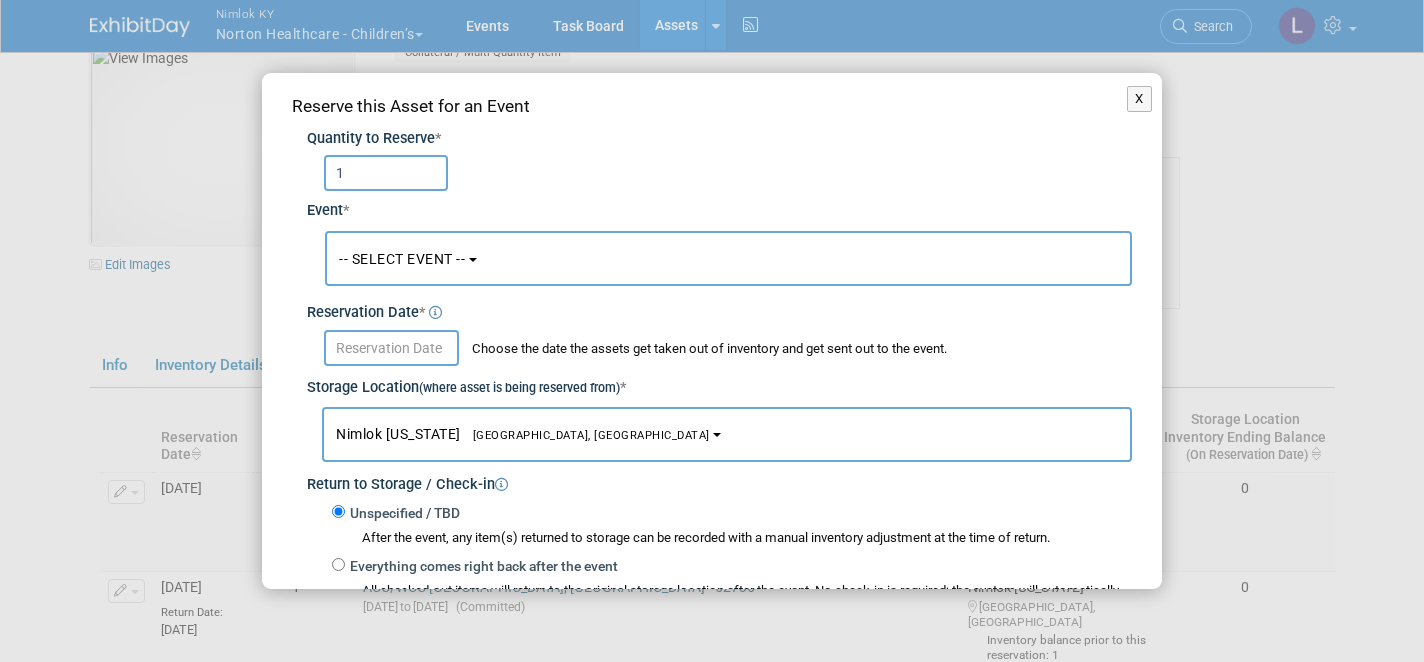 type on "1" 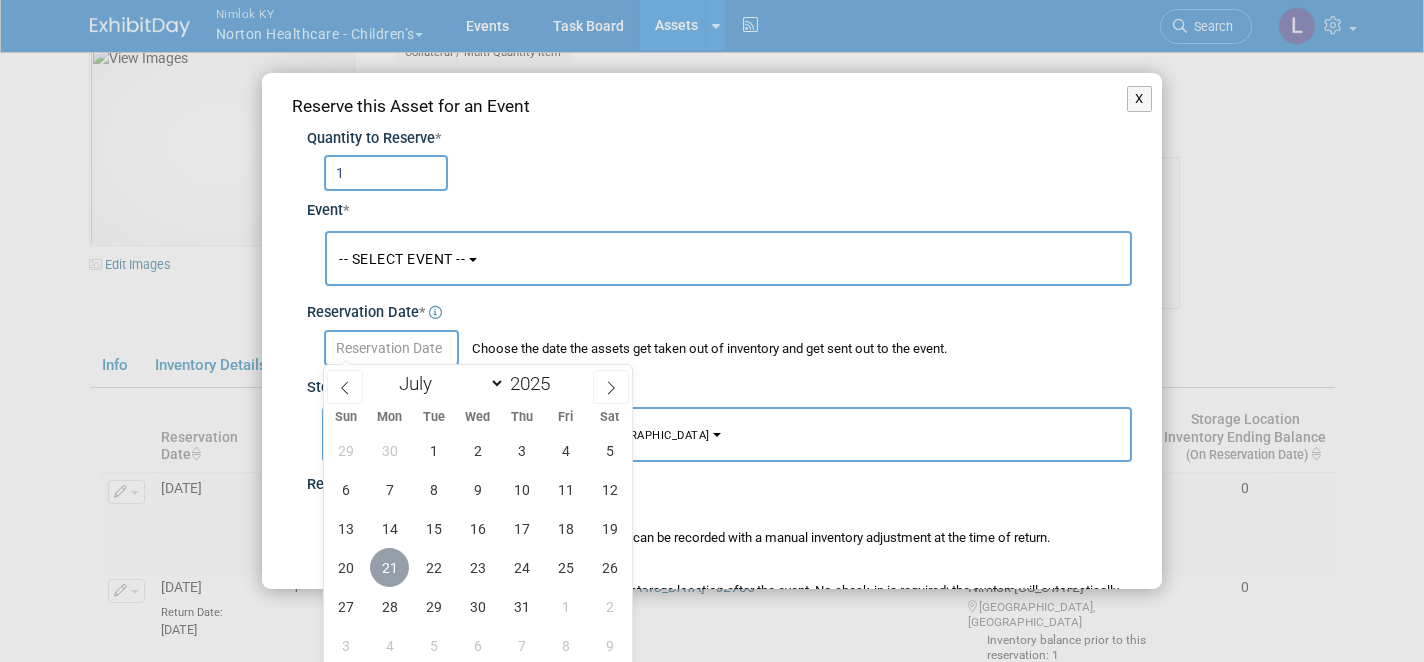 click on "21" at bounding box center (389, 567) 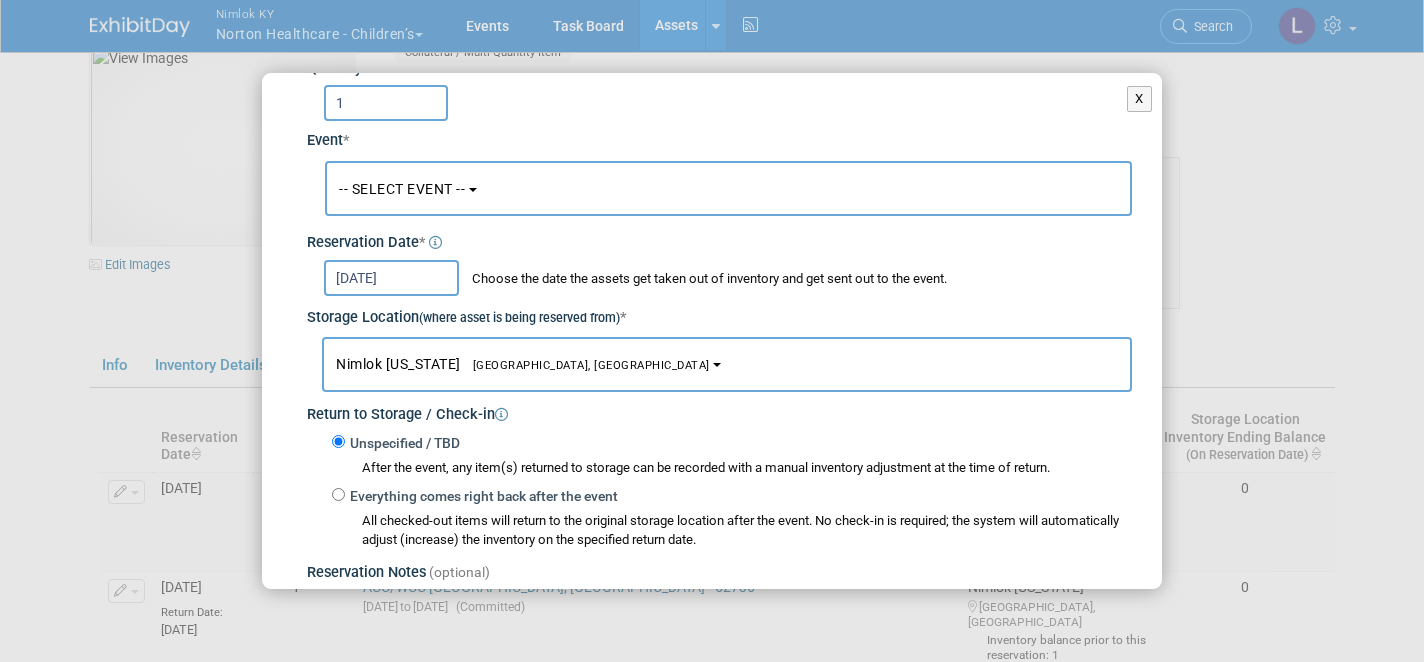 scroll, scrollTop: 64, scrollLeft: 0, axis: vertical 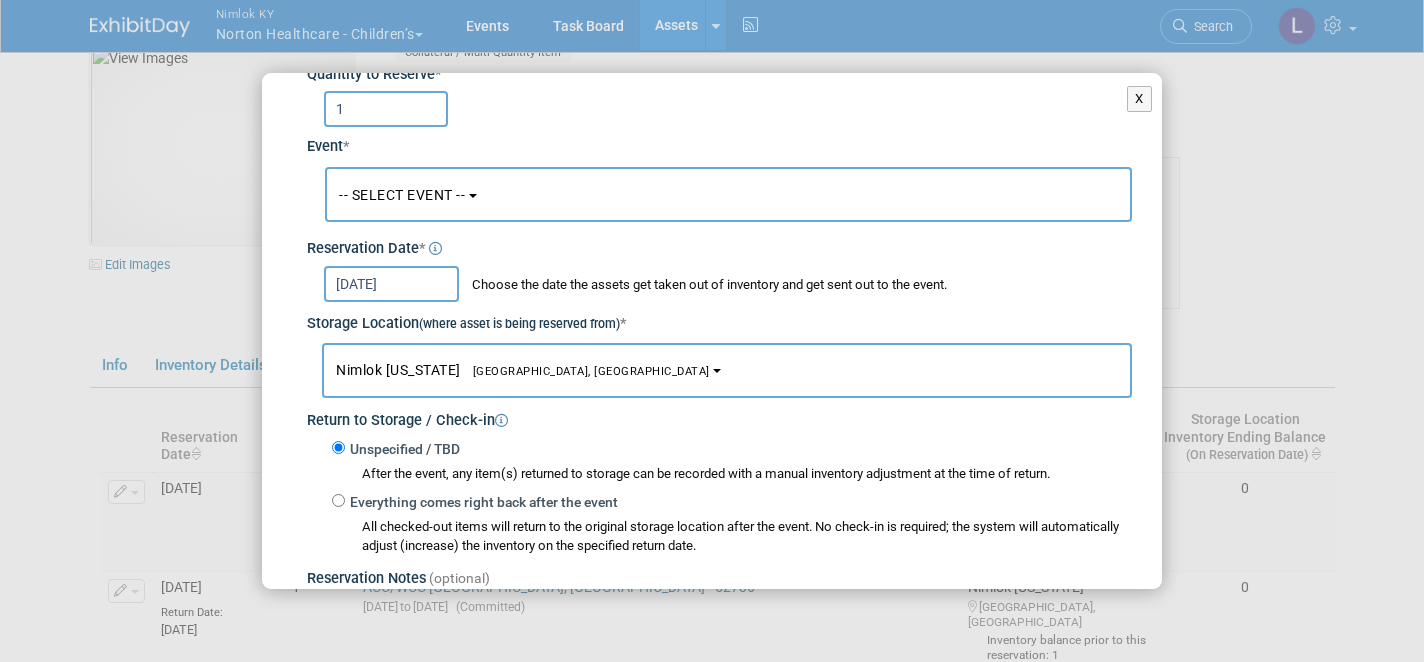 click on "-- SELECT EVENT --" at bounding box center (402, 195) 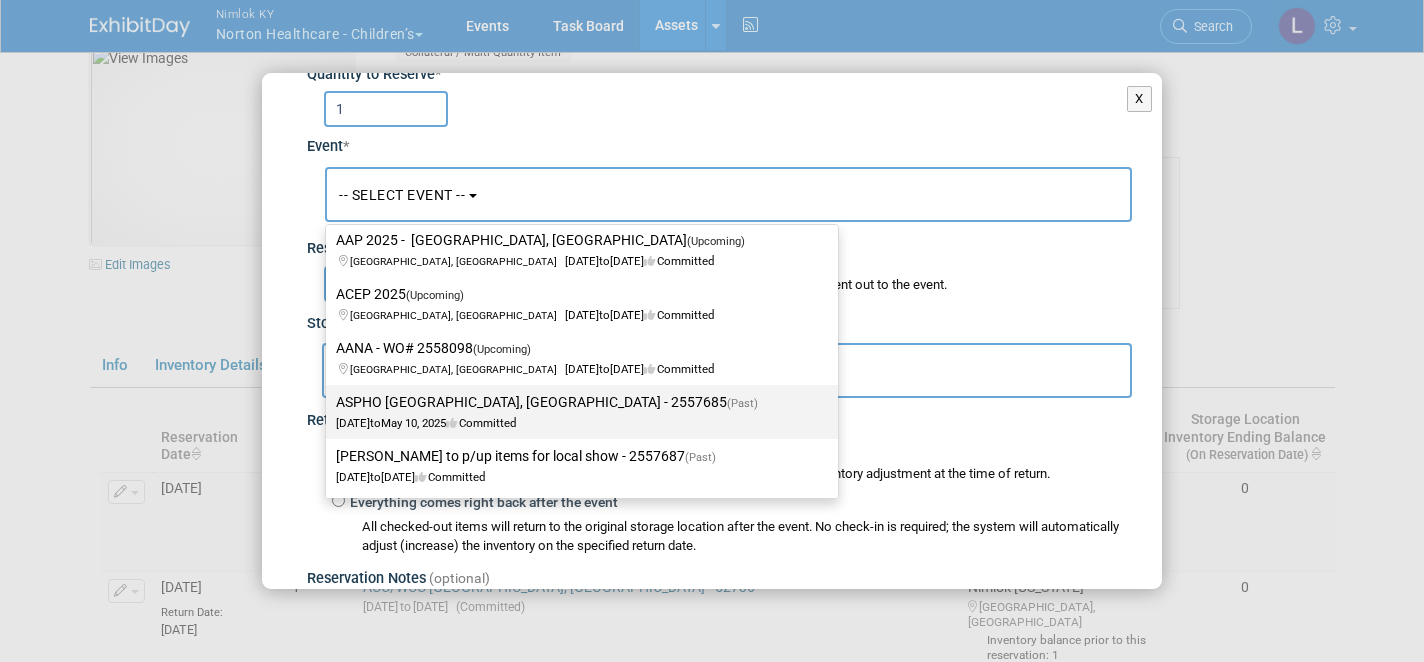 scroll, scrollTop: 248, scrollLeft: 0, axis: vertical 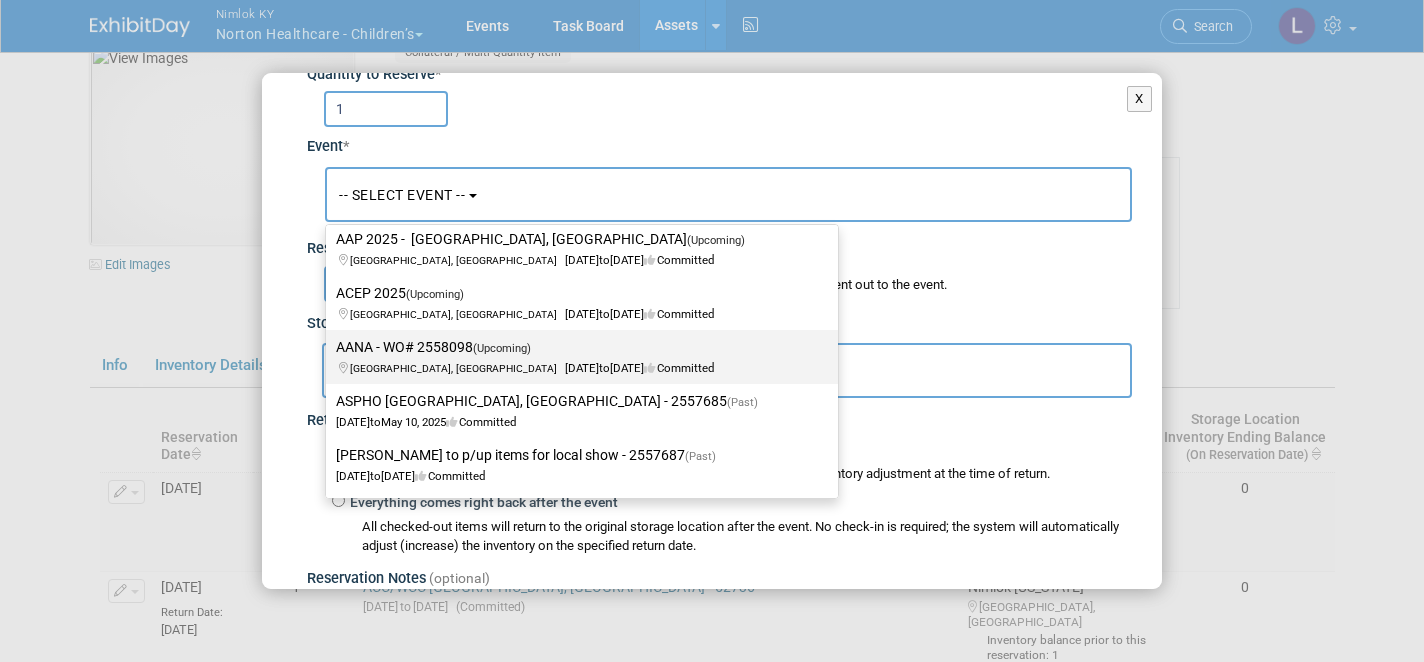 click on "AANA - WO# 2558098    (Upcoming)   Nashville, TN  Aug 9, 2025   to   Aug 13, 2025       Committed" at bounding box center (577, 357) 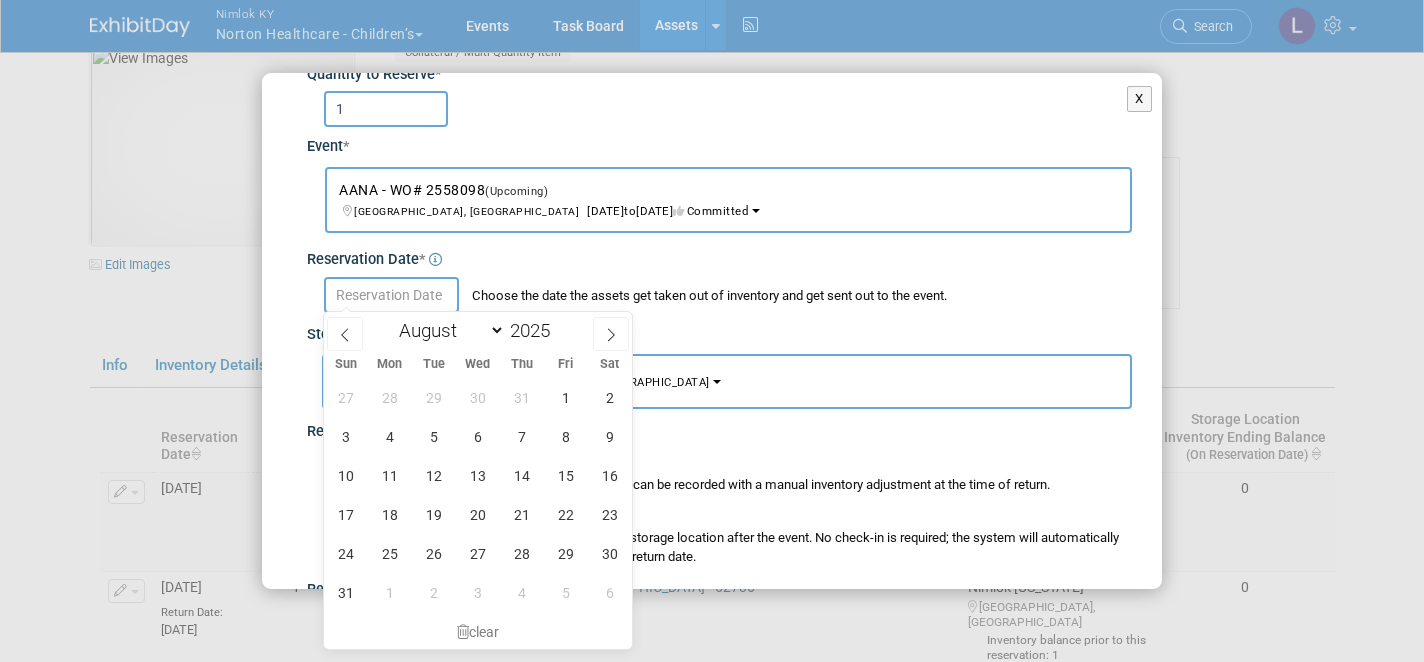 click at bounding box center (391, 295) 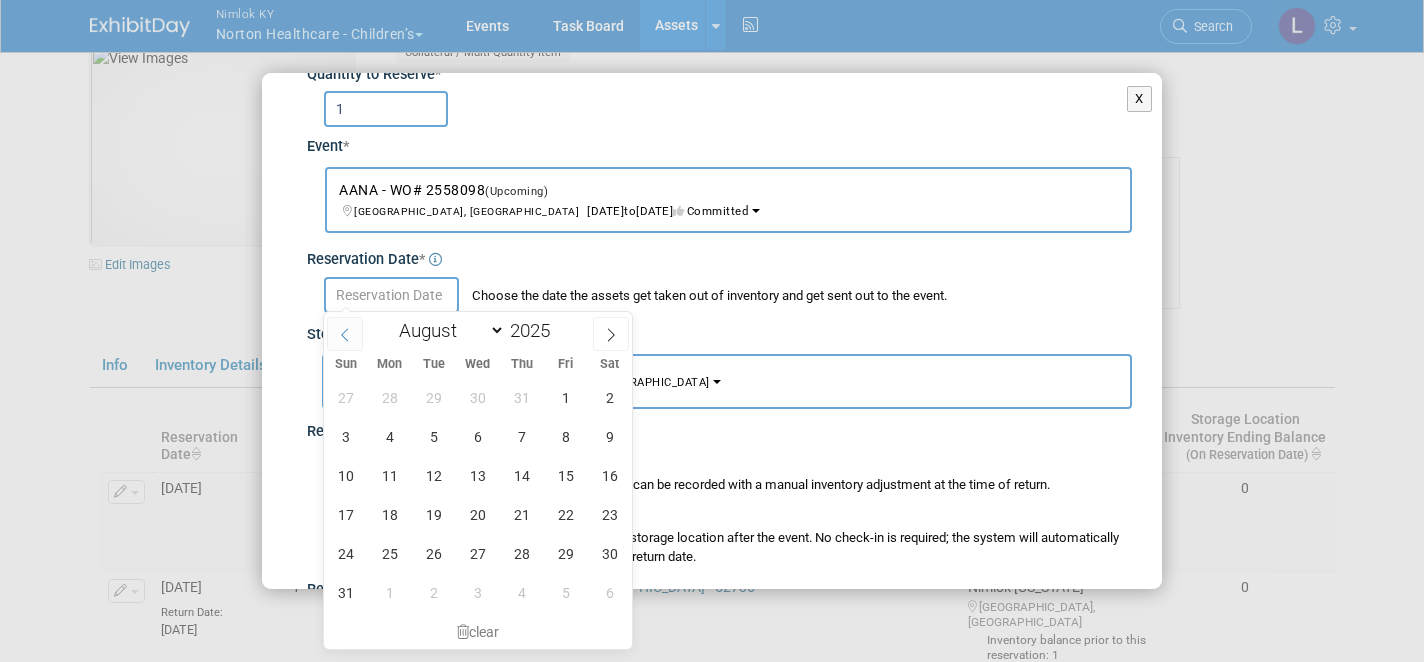 click at bounding box center (345, 334) 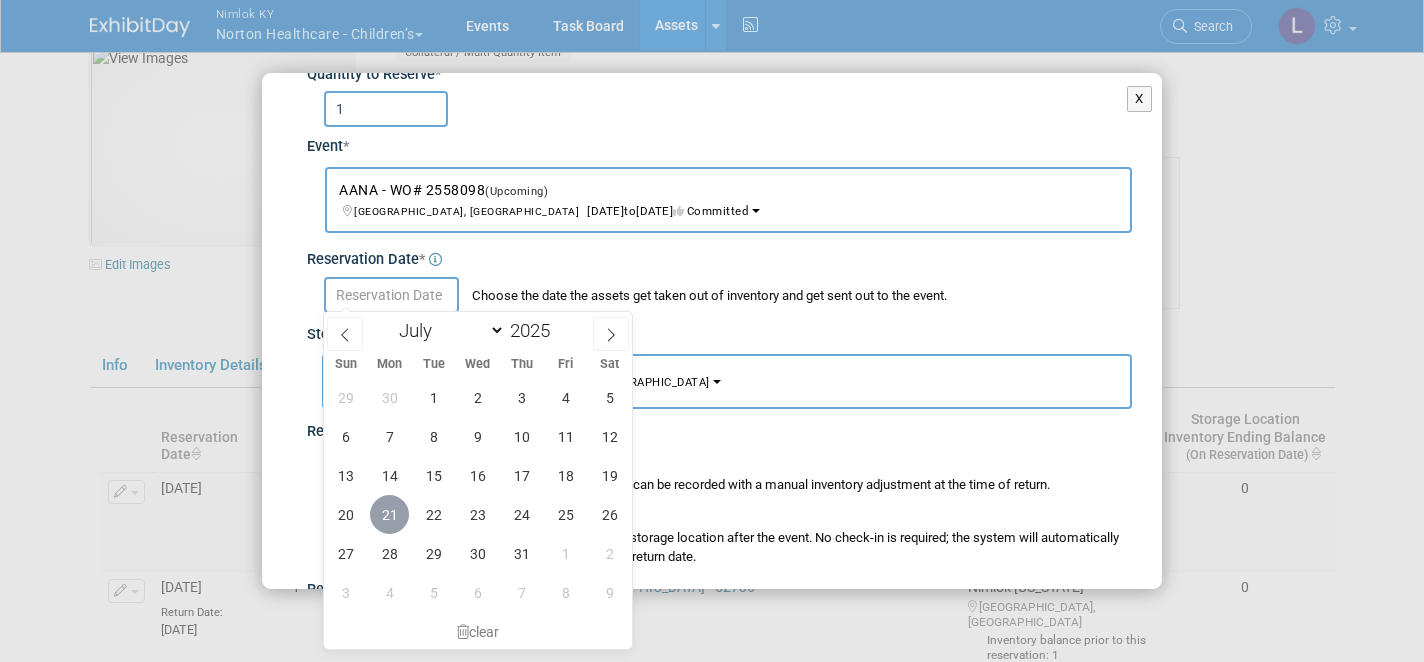 click on "21" at bounding box center (389, 514) 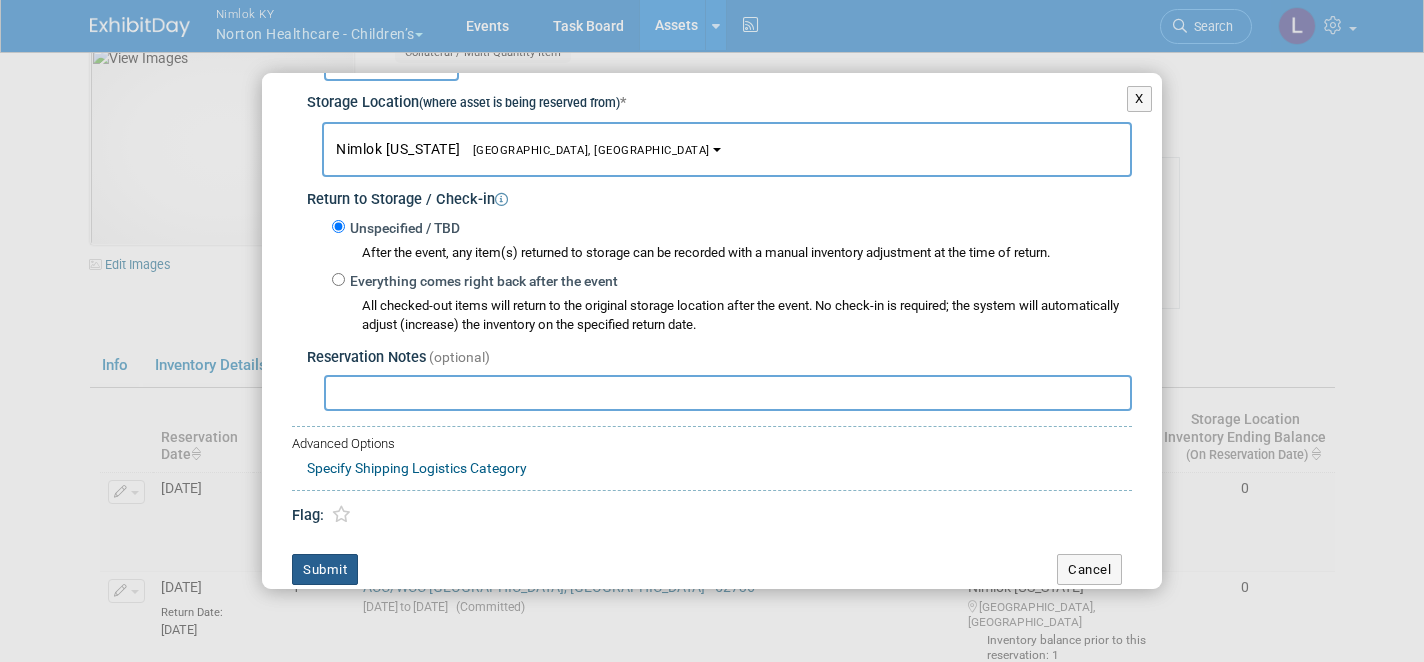 scroll, scrollTop: 295, scrollLeft: 0, axis: vertical 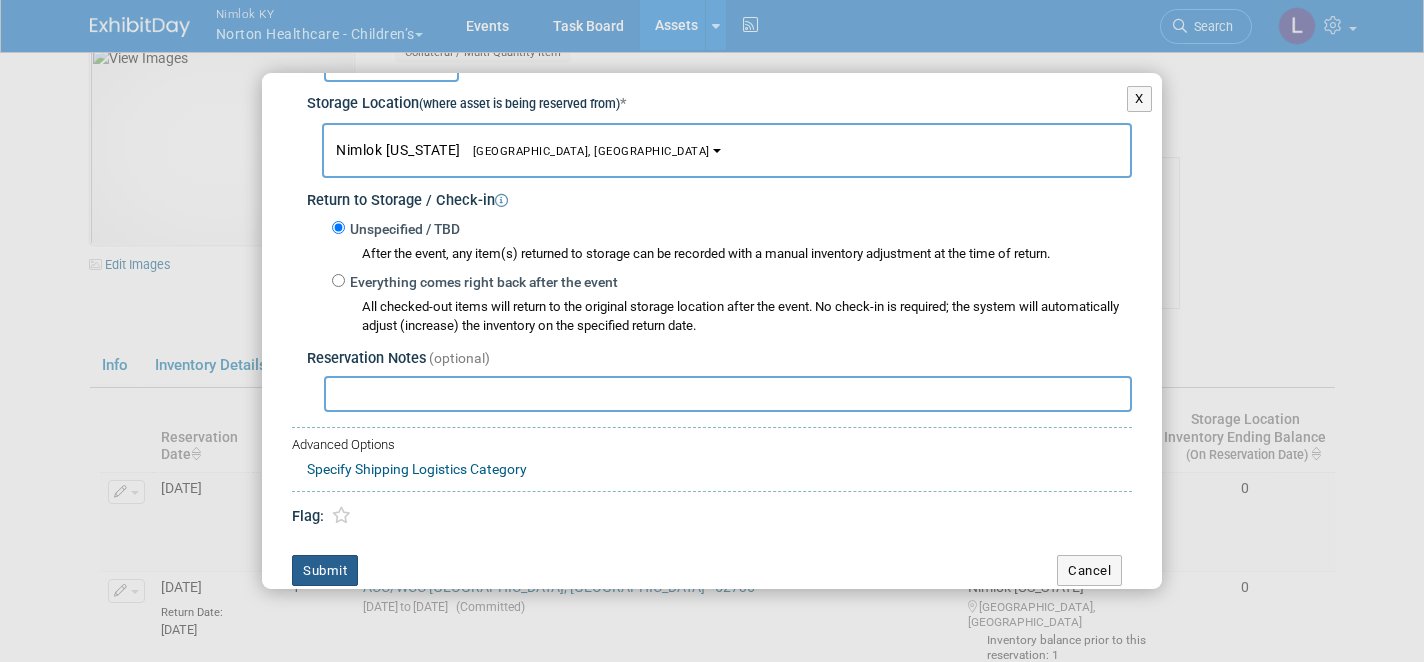 click on "Submit" at bounding box center [325, 571] 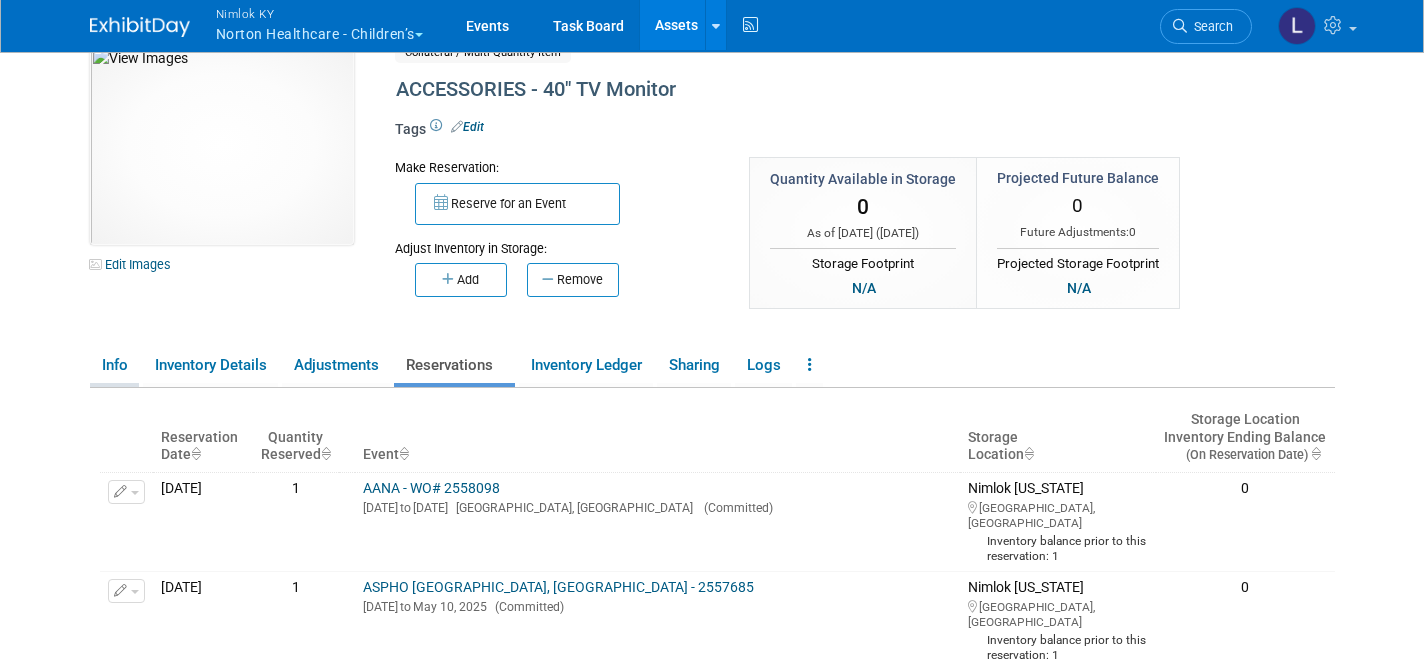click on "Info" at bounding box center [114, 365] 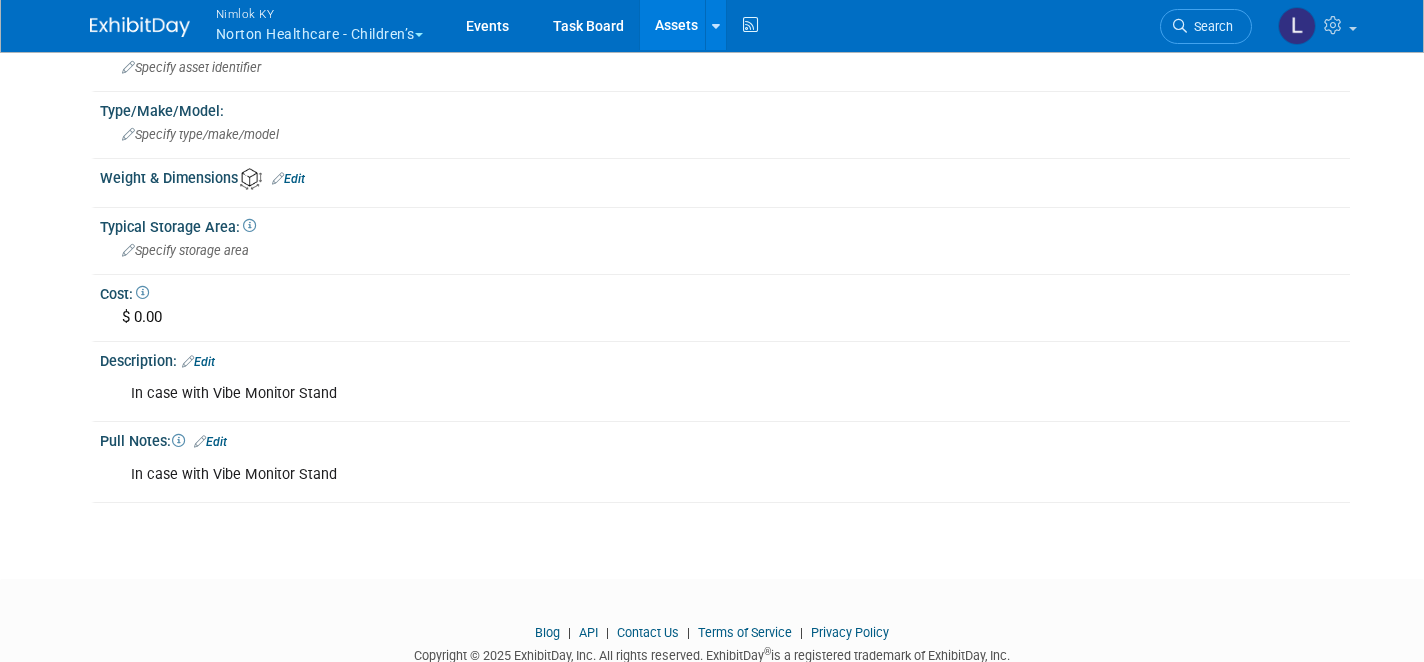 scroll, scrollTop: 444, scrollLeft: 0, axis: vertical 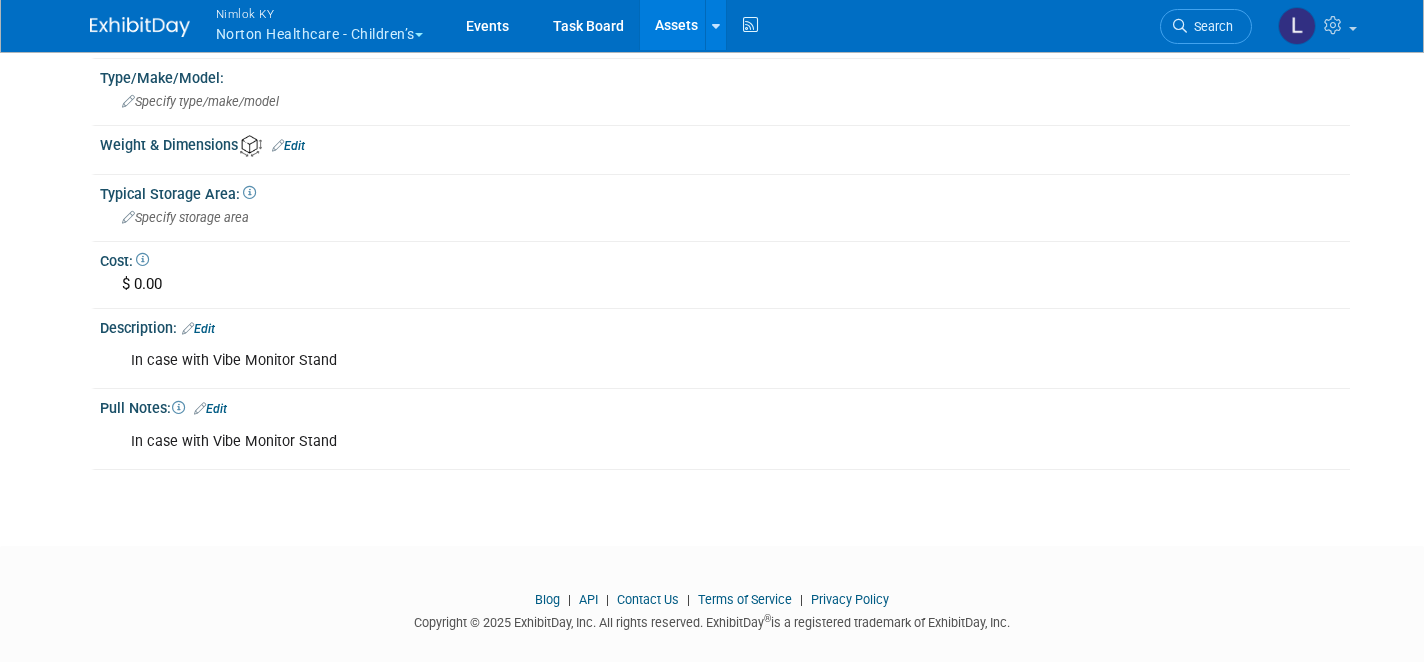 click on "Edit" at bounding box center (198, 329) 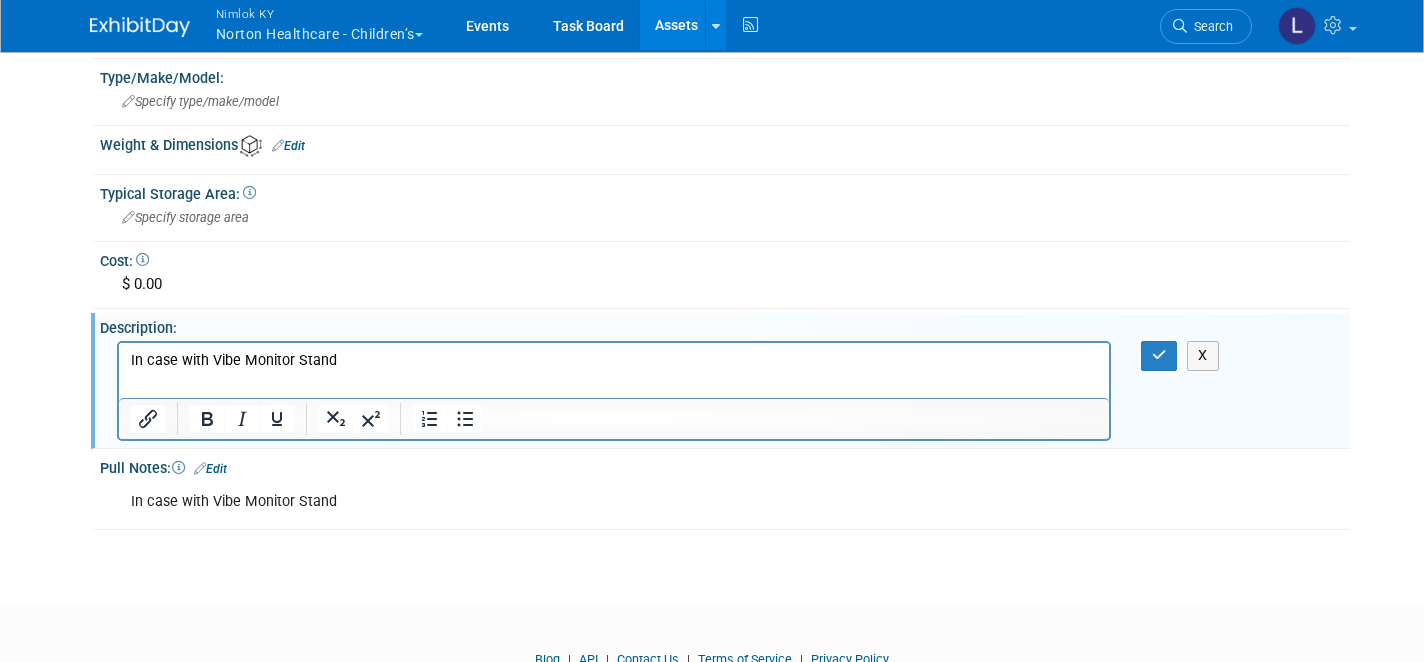 scroll, scrollTop: 0, scrollLeft: 0, axis: both 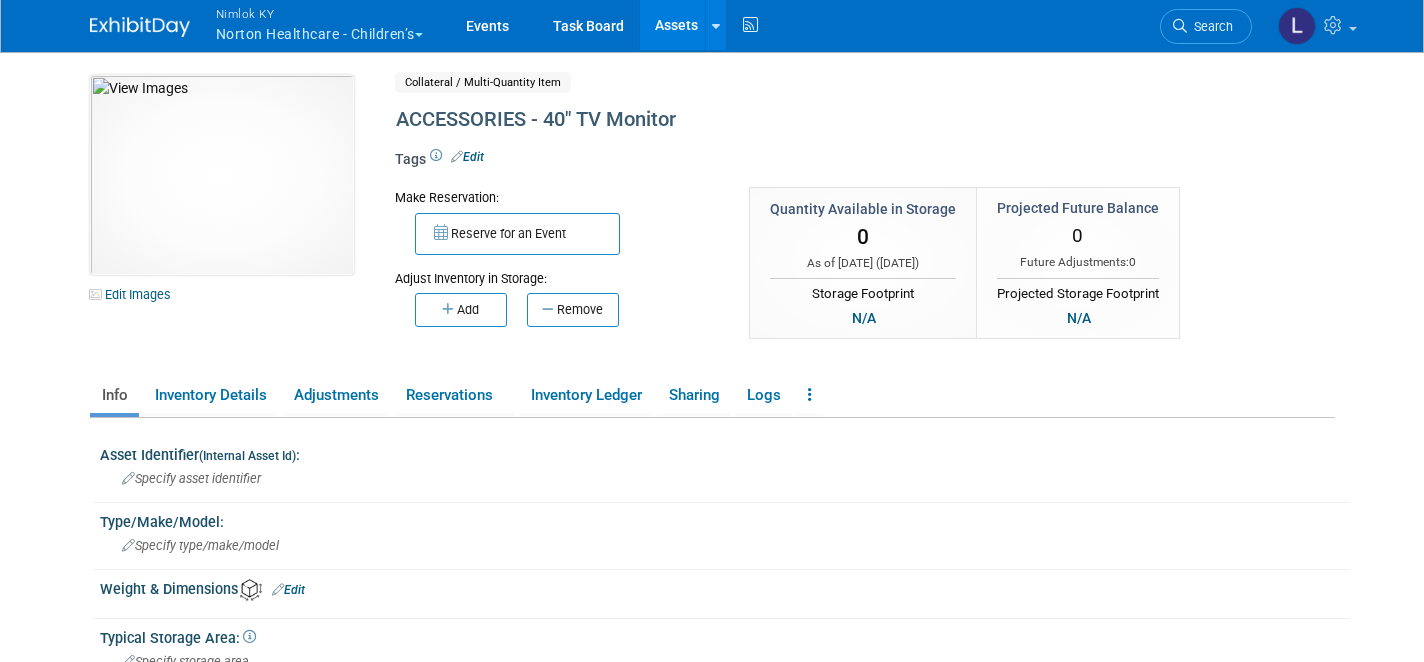 click on "Assets" at bounding box center [676, 25] 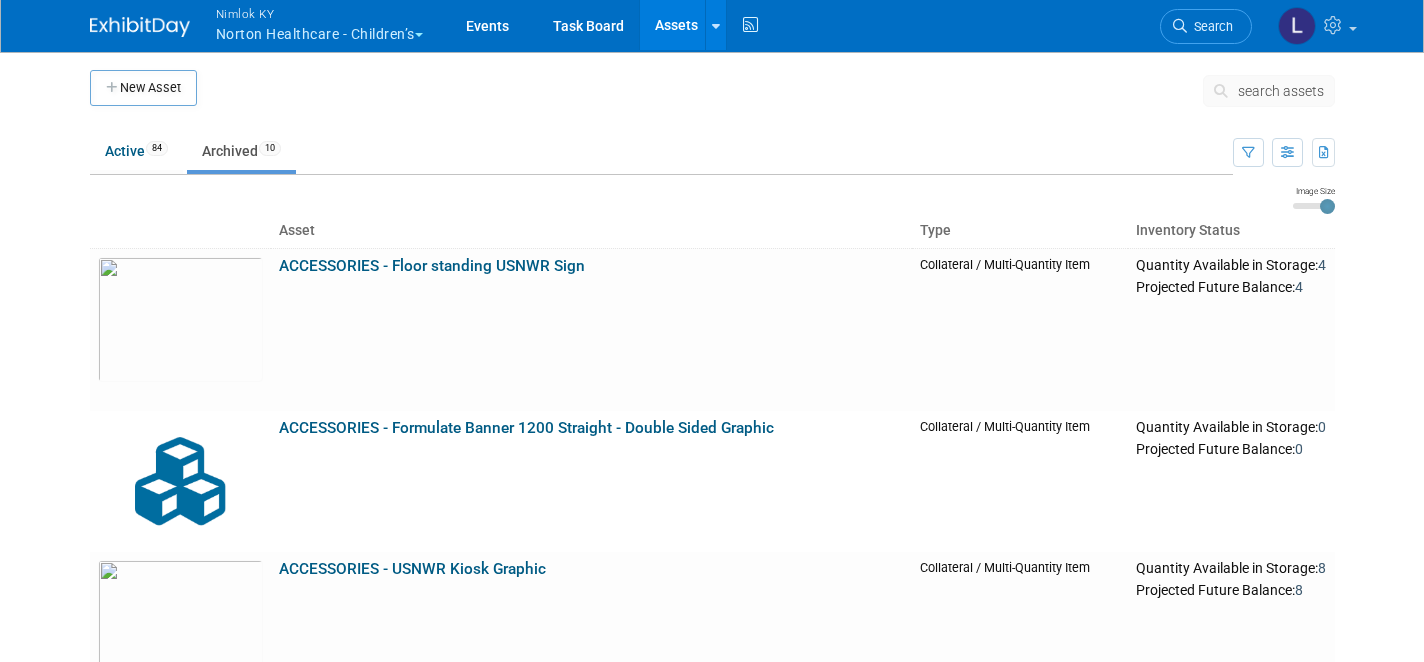 scroll, scrollTop: 0, scrollLeft: 0, axis: both 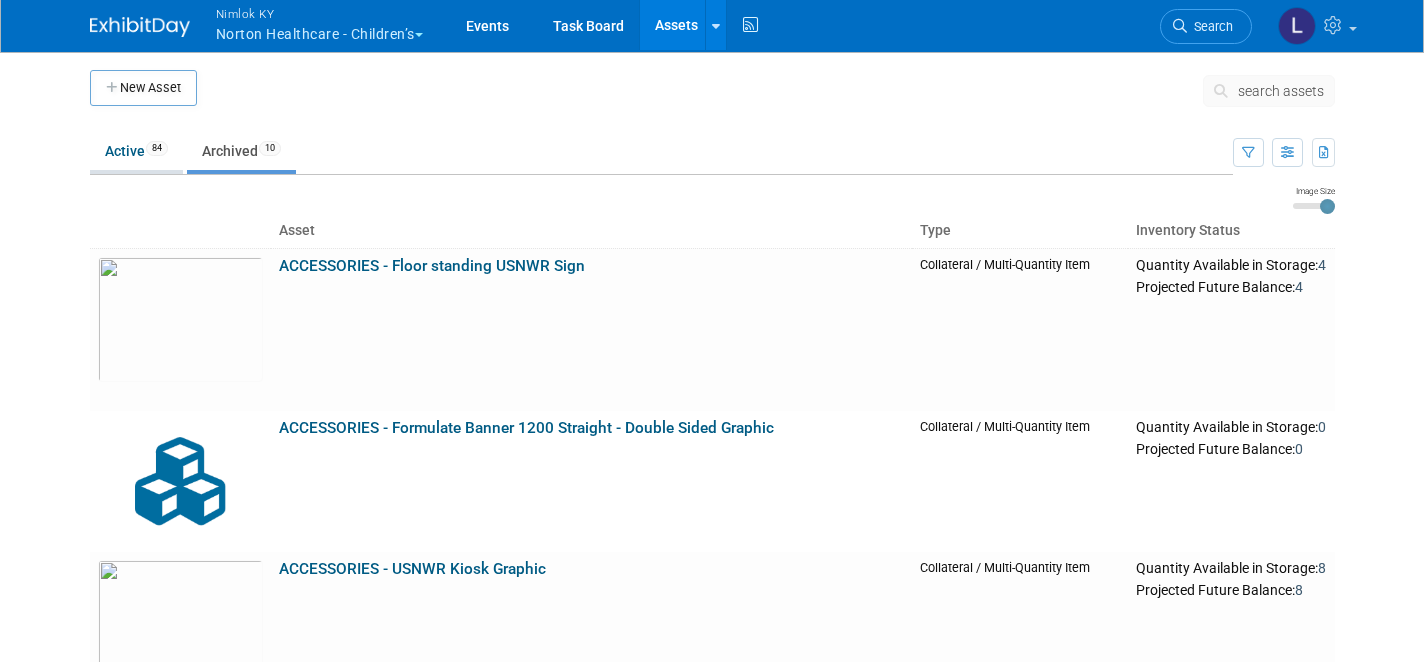 click on "Active
84" at bounding box center [136, 151] 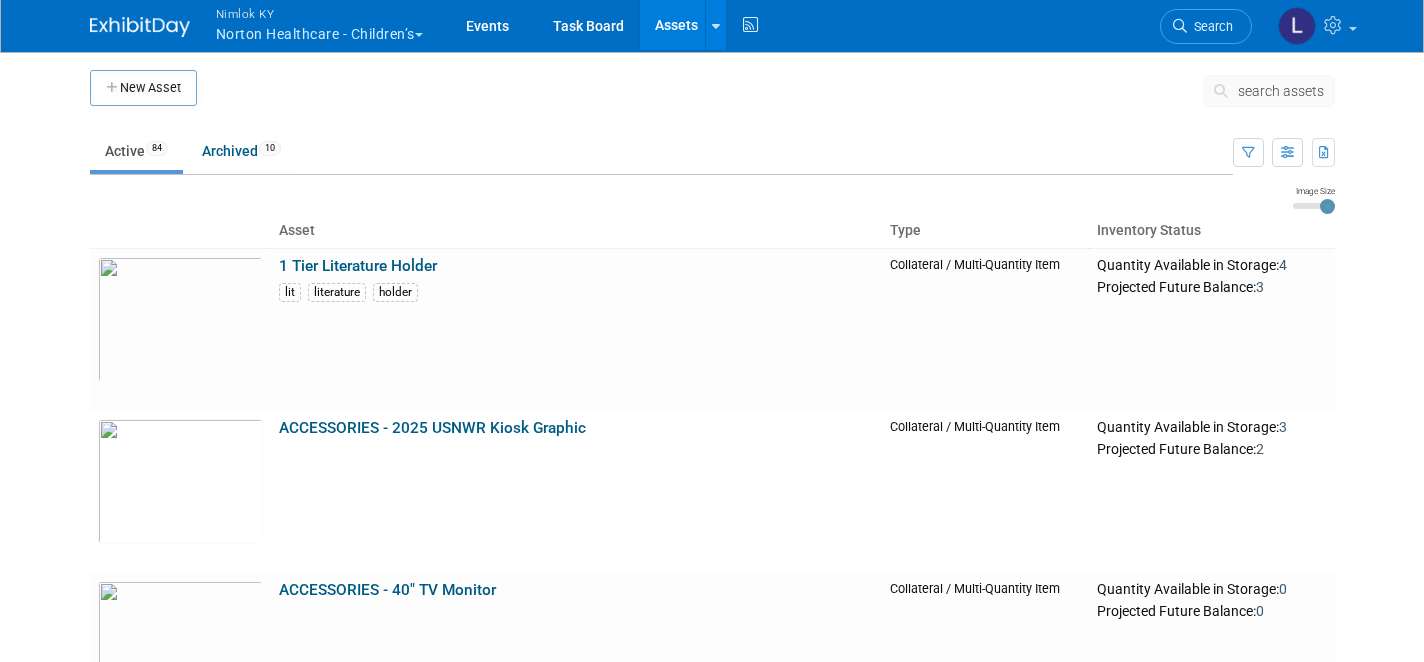 scroll, scrollTop: 0, scrollLeft: 0, axis: both 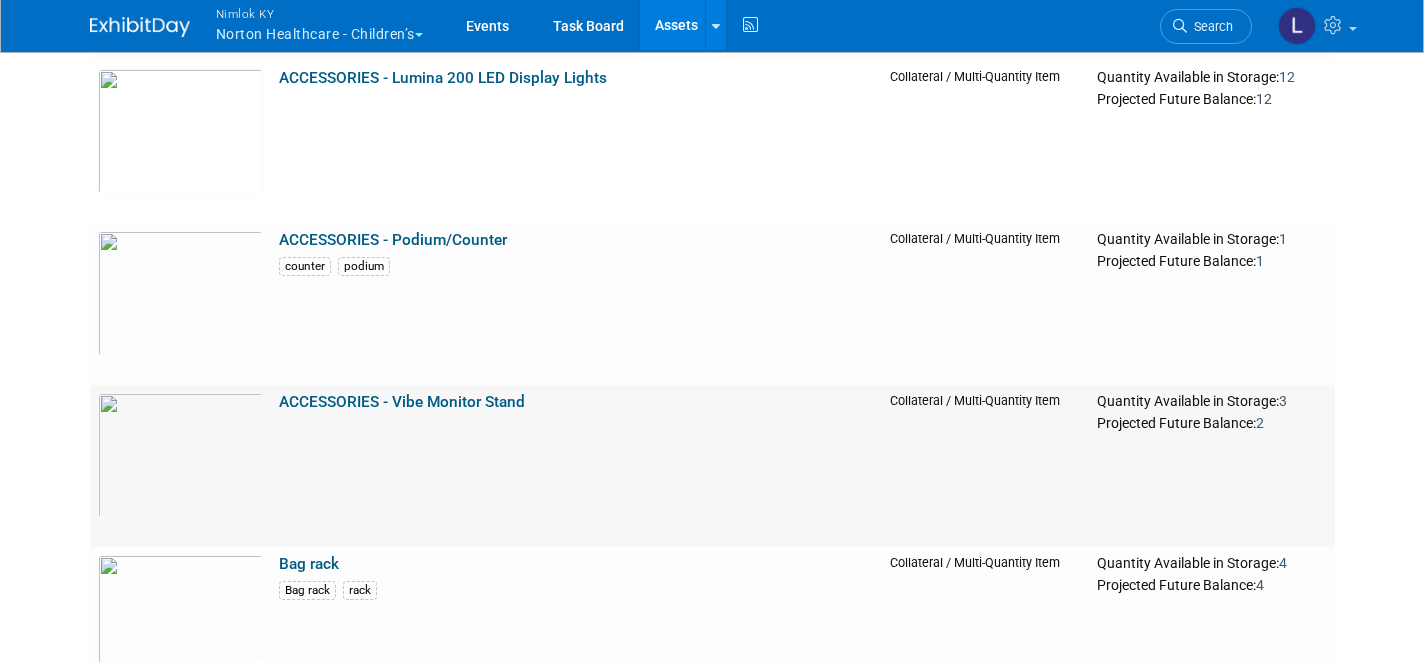 click on "ACCESSORIES - Vibe Monitor Stand" at bounding box center [402, 402] 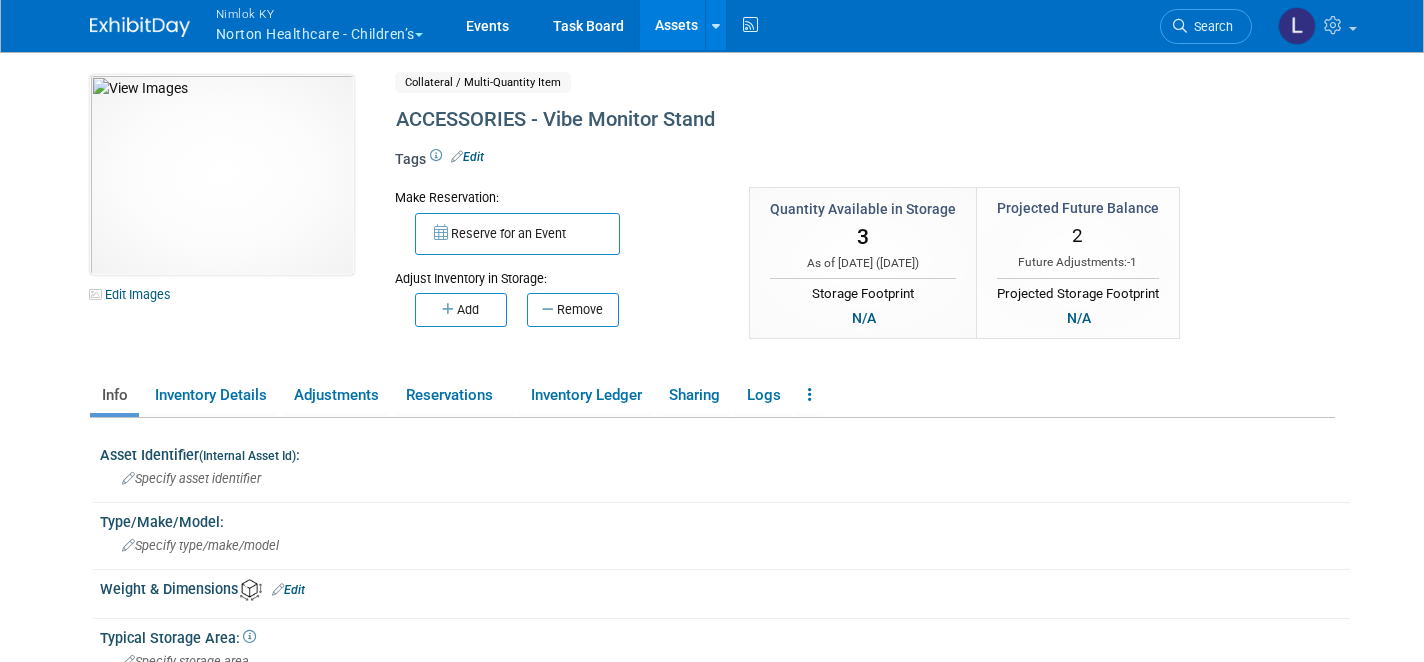 scroll, scrollTop: 0, scrollLeft: 0, axis: both 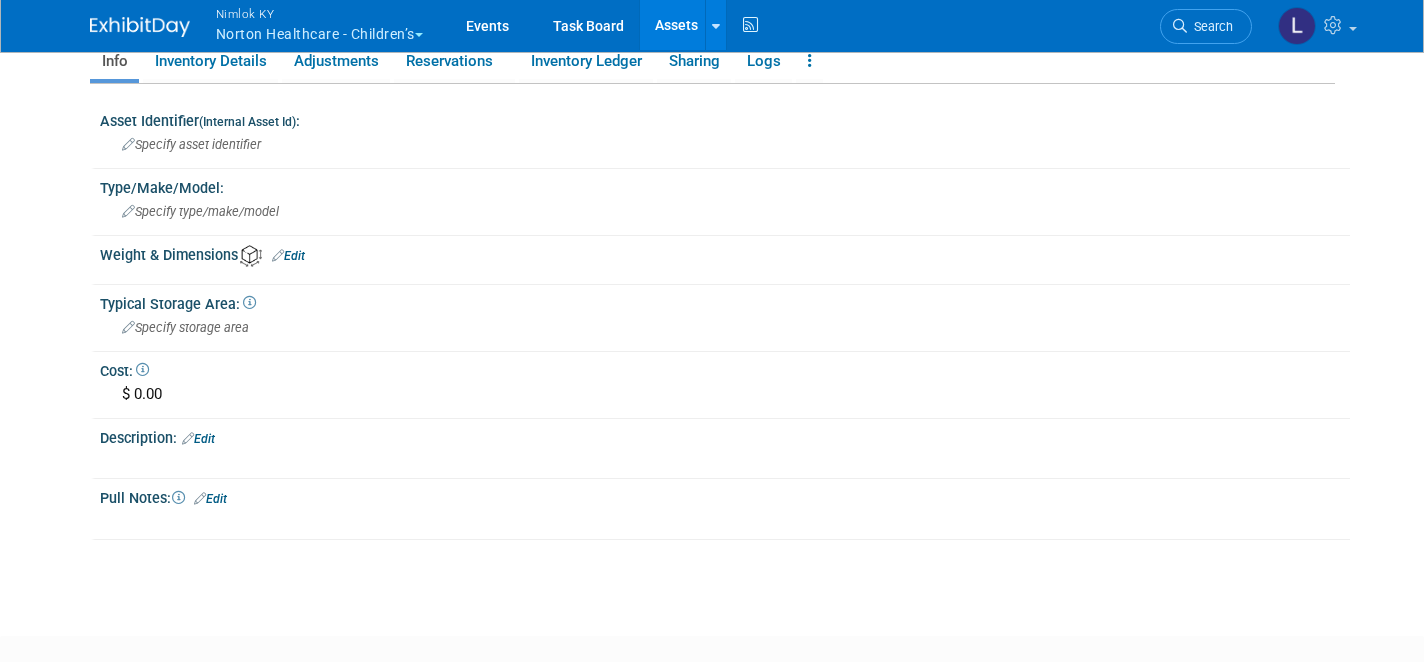 click on "Edit" at bounding box center (198, 439) 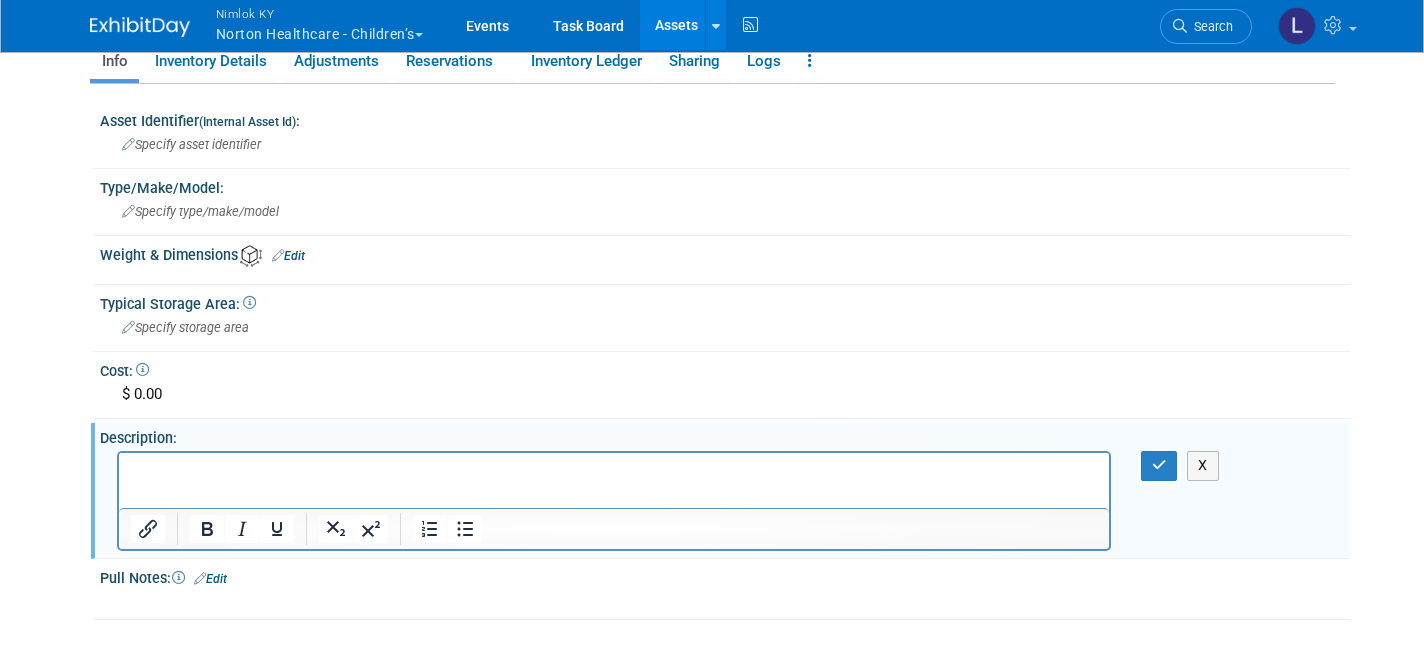scroll, scrollTop: 0, scrollLeft: 0, axis: both 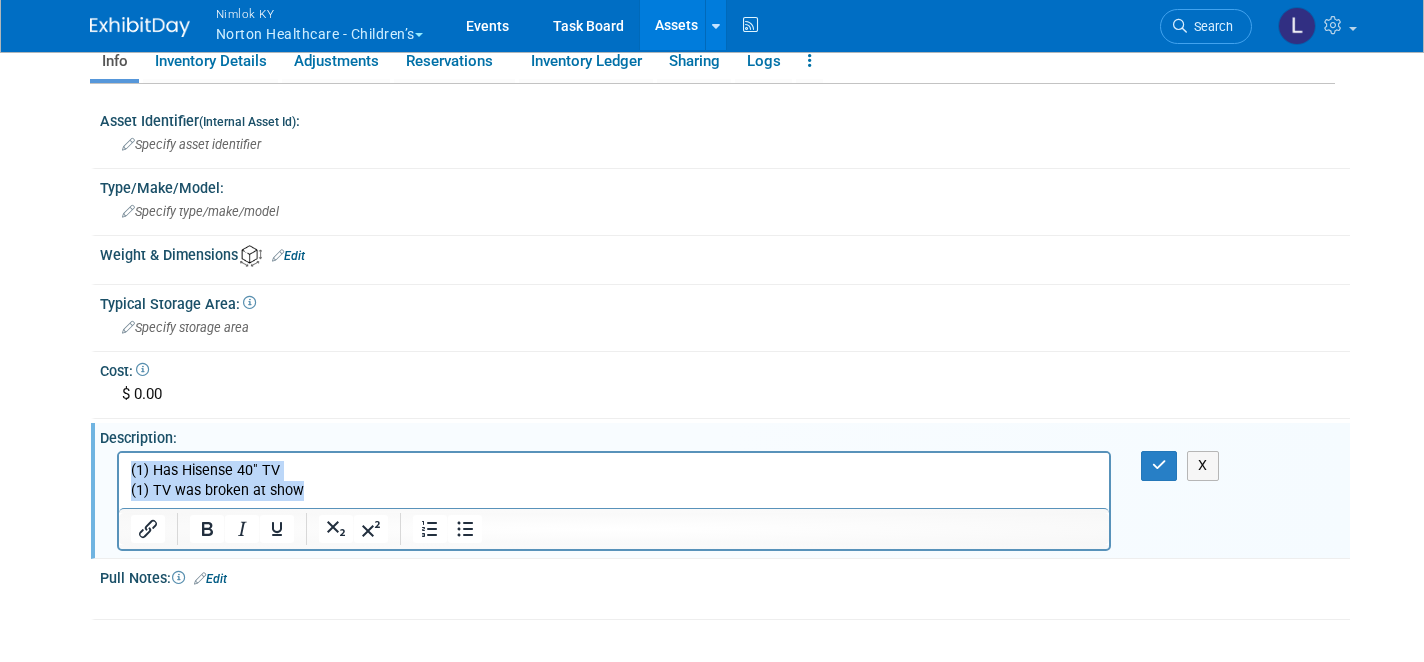 drag, startPoint x: 300, startPoint y: 490, endPoint x: 127, endPoint y: 473, distance: 173.83325 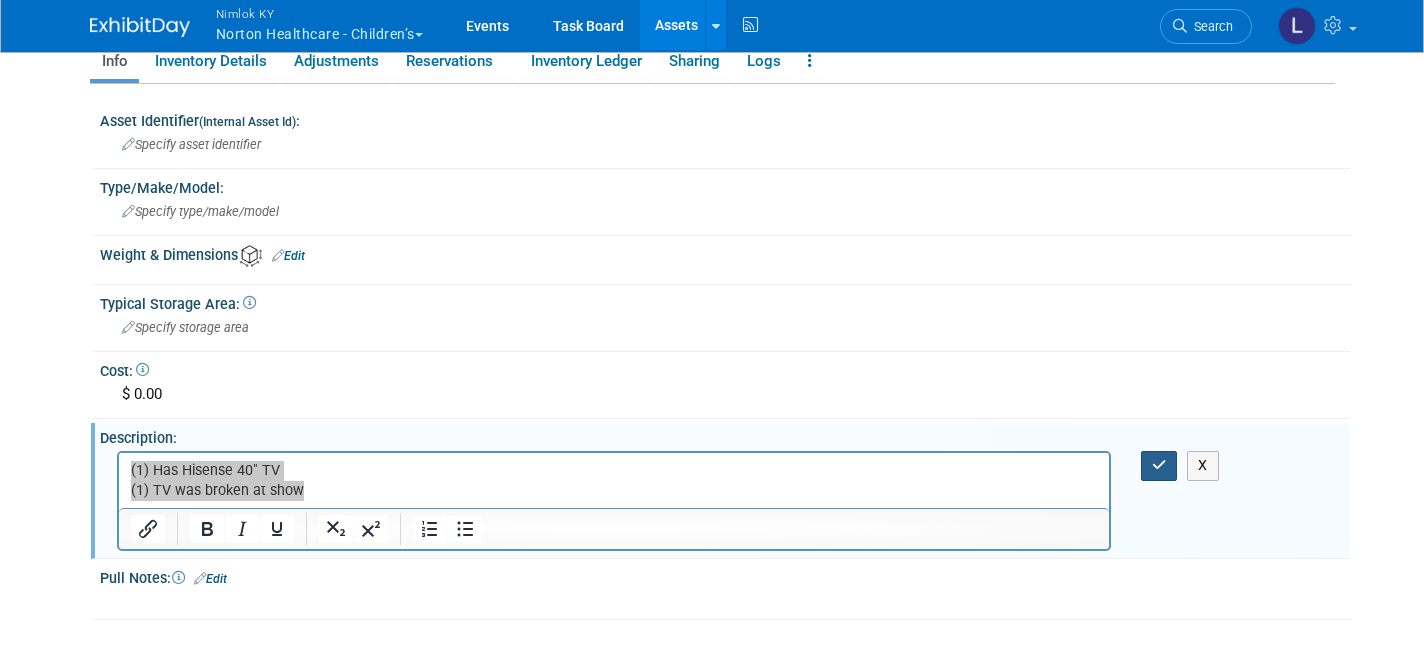 click at bounding box center [1159, 465] 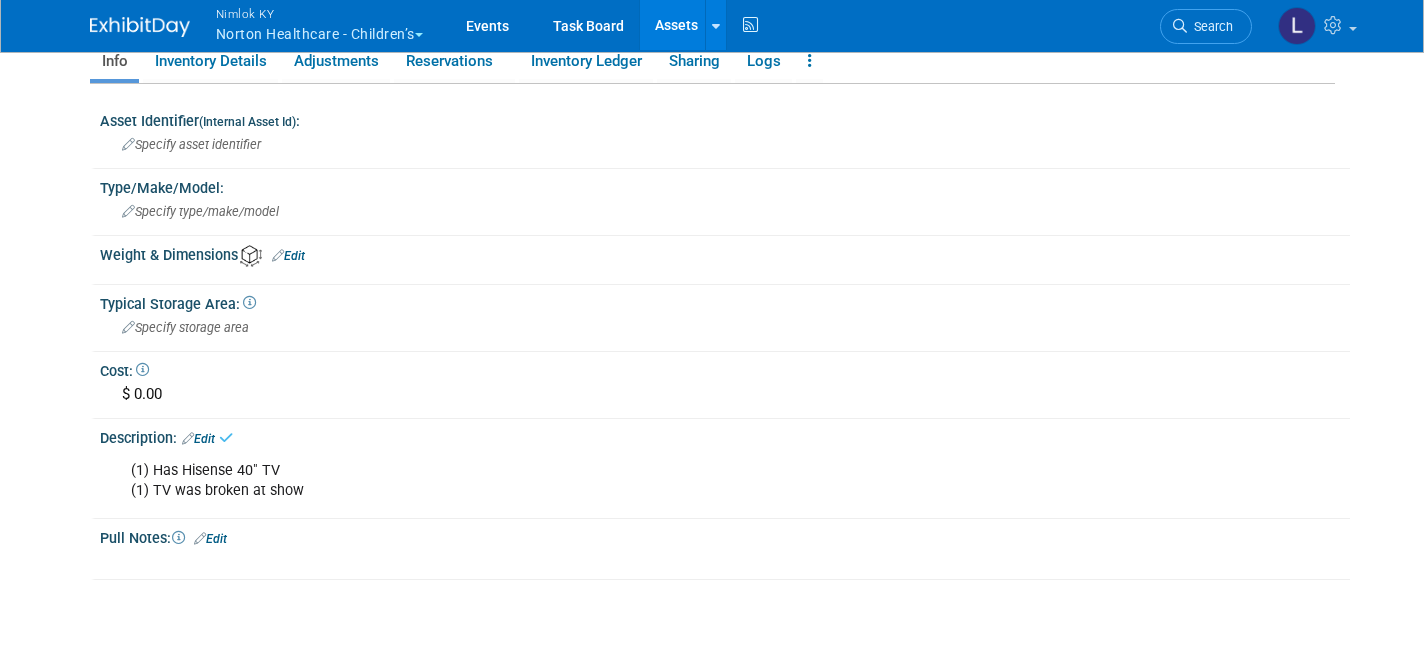 click on "Edit" at bounding box center (210, 539) 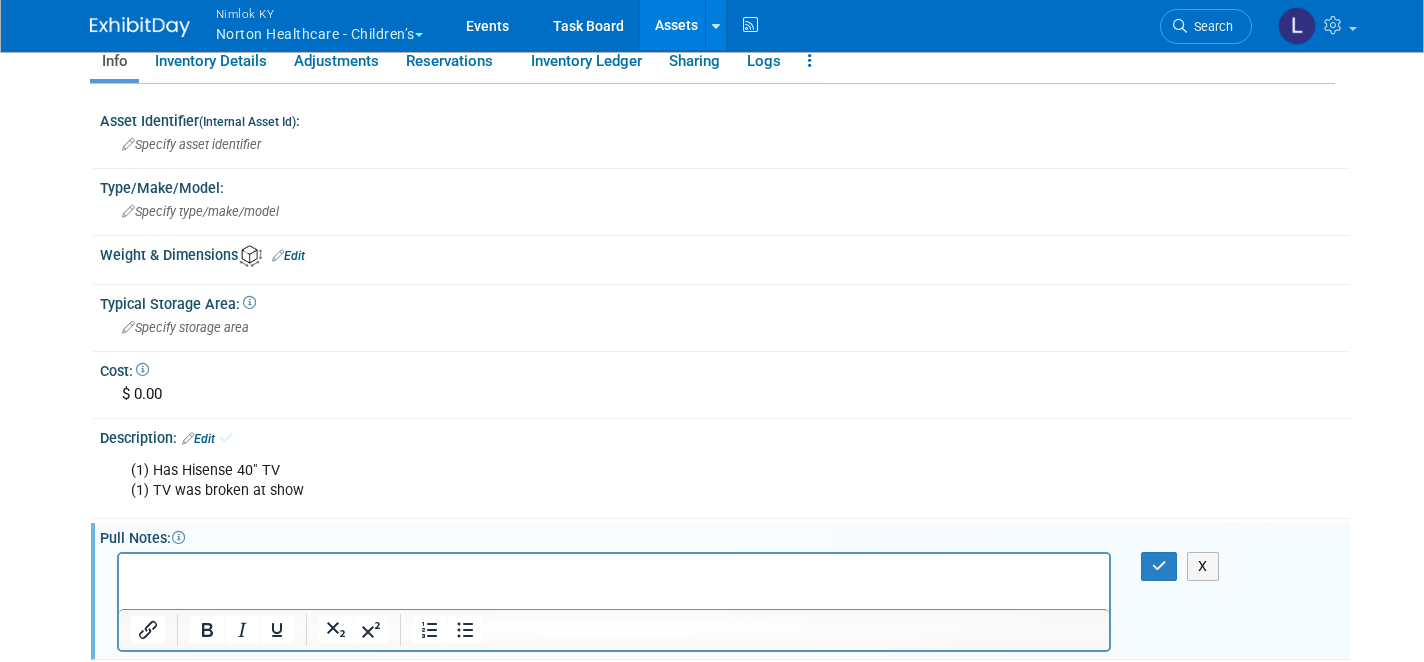 scroll, scrollTop: 0, scrollLeft: 0, axis: both 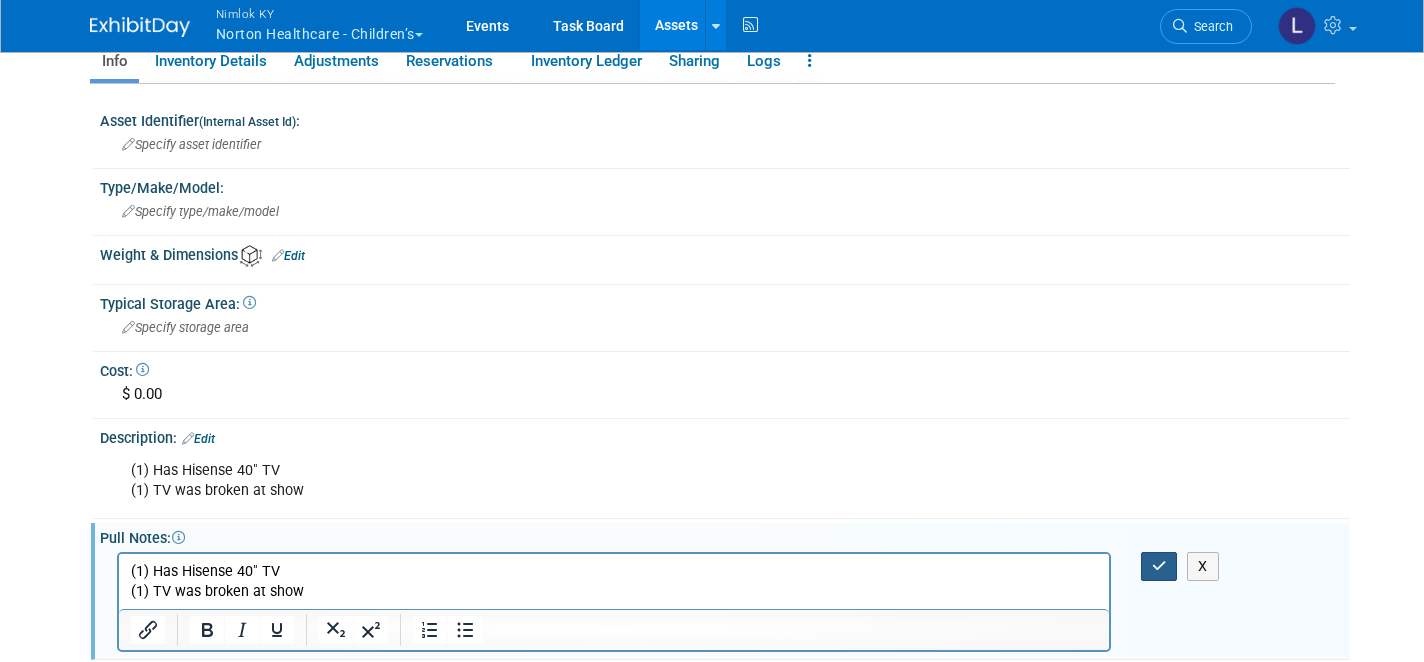 click at bounding box center (1159, 566) 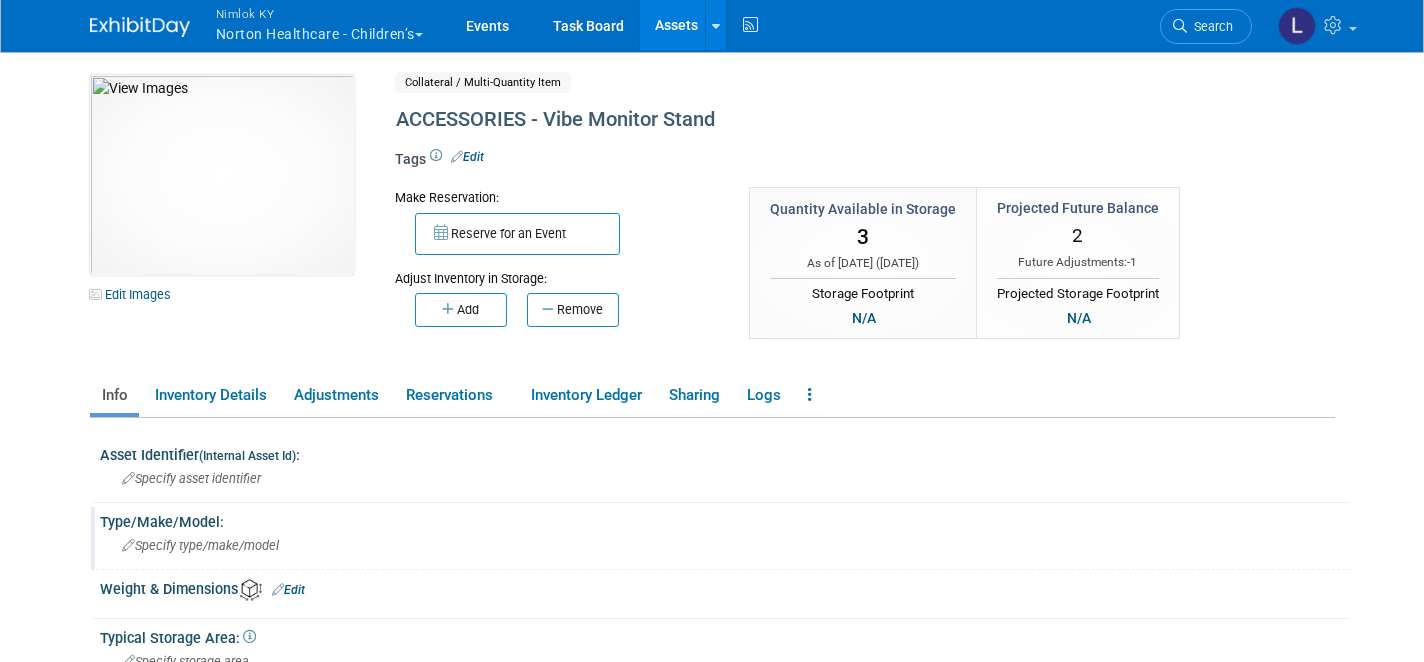 scroll, scrollTop: 0, scrollLeft: 0, axis: both 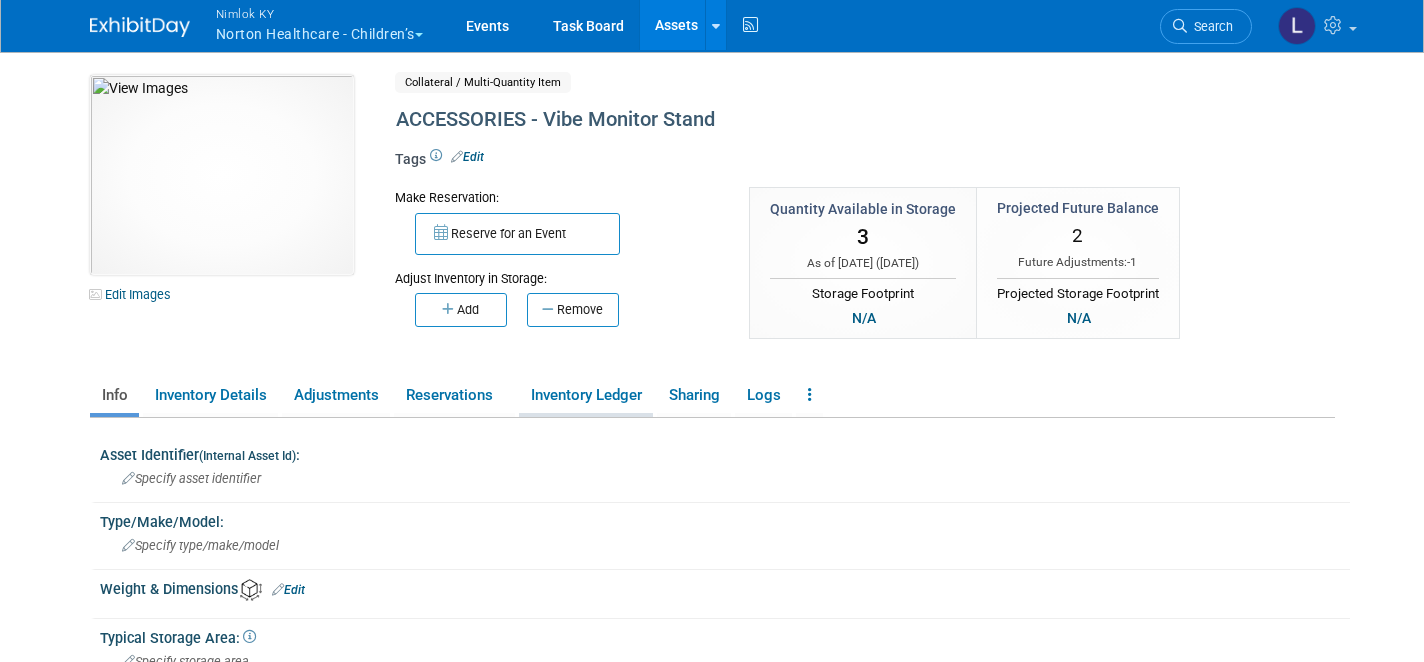 click on "Inventory Ledger" at bounding box center [586, 395] 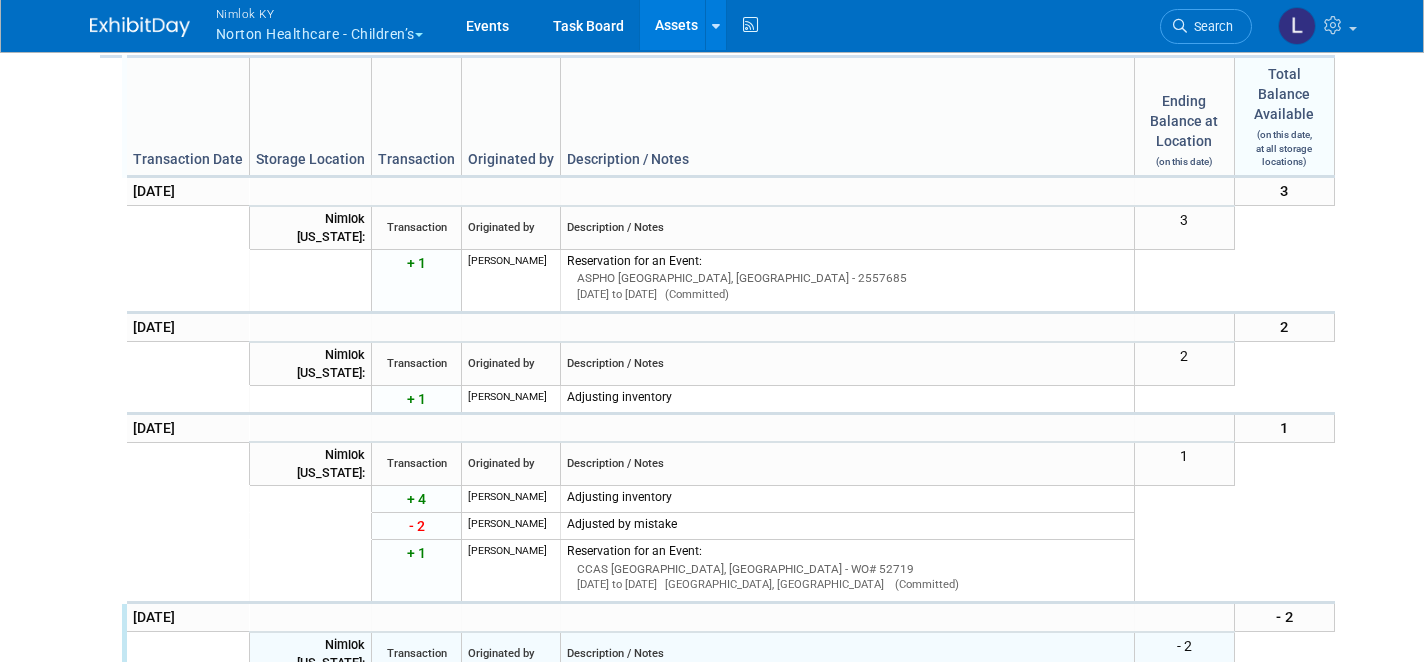 scroll, scrollTop: 777, scrollLeft: 0, axis: vertical 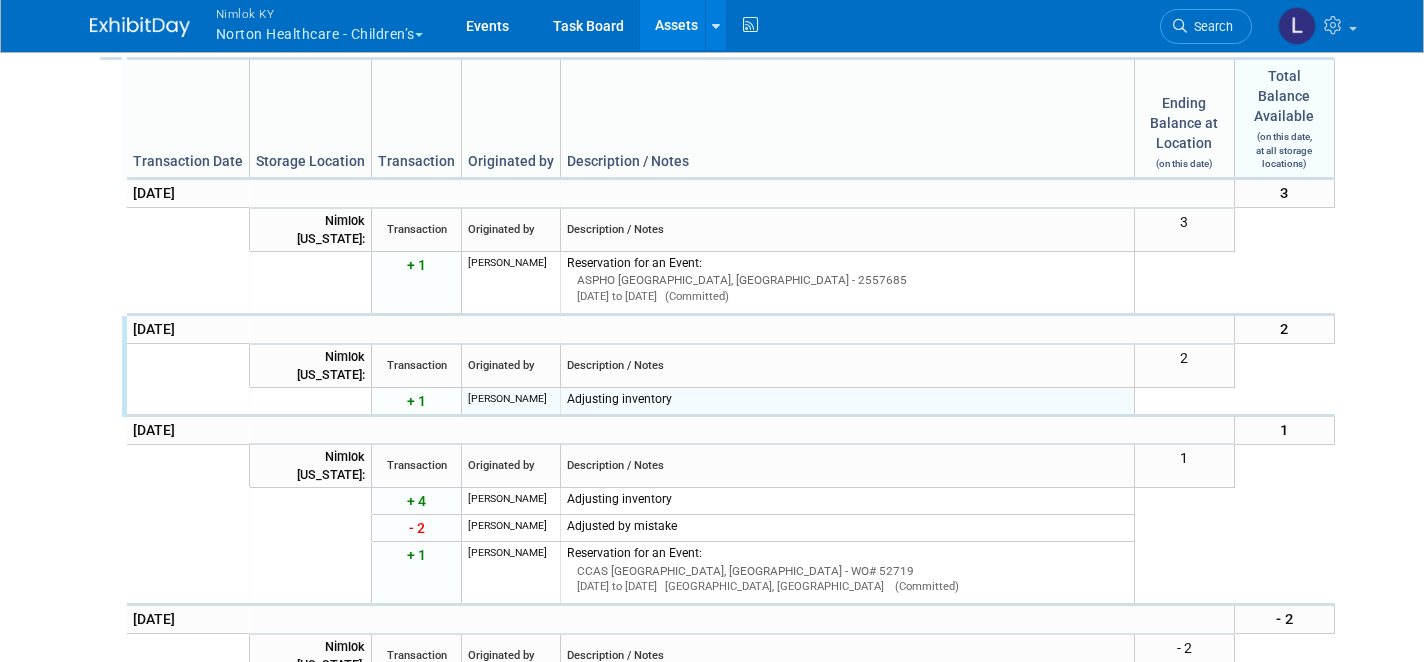click on "+ 1" at bounding box center [416, 401] 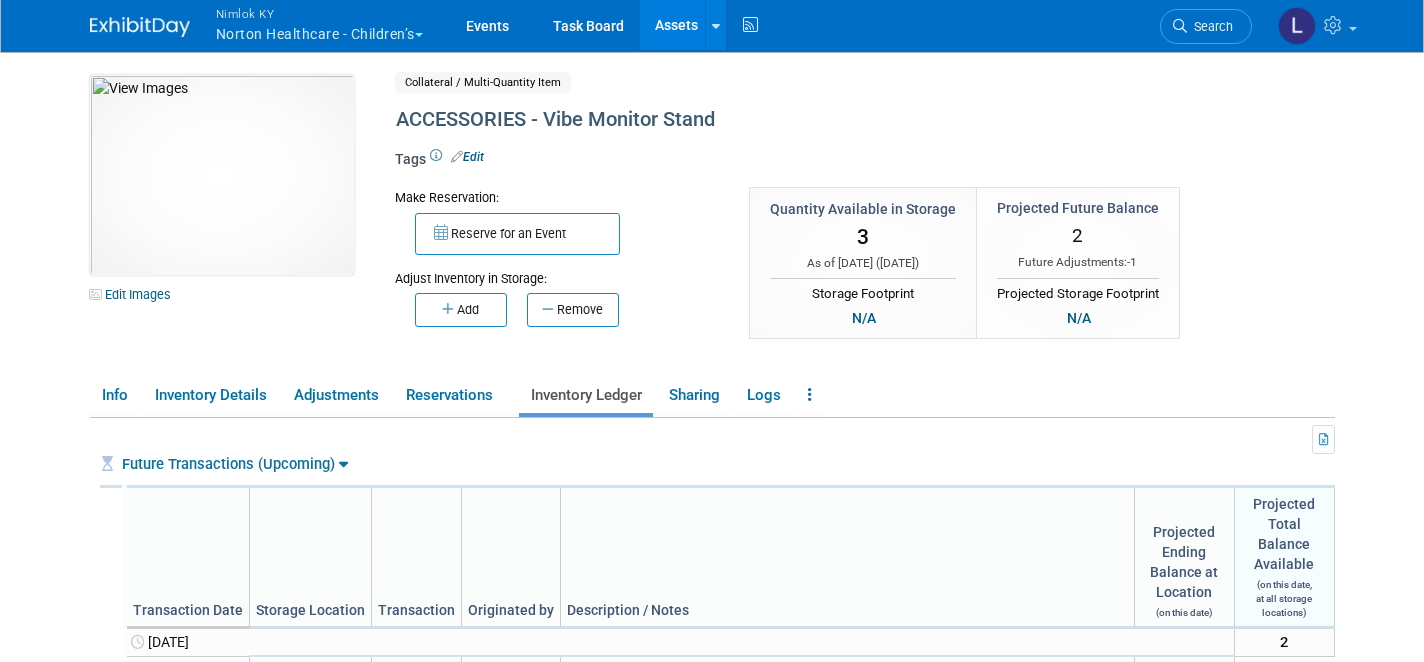 scroll, scrollTop: 0, scrollLeft: 0, axis: both 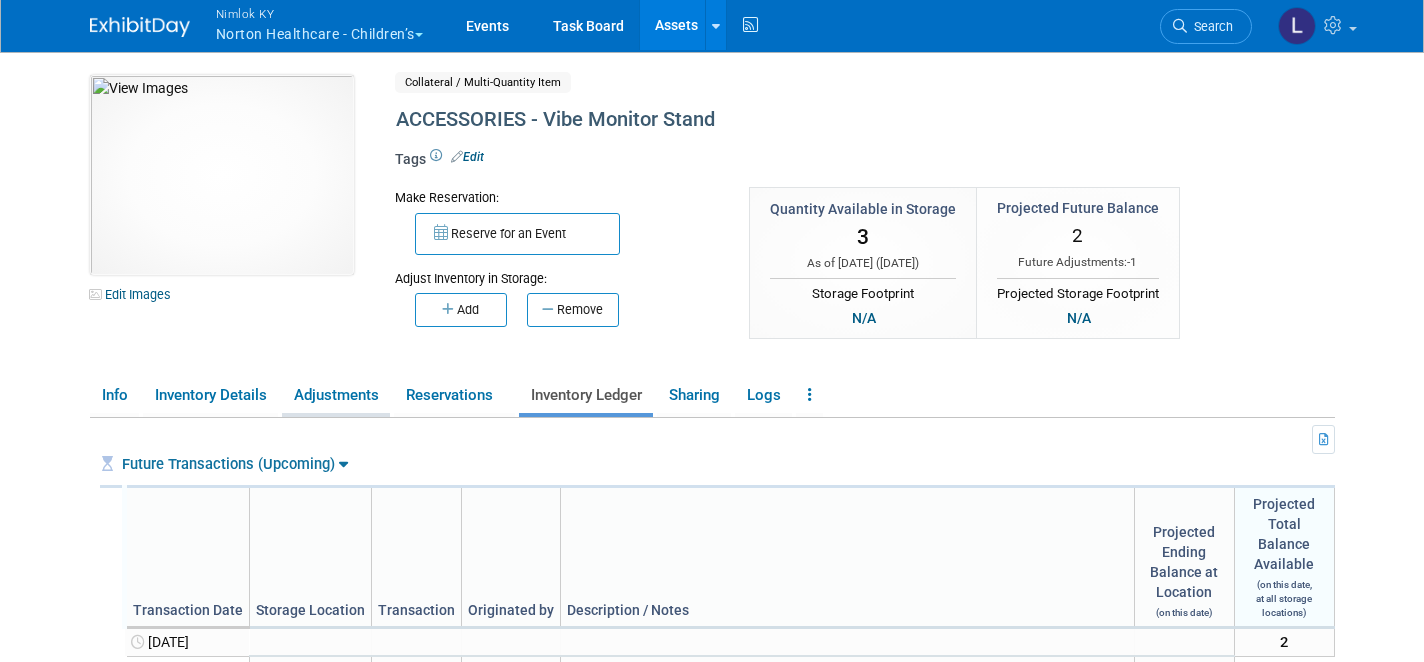 click on "Adjustments" at bounding box center (336, 395) 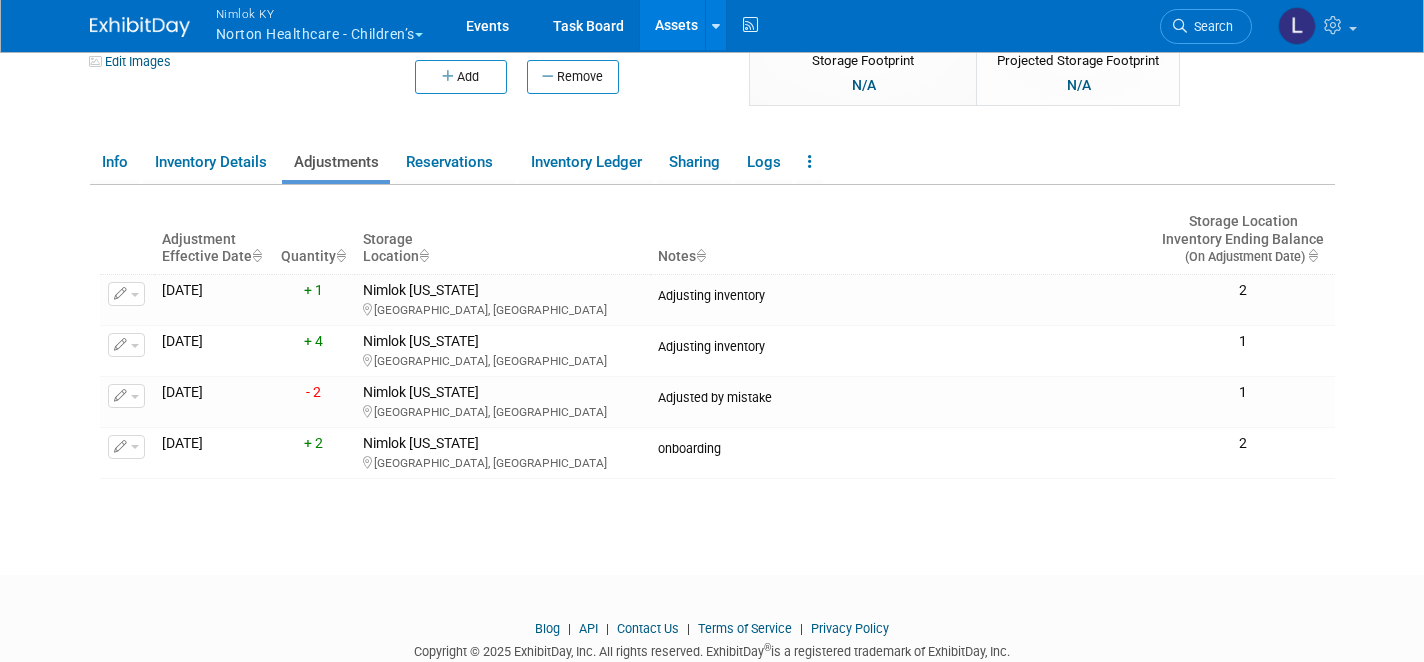 scroll, scrollTop: 252, scrollLeft: 0, axis: vertical 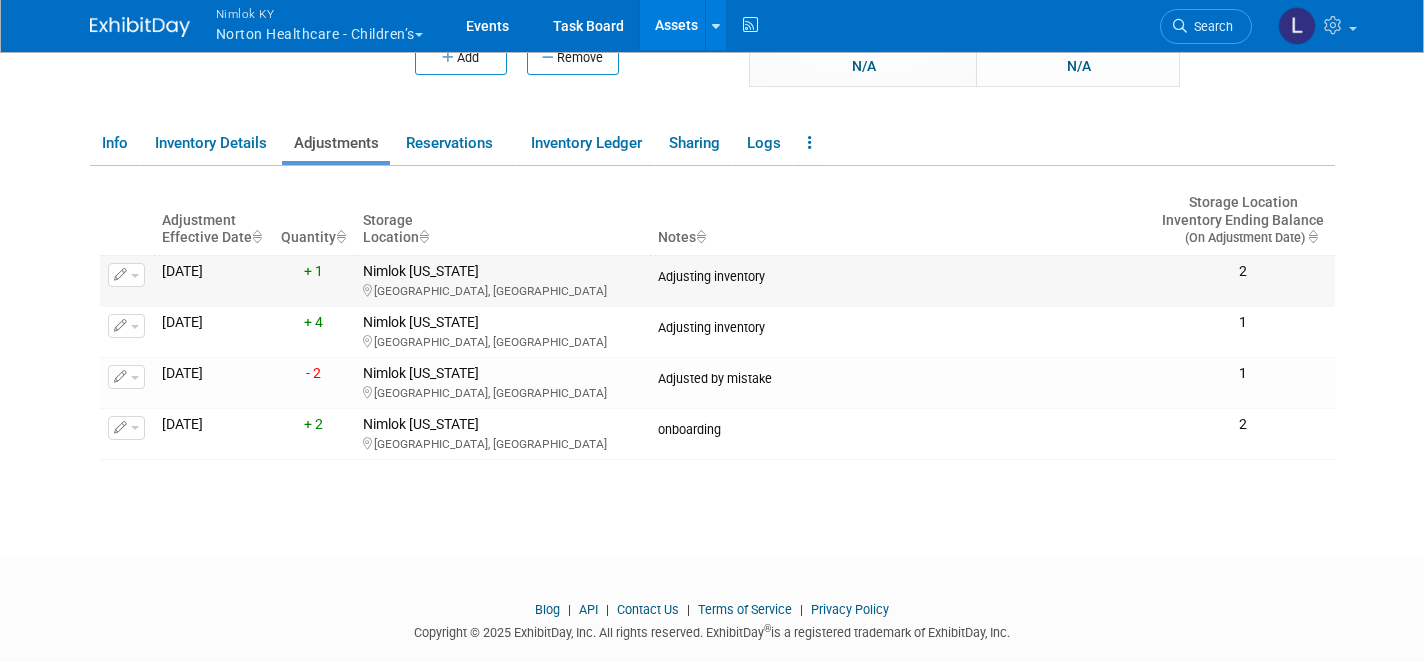 click at bounding box center (135, 276) 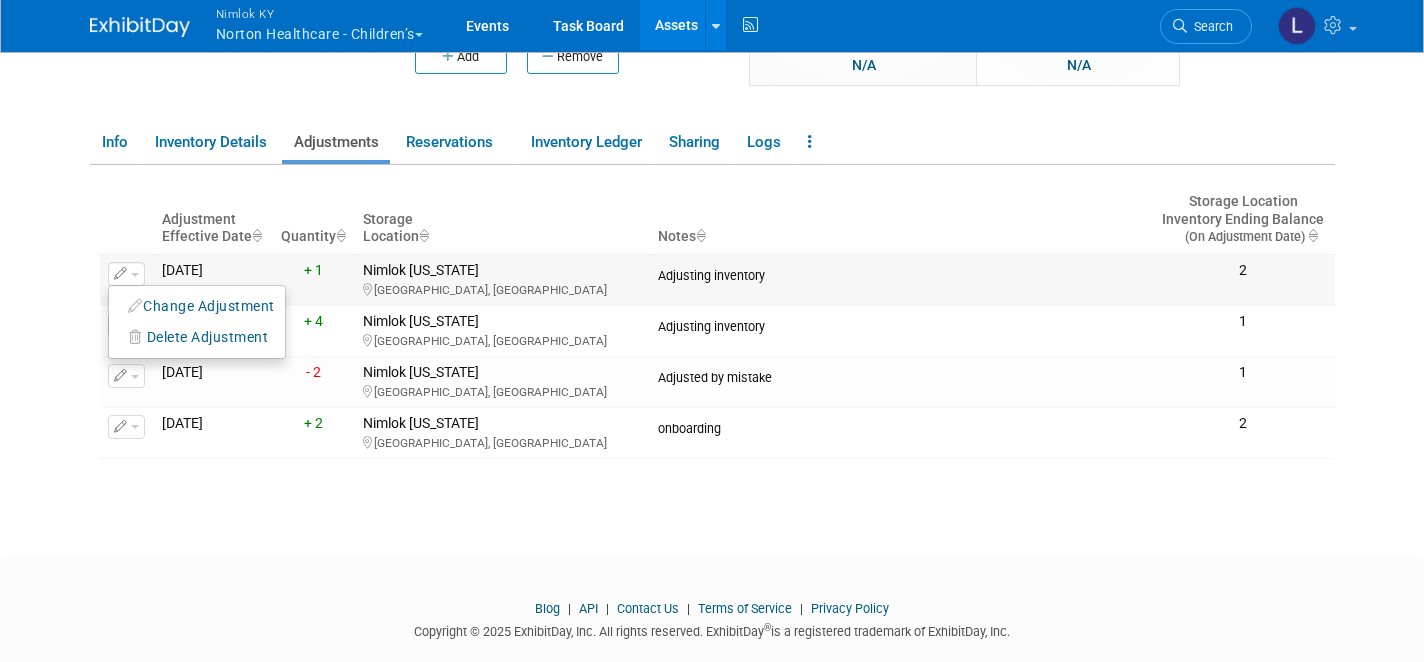 scroll, scrollTop: 254, scrollLeft: 0, axis: vertical 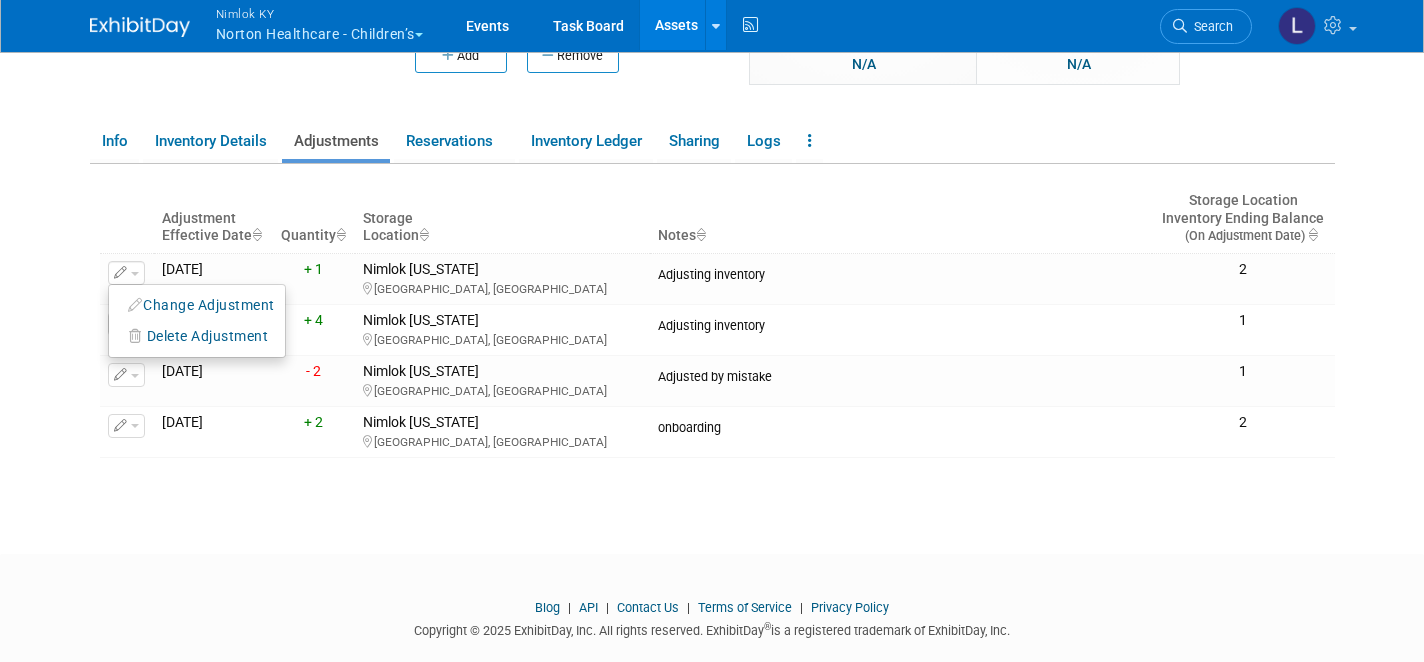 click on "10047893-10717488-43544383-8bcc-4ed3-8855-9011a18c9d16.jpg
Edit Images
Collateral / Multi-Quantity Item
Shared
ACCESSORIES - Vibe Monitor Stand
X
3" at bounding box center (712, 157) 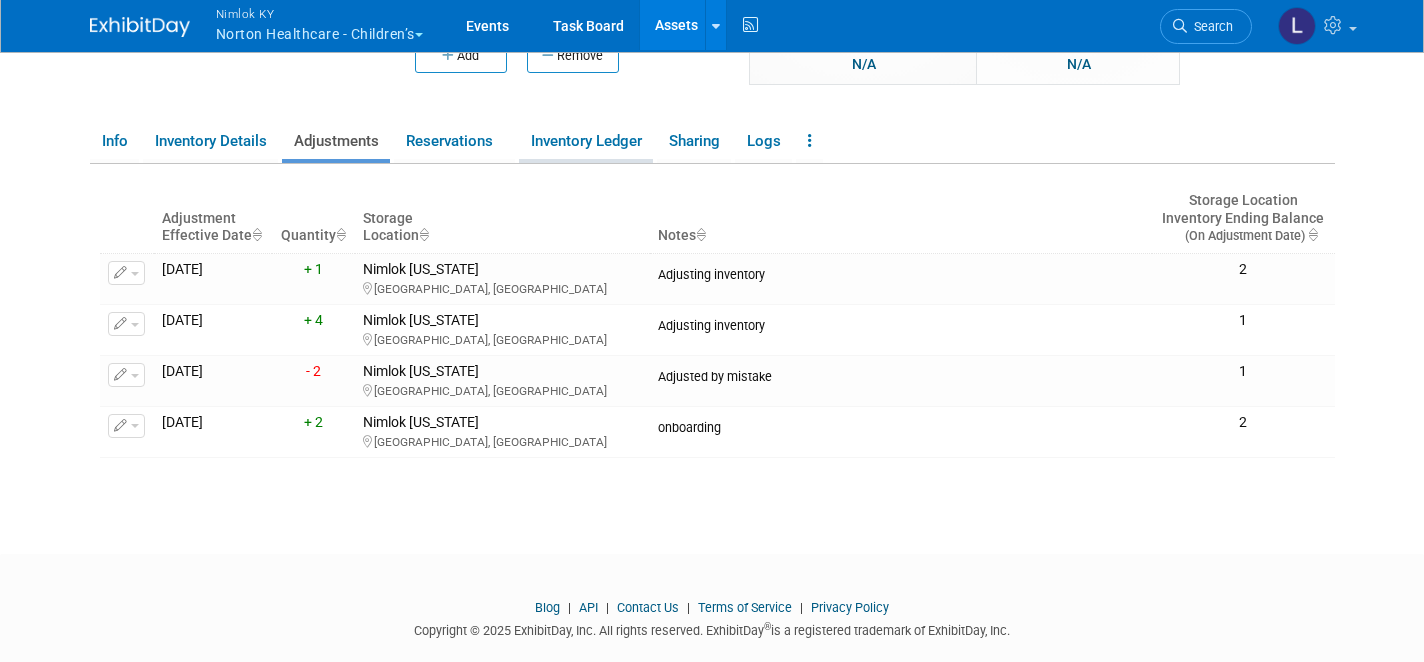 click on "Inventory Ledger" at bounding box center [586, 141] 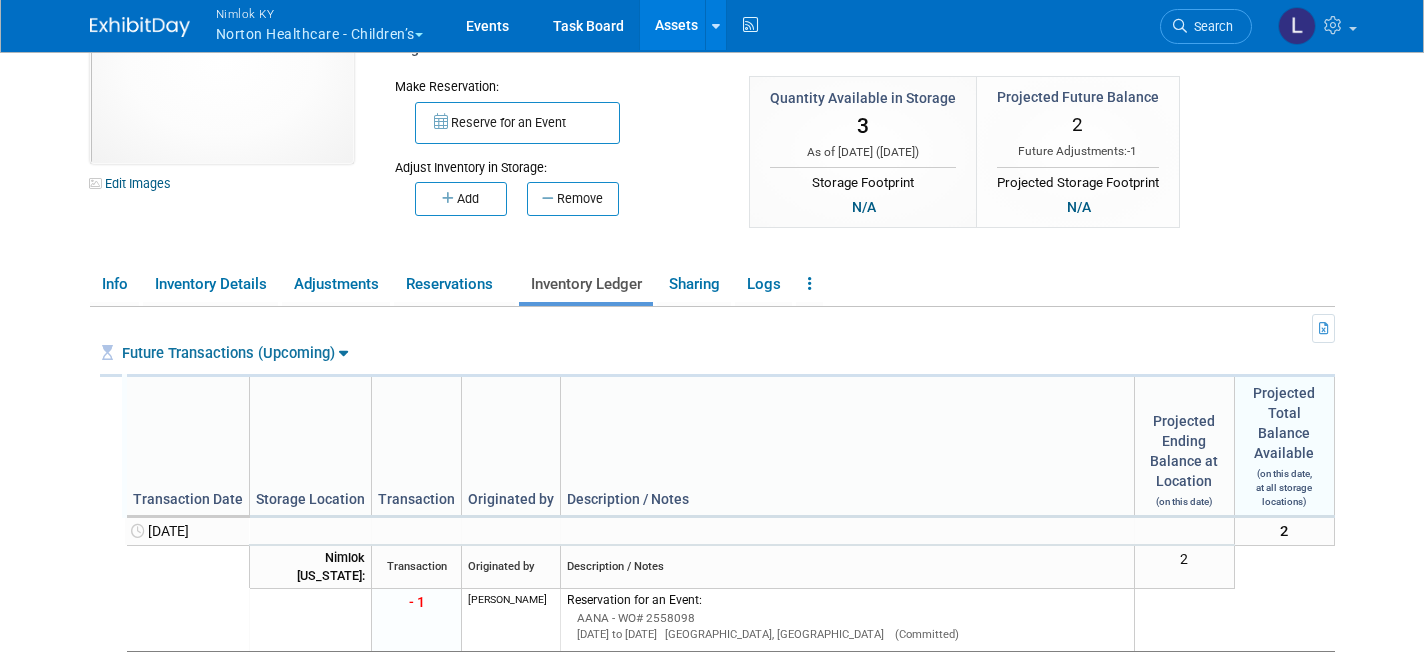 scroll, scrollTop: 115, scrollLeft: 0, axis: vertical 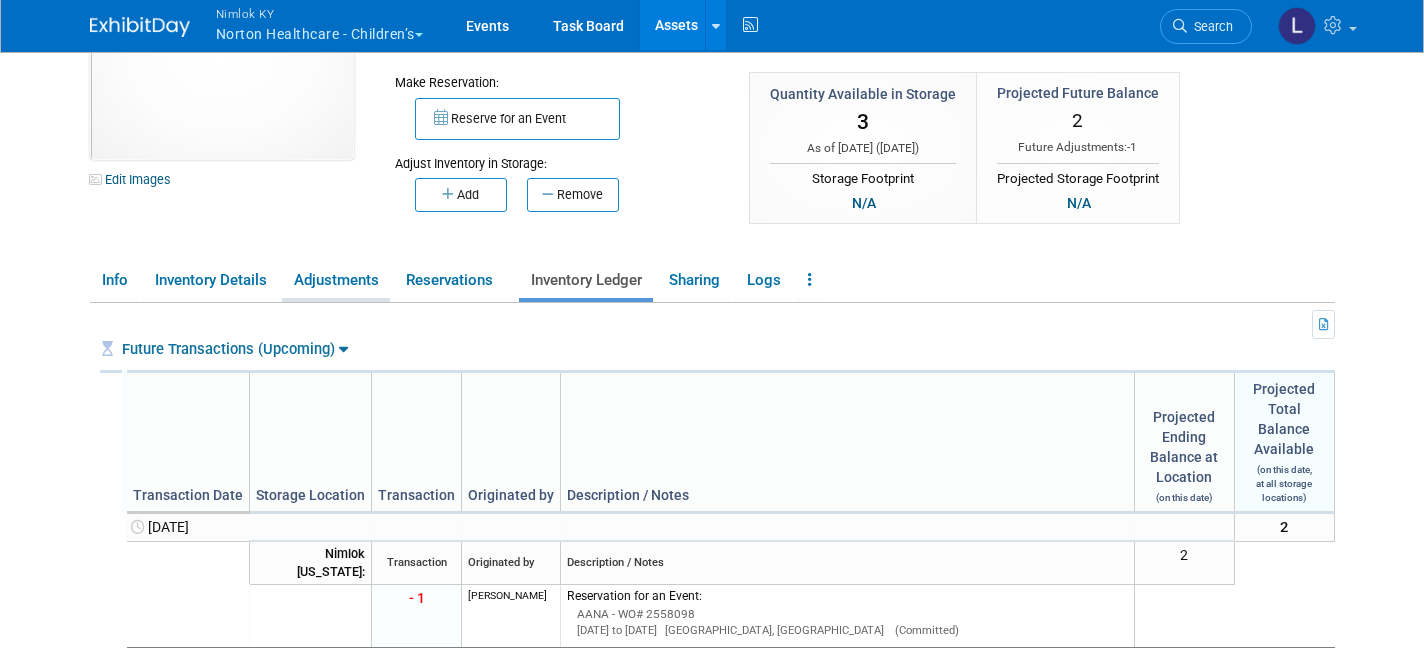click on "Adjustments" at bounding box center [336, 280] 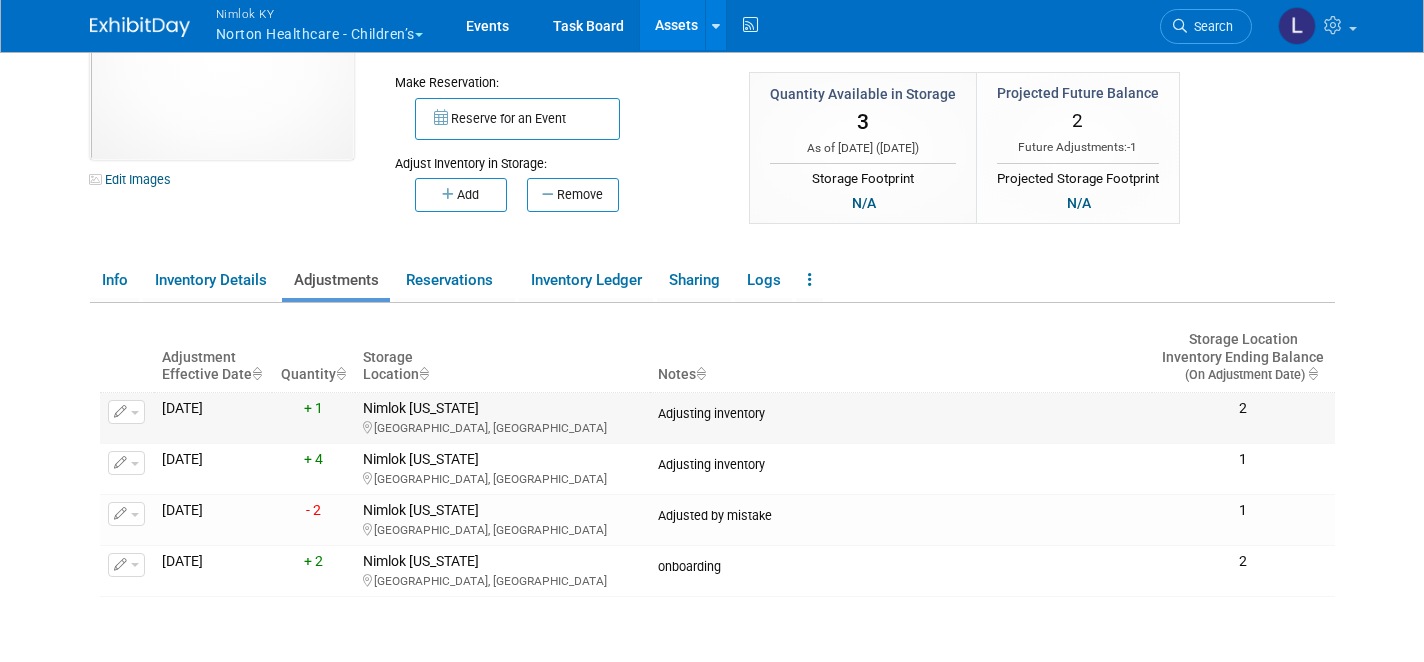 click at bounding box center [126, 412] 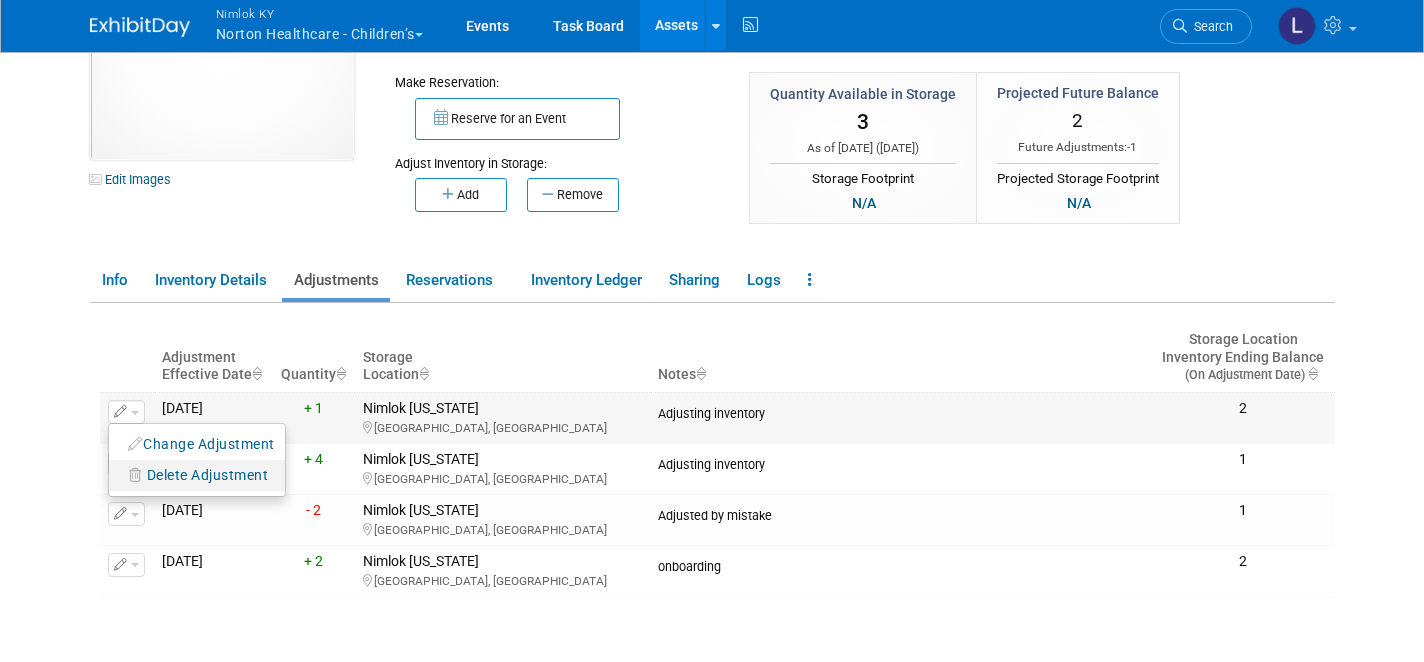 click on "Delete Adjustment" at bounding box center (208, 475) 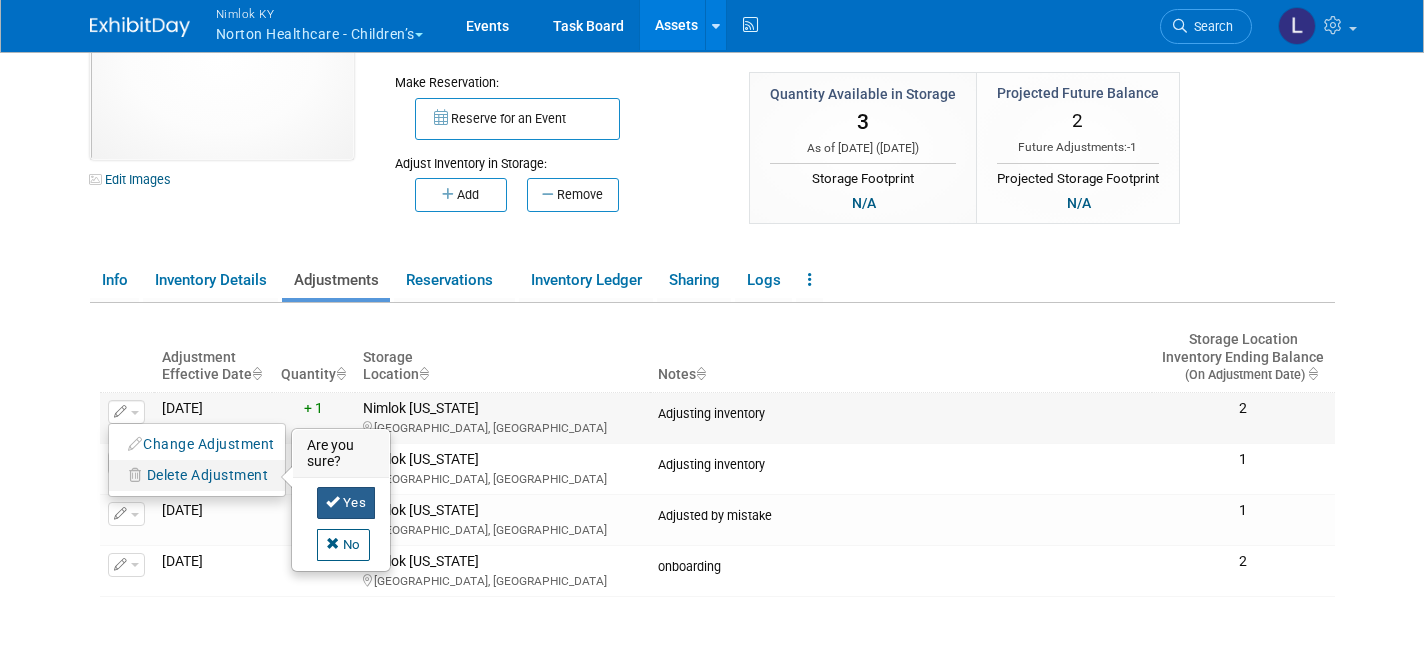 click on "Yes" at bounding box center (346, 503) 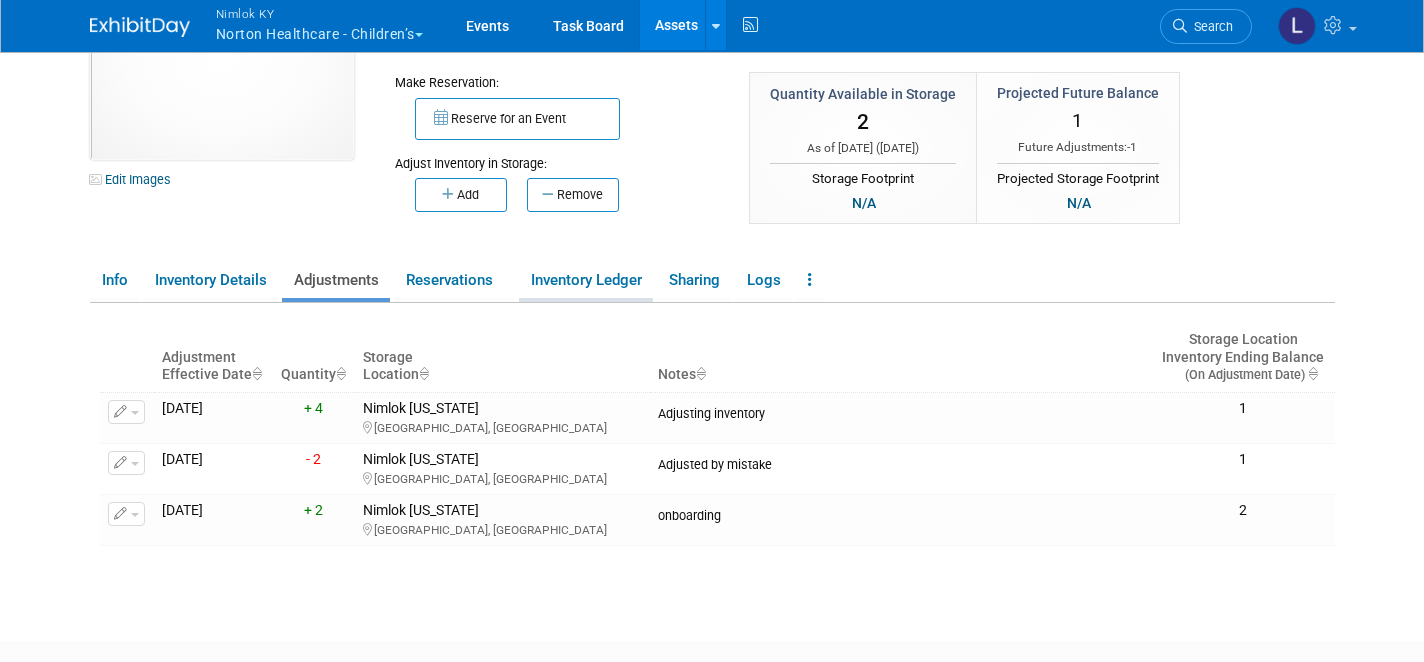 click on "Inventory Ledger" at bounding box center [586, 280] 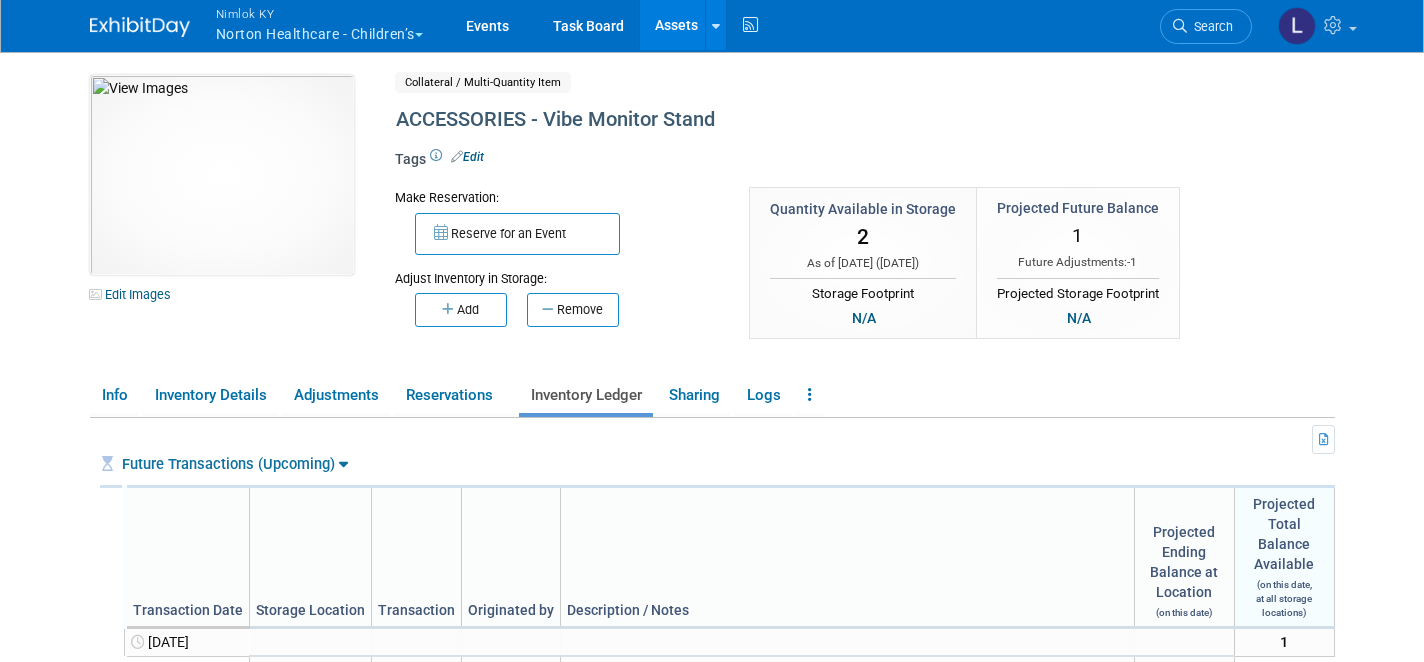 scroll, scrollTop: 0, scrollLeft: 0, axis: both 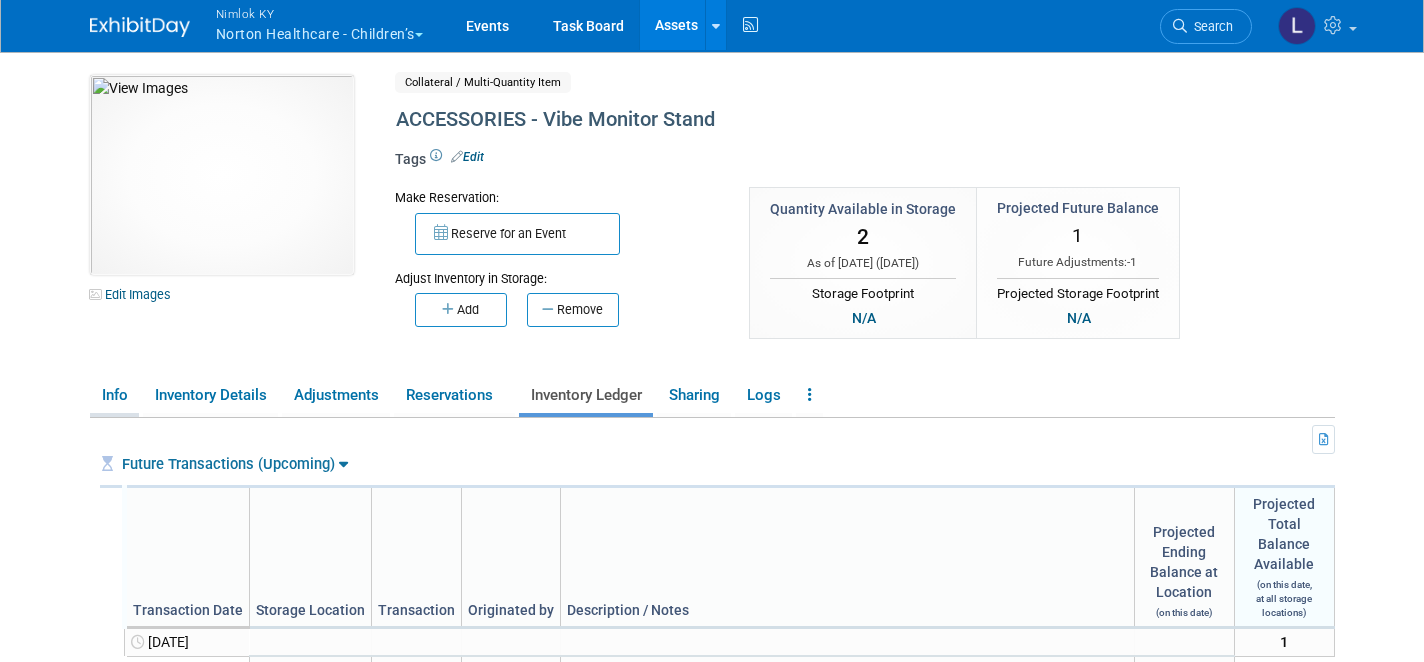 click on "Info" at bounding box center [114, 395] 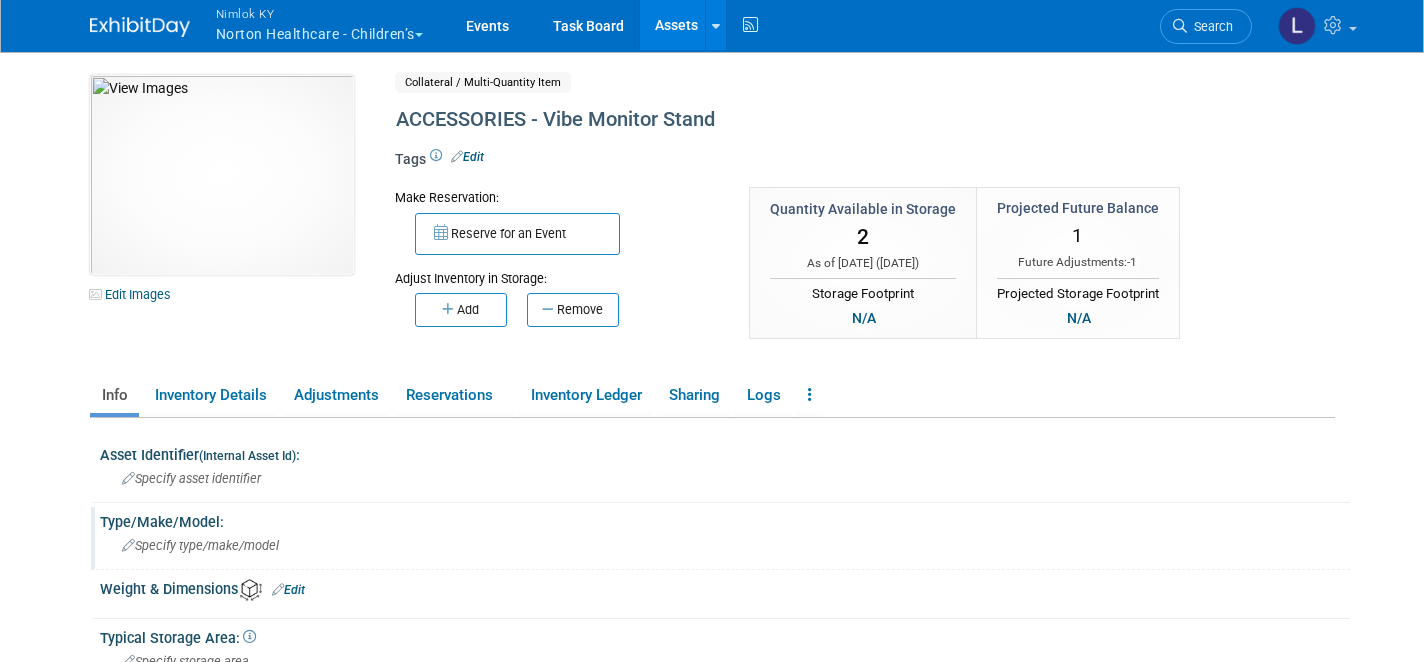 scroll, scrollTop: 0, scrollLeft: 0, axis: both 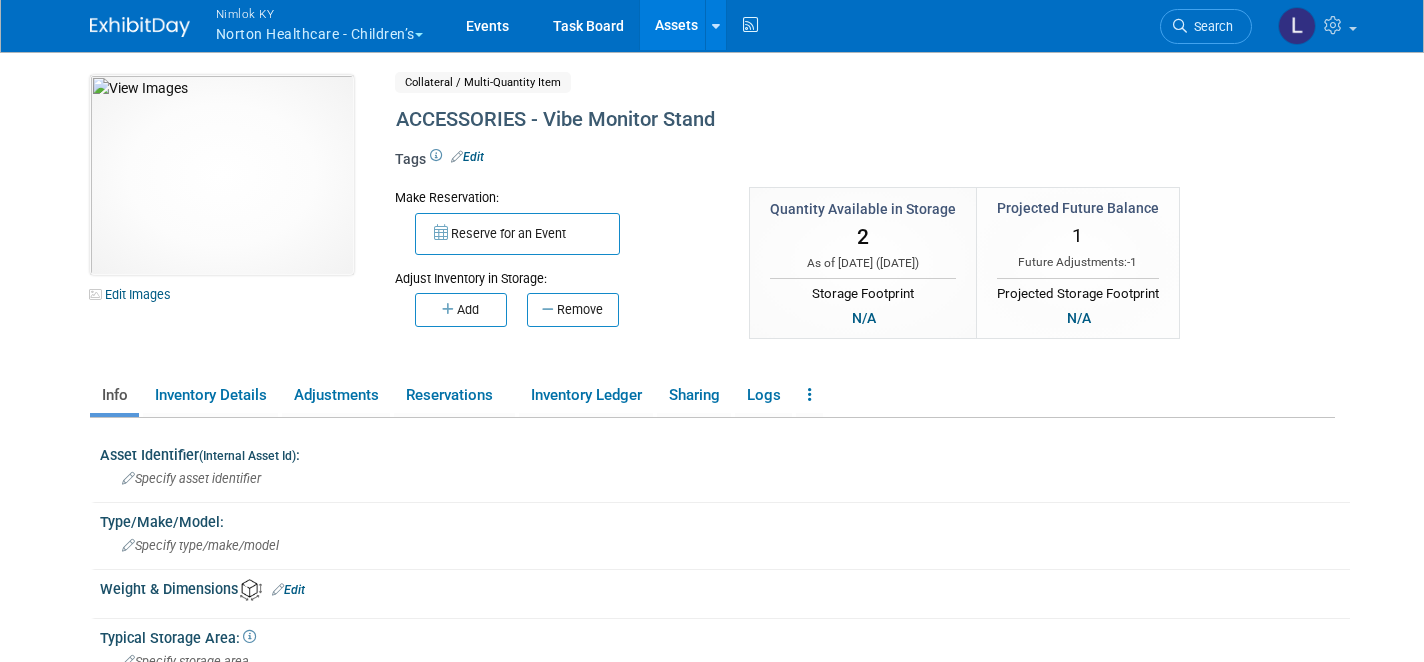 click on "Assets" at bounding box center (676, 25) 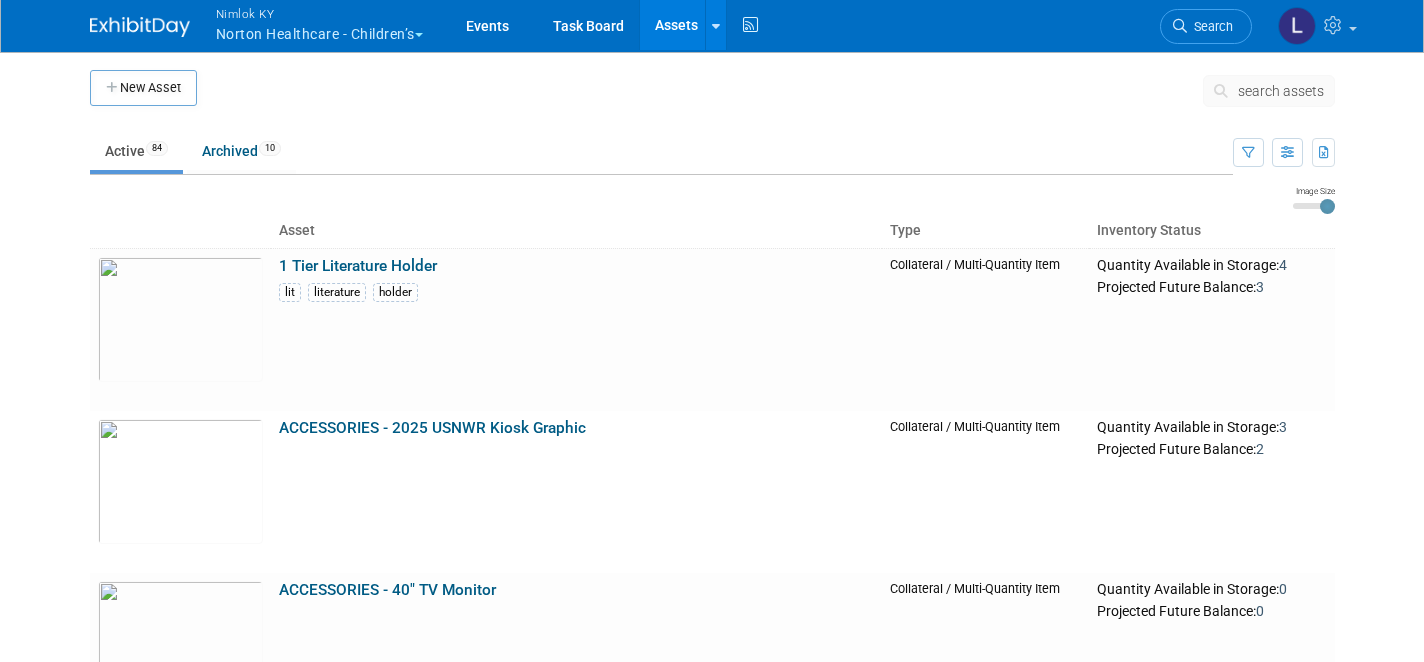 scroll, scrollTop: 0, scrollLeft: 0, axis: both 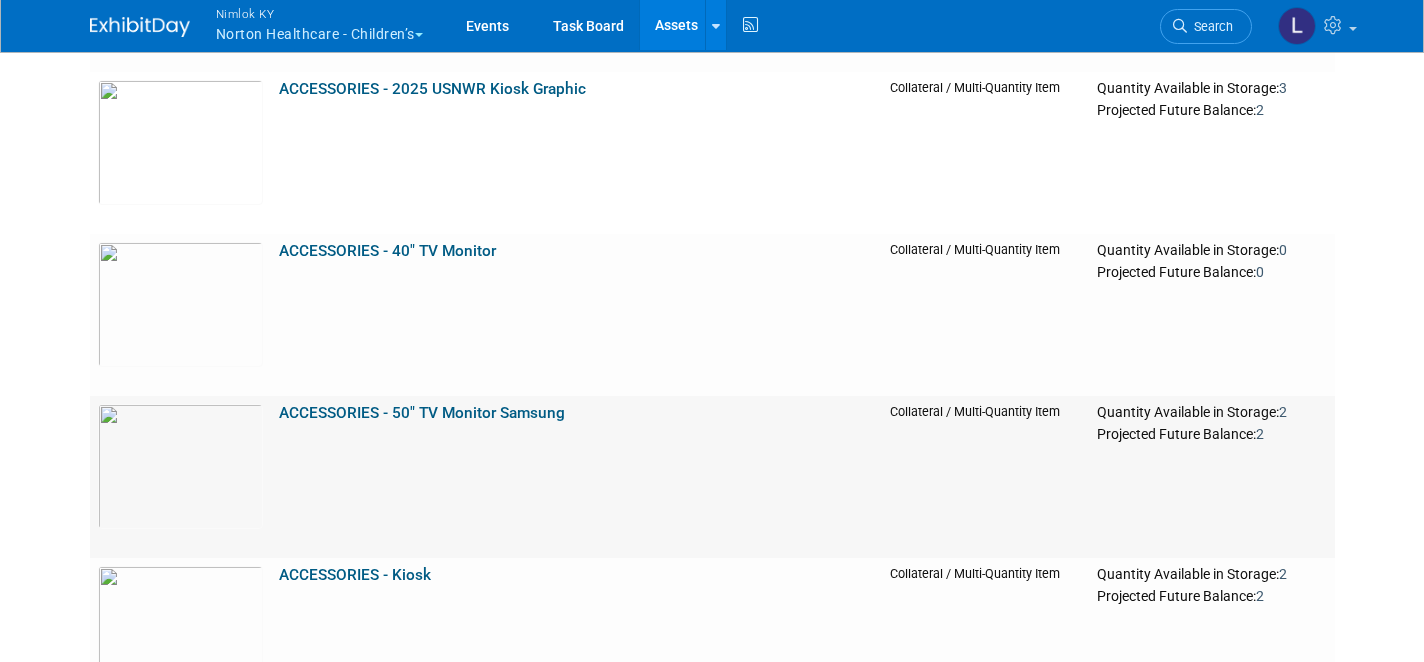 click on "ACCESSORIES - 50" TV Monitor Samsung" at bounding box center [422, 413] 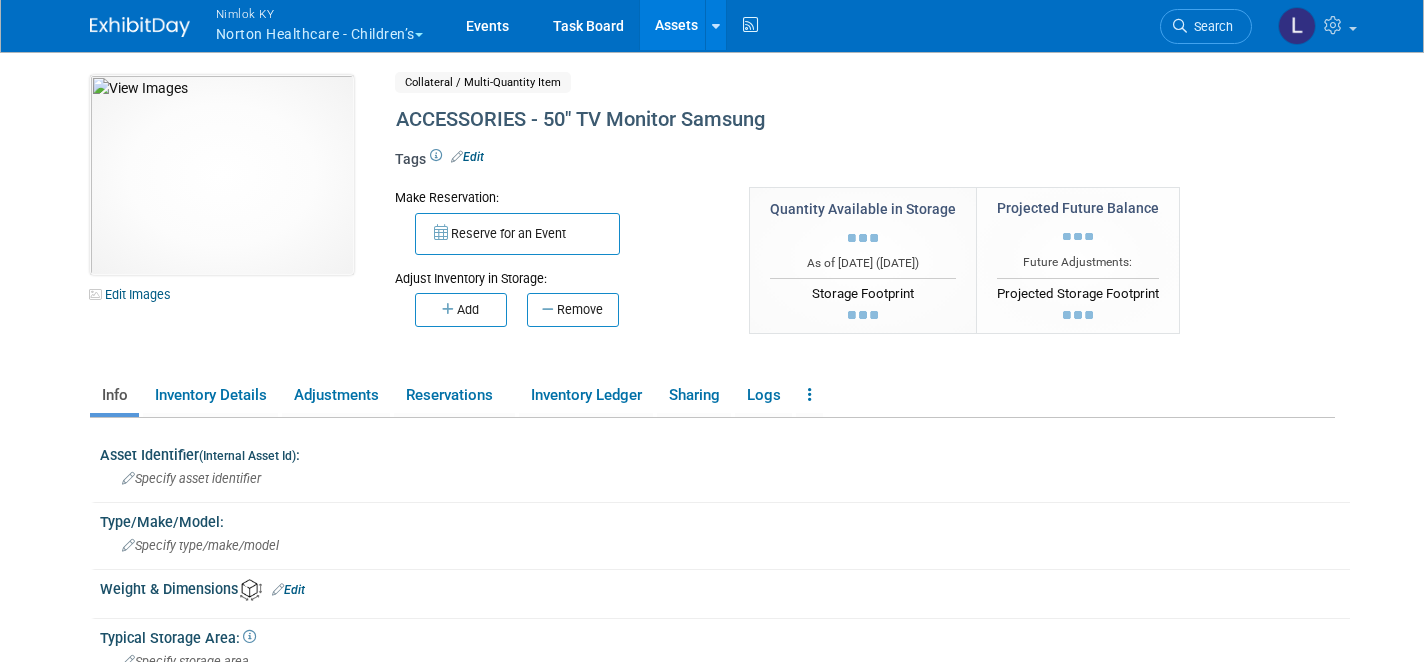 scroll, scrollTop: 0, scrollLeft: 0, axis: both 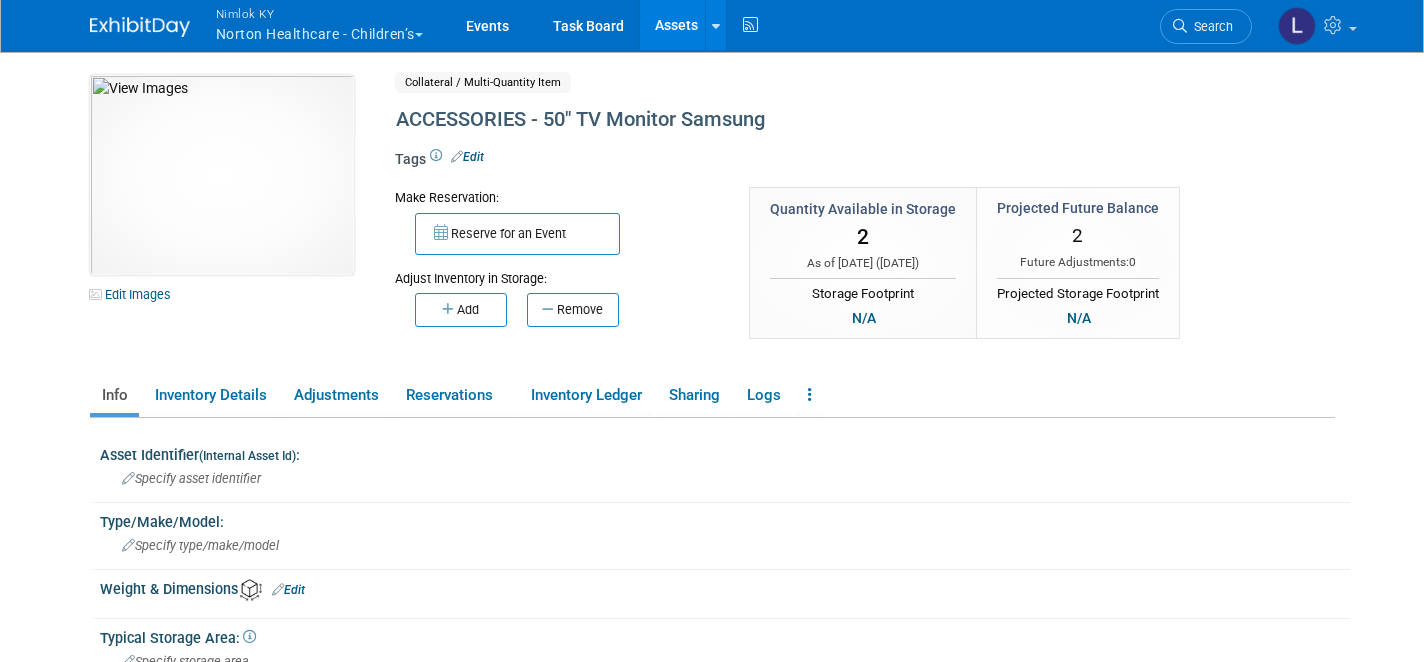 click on "Assets" at bounding box center [676, 25] 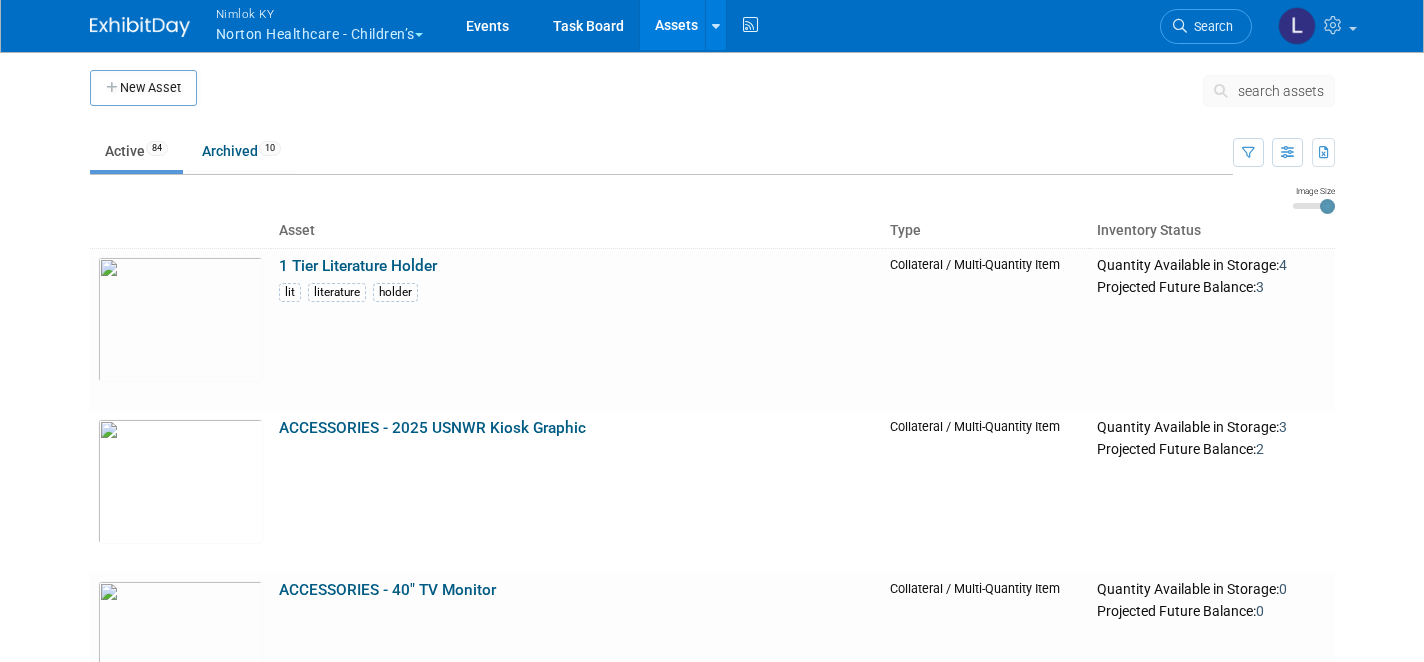 scroll, scrollTop: 0, scrollLeft: 0, axis: both 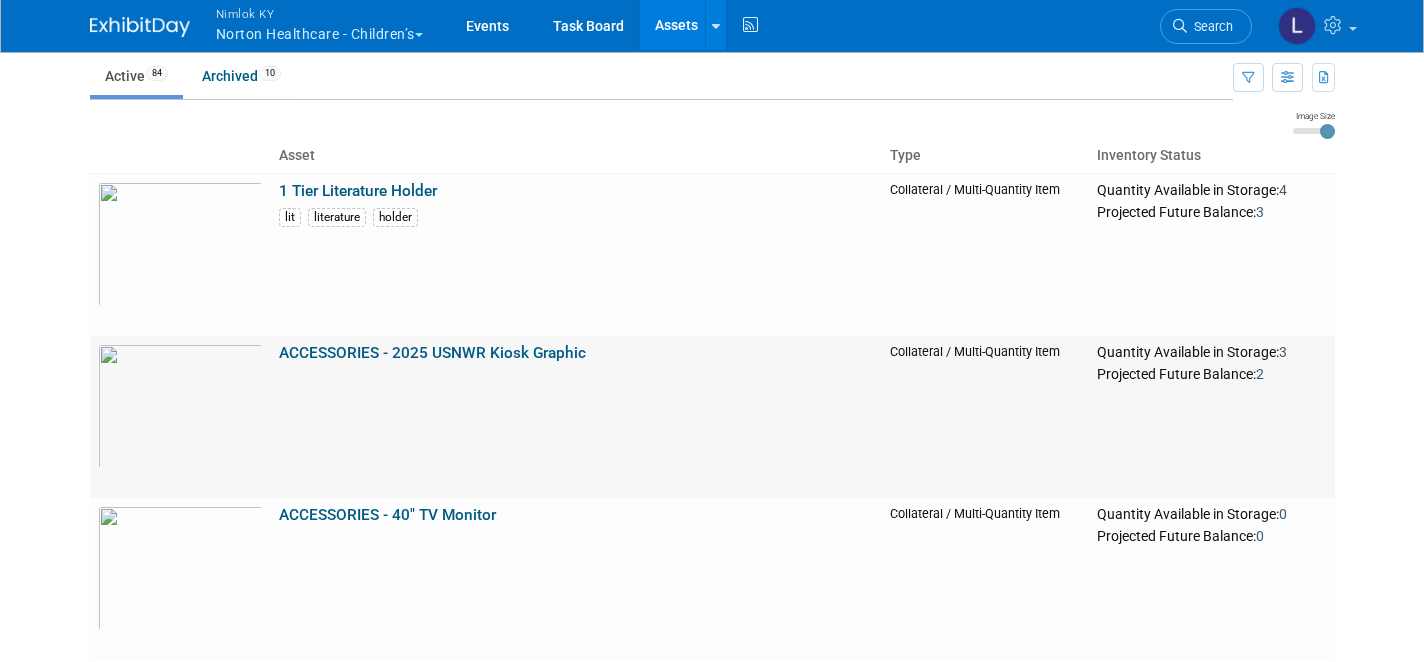 click on "ACCESSORIES - 2025 USNWR Kiosk Graphic" at bounding box center [432, 353] 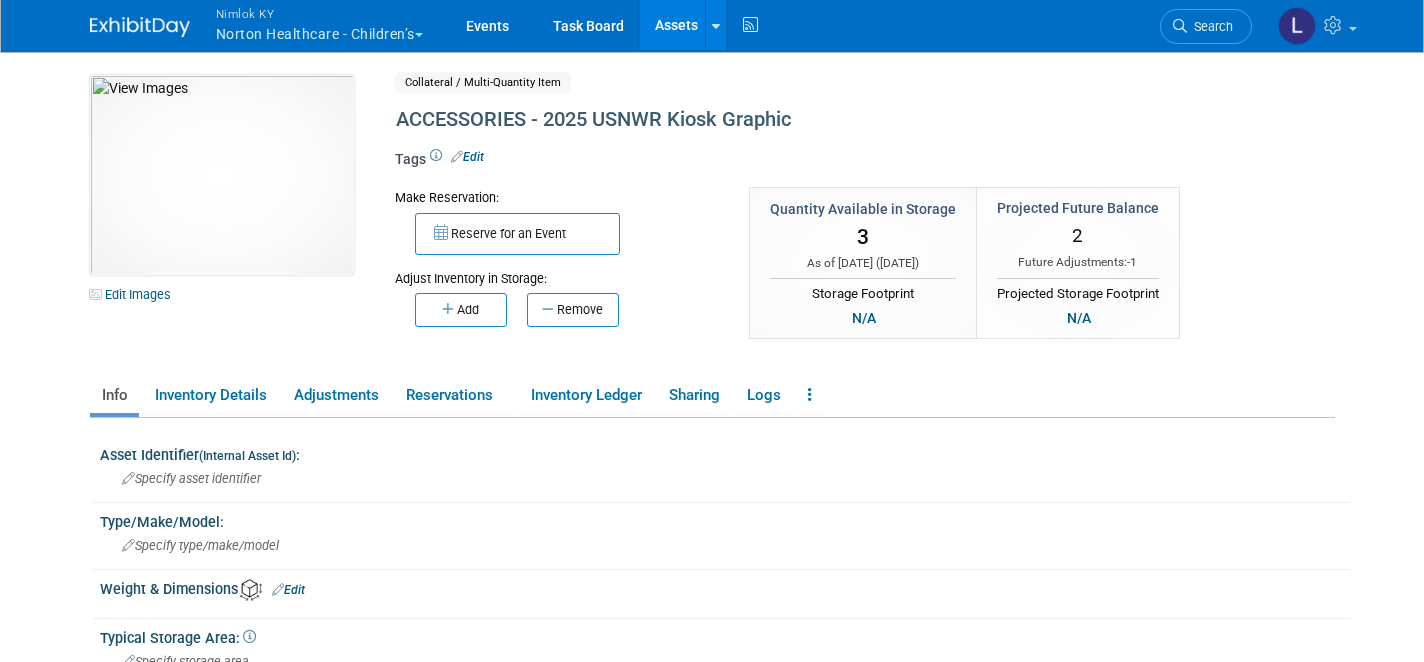 scroll, scrollTop: 0, scrollLeft: 0, axis: both 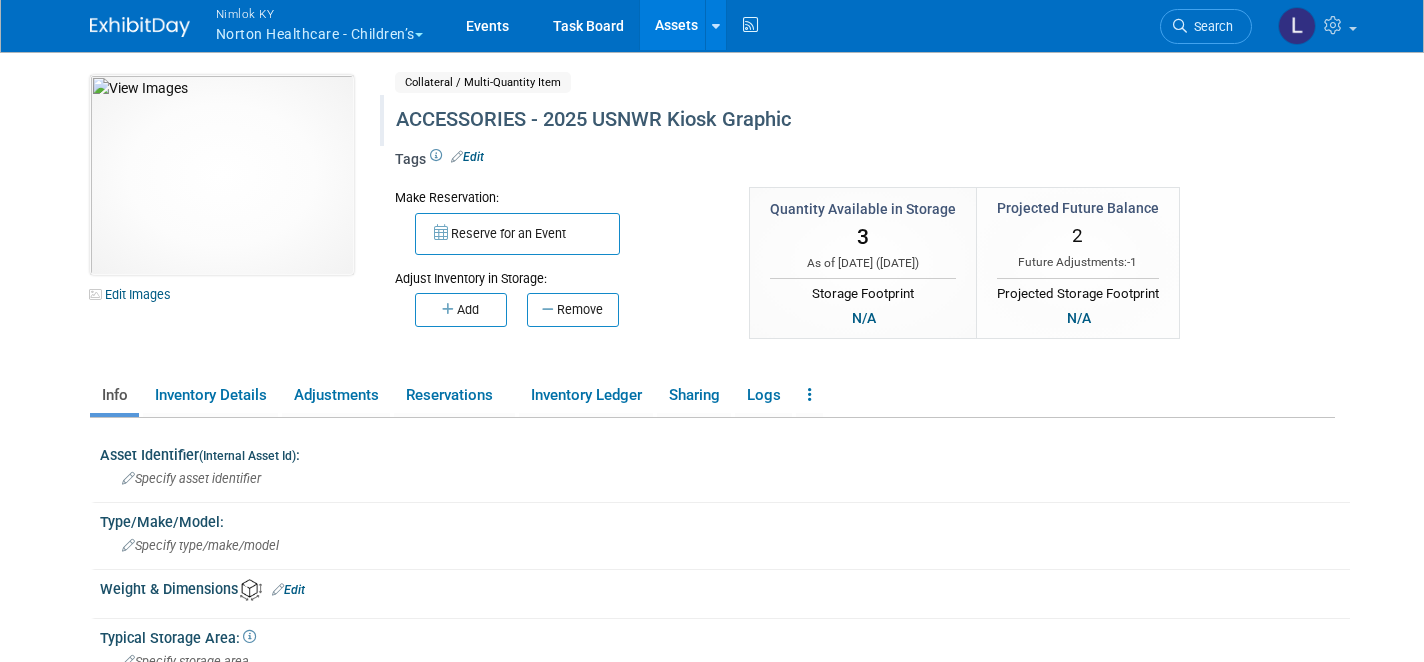 click on "ACCESSORIES - 2025 USNWR Kiosk Graphic" at bounding box center [802, 120] 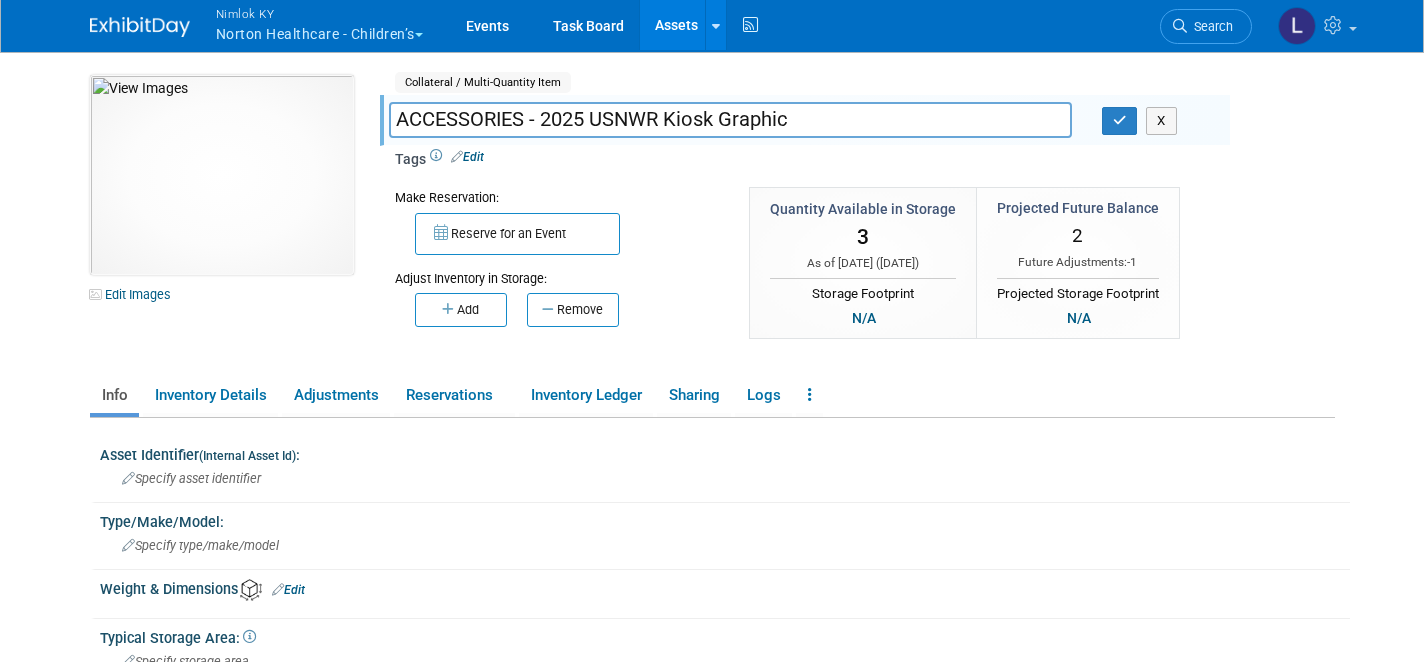 click on "ACCESSORIES - 2025 USNWR Kiosk Graphic" at bounding box center (730, 119) 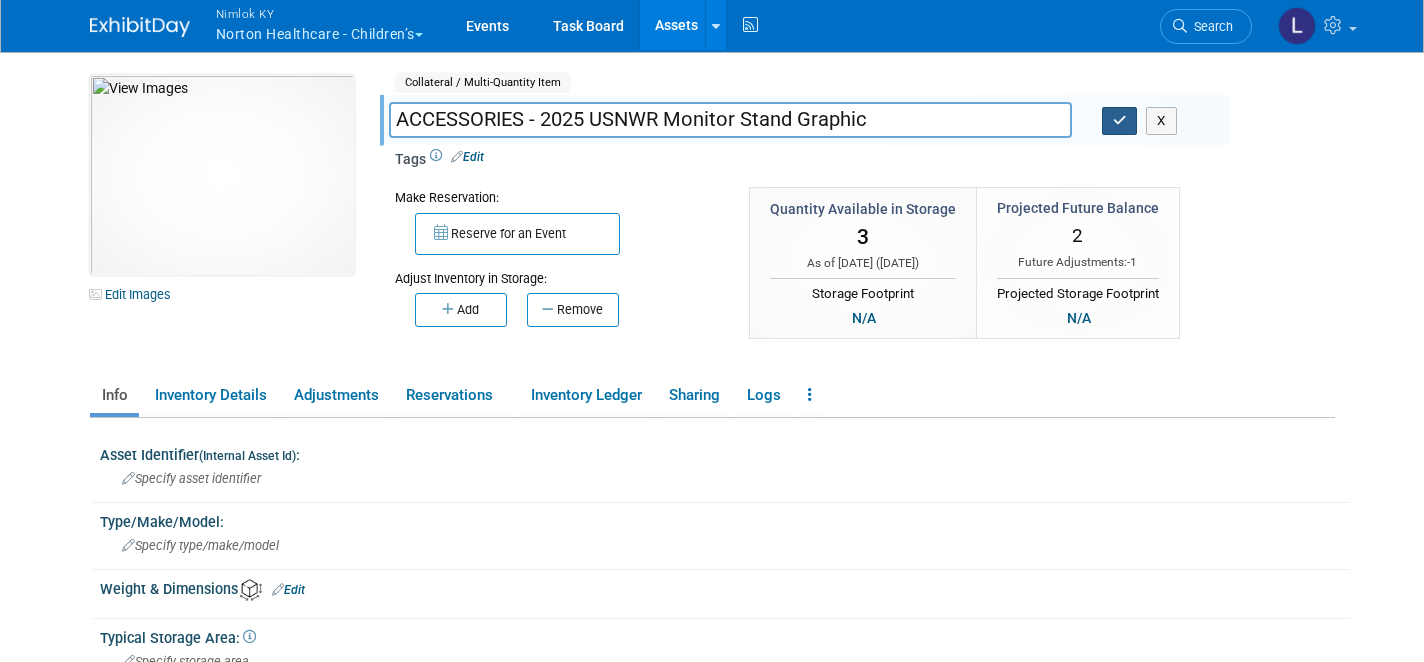 type on "ACCESSORIES - 2025 USNWR Monitor Stand Graphic" 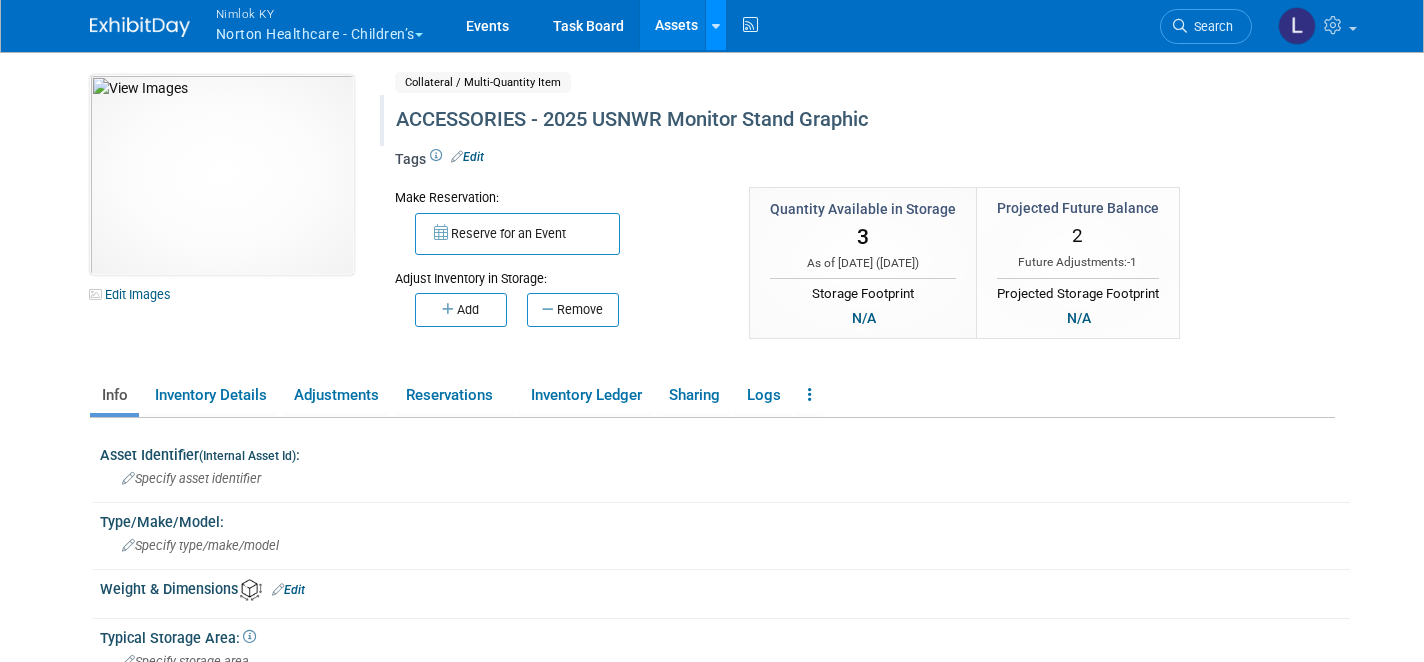 scroll, scrollTop: 0, scrollLeft: 0, axis: both 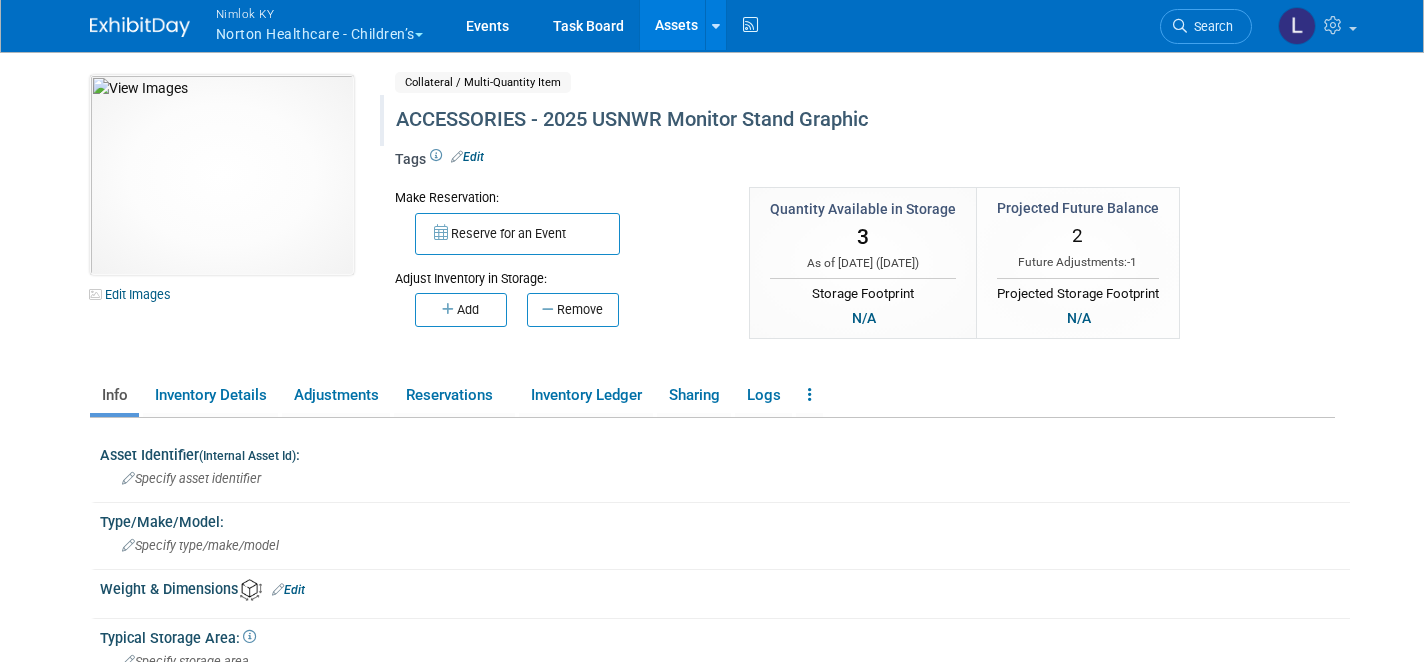click on "Assets" at bounding box center [676, 25] 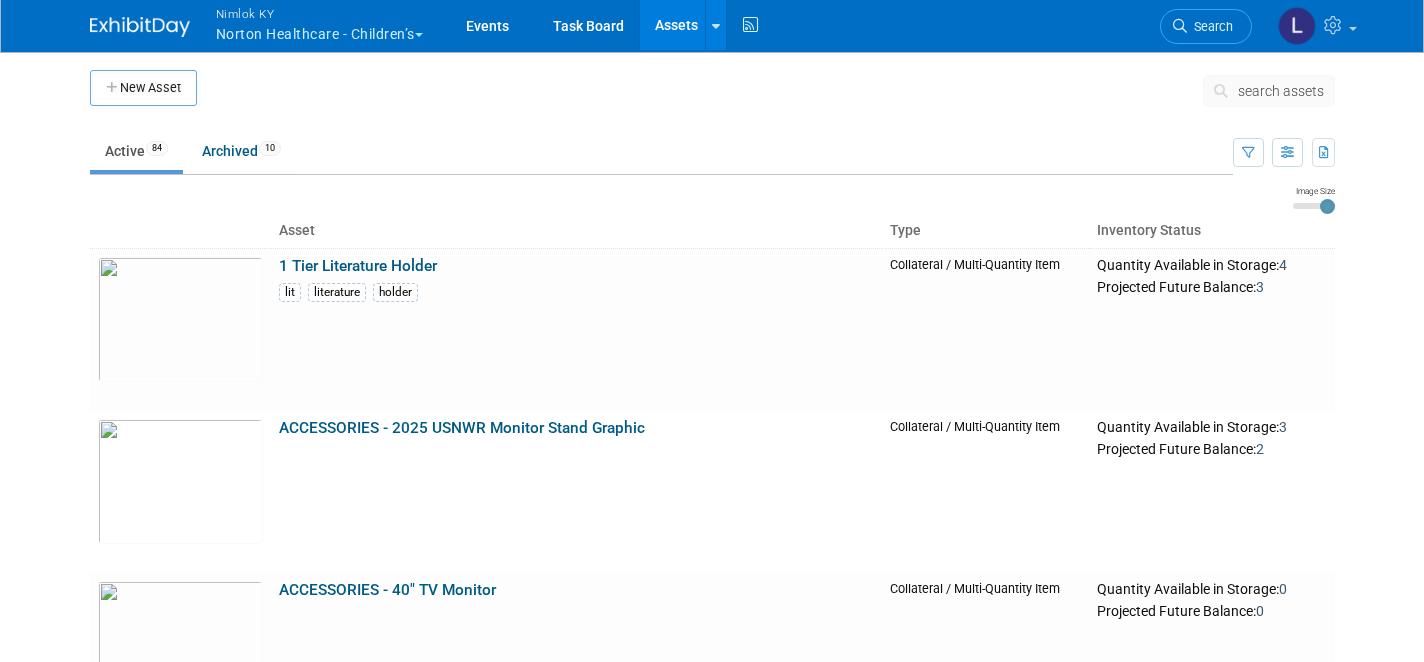 scroll, scrollTop: 0, scrollLeft: 0, axis: both 